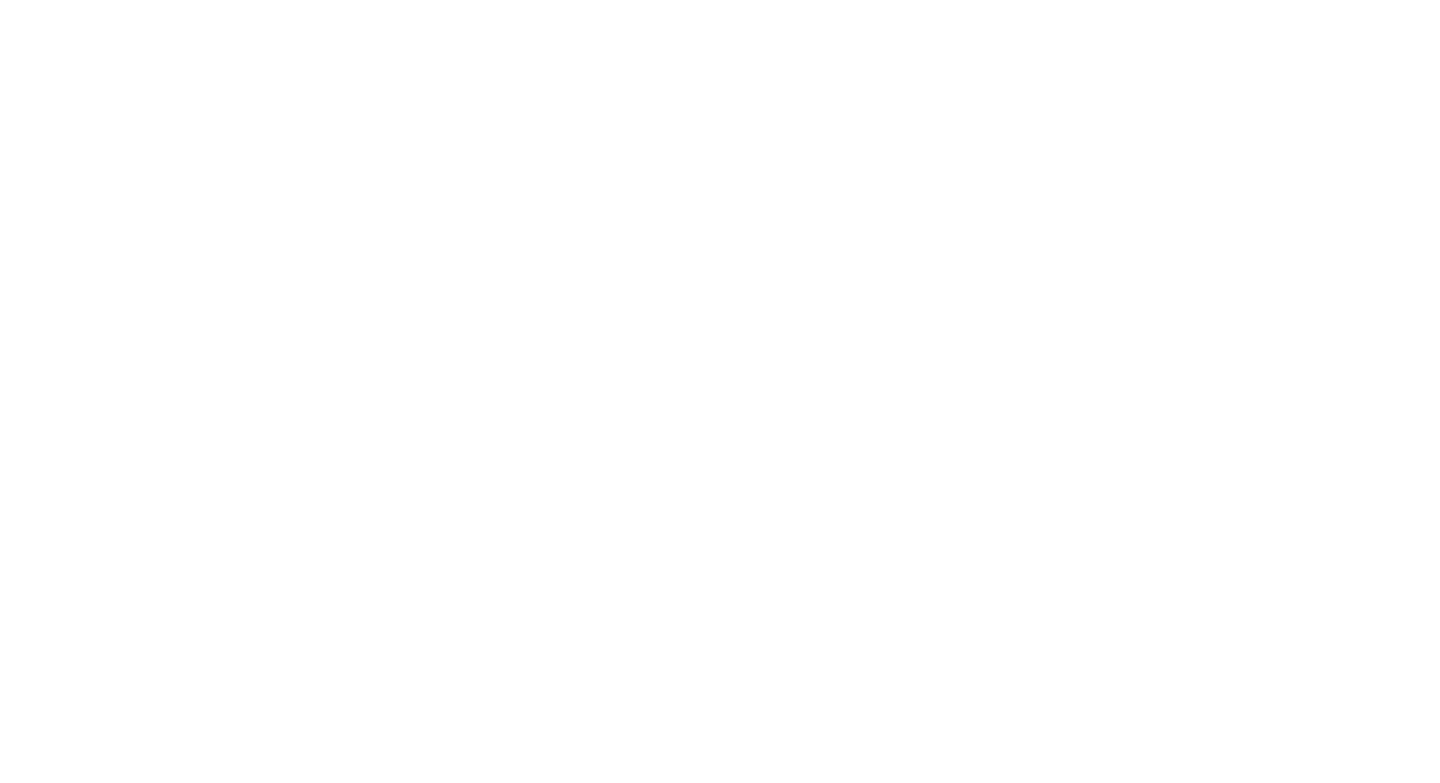 scroll, scrollTop: 0, scrollLeft: 0, axis: both 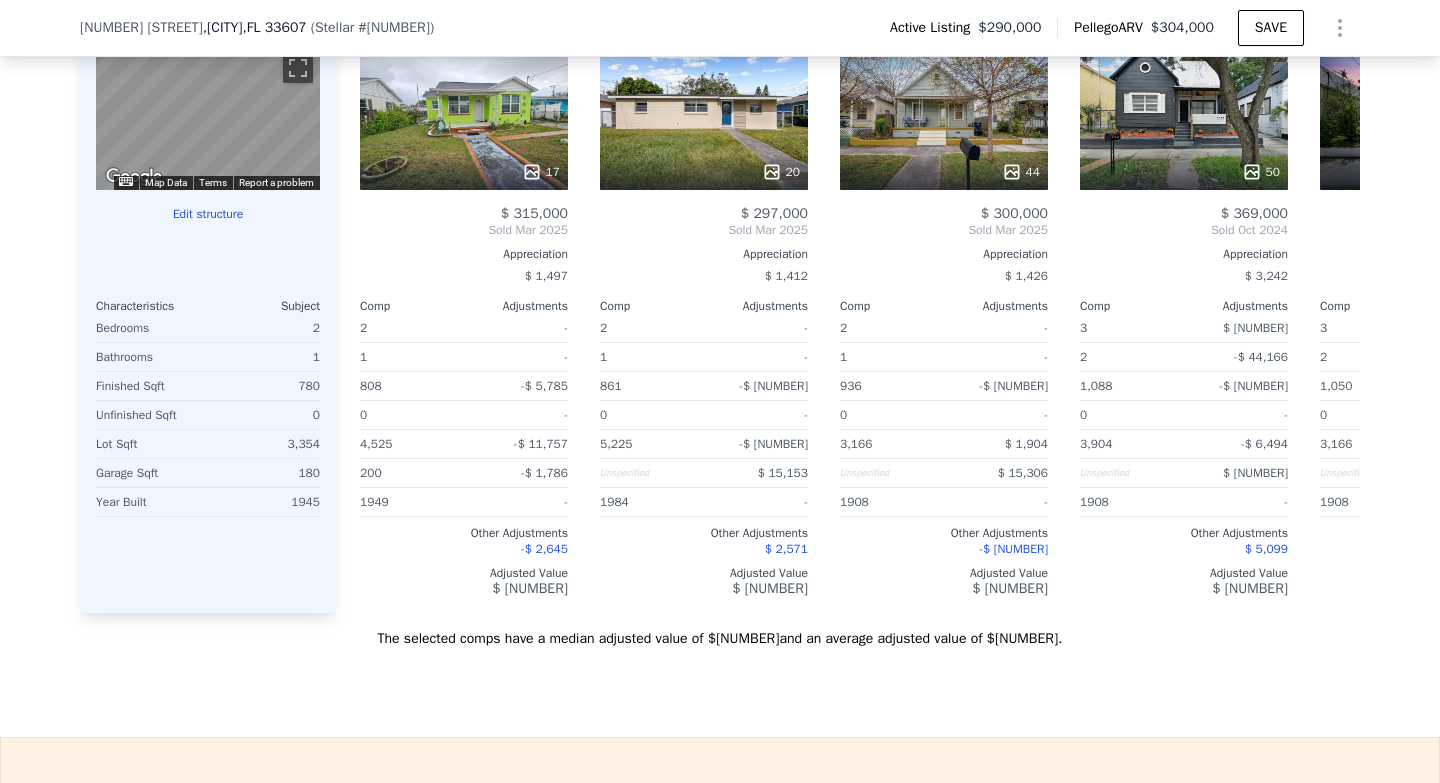click on "The selected comps have a median adjusted value of [CURRENCY][NUMBER] and an average adjusted value of [CURRENCY][NUMBER]." at bounding box center (720, 631) 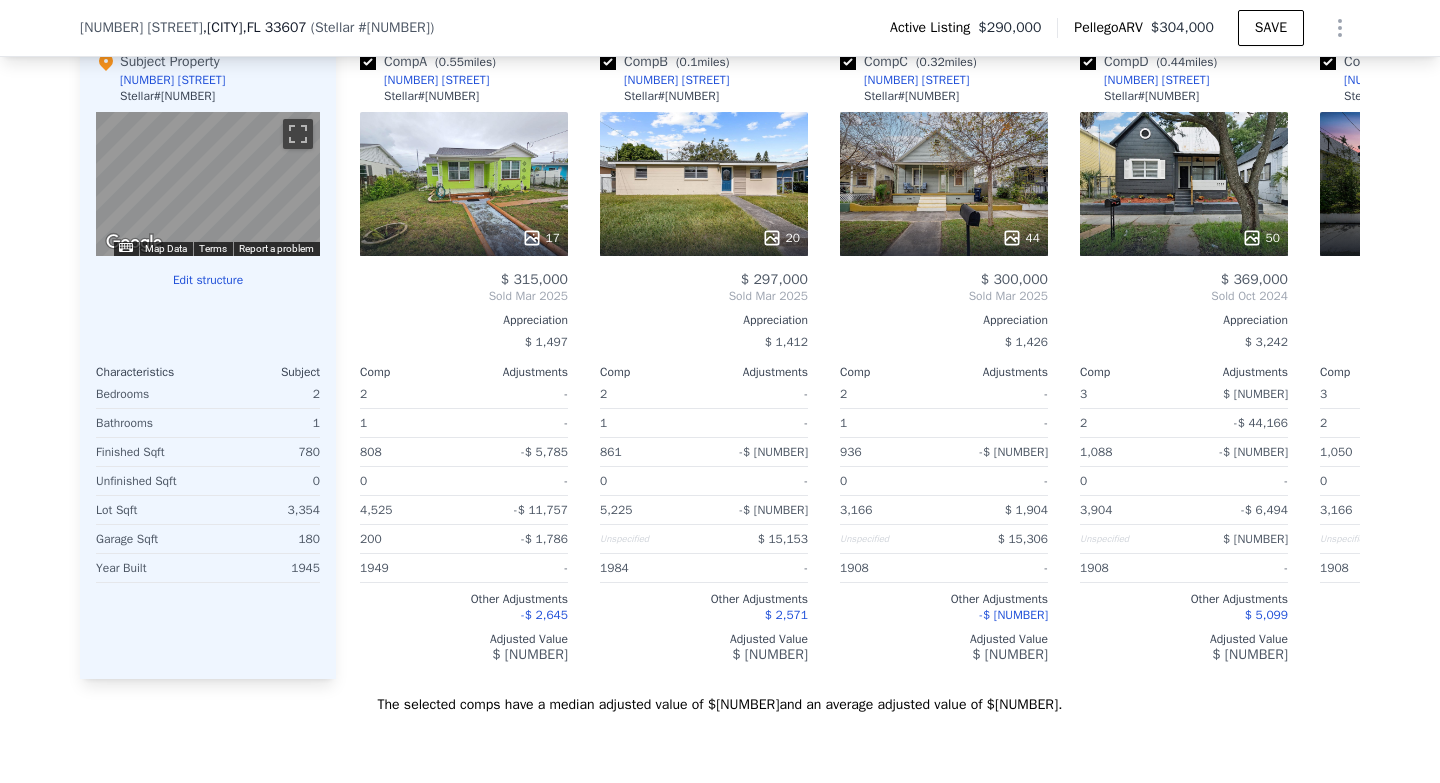 scroll, scrollTop: 2086, scrollLeft: 0, axis: vertical 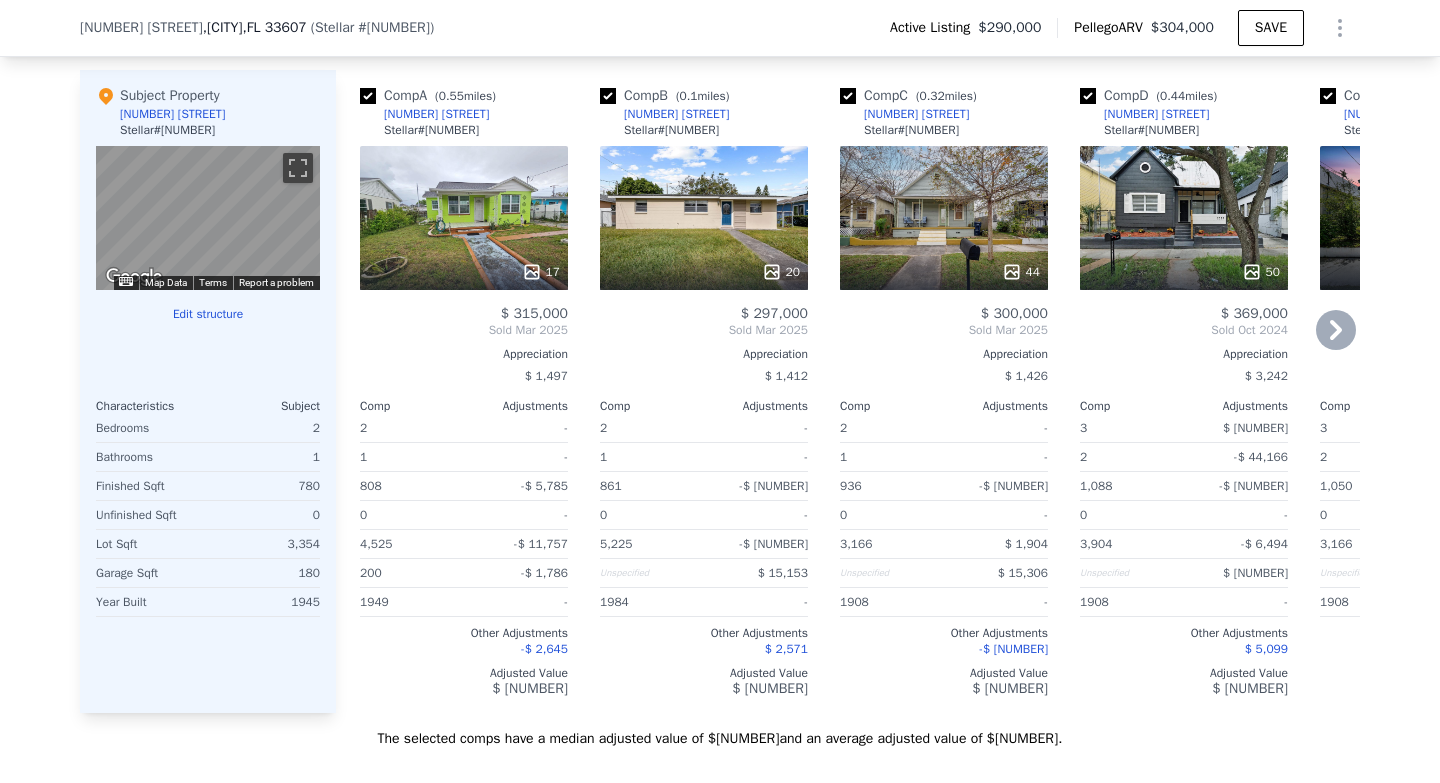 click on "4,525" at bounding box center [410, 544] 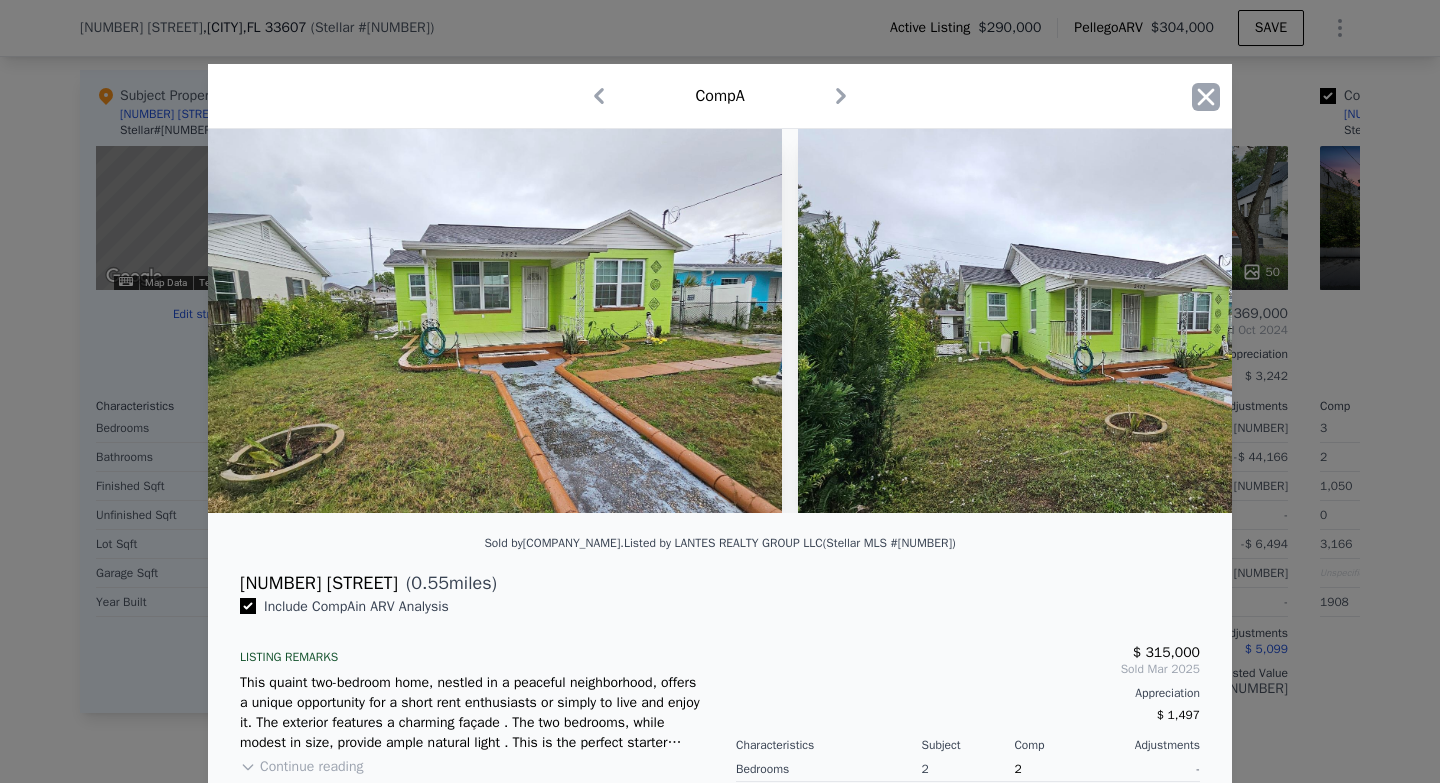 click 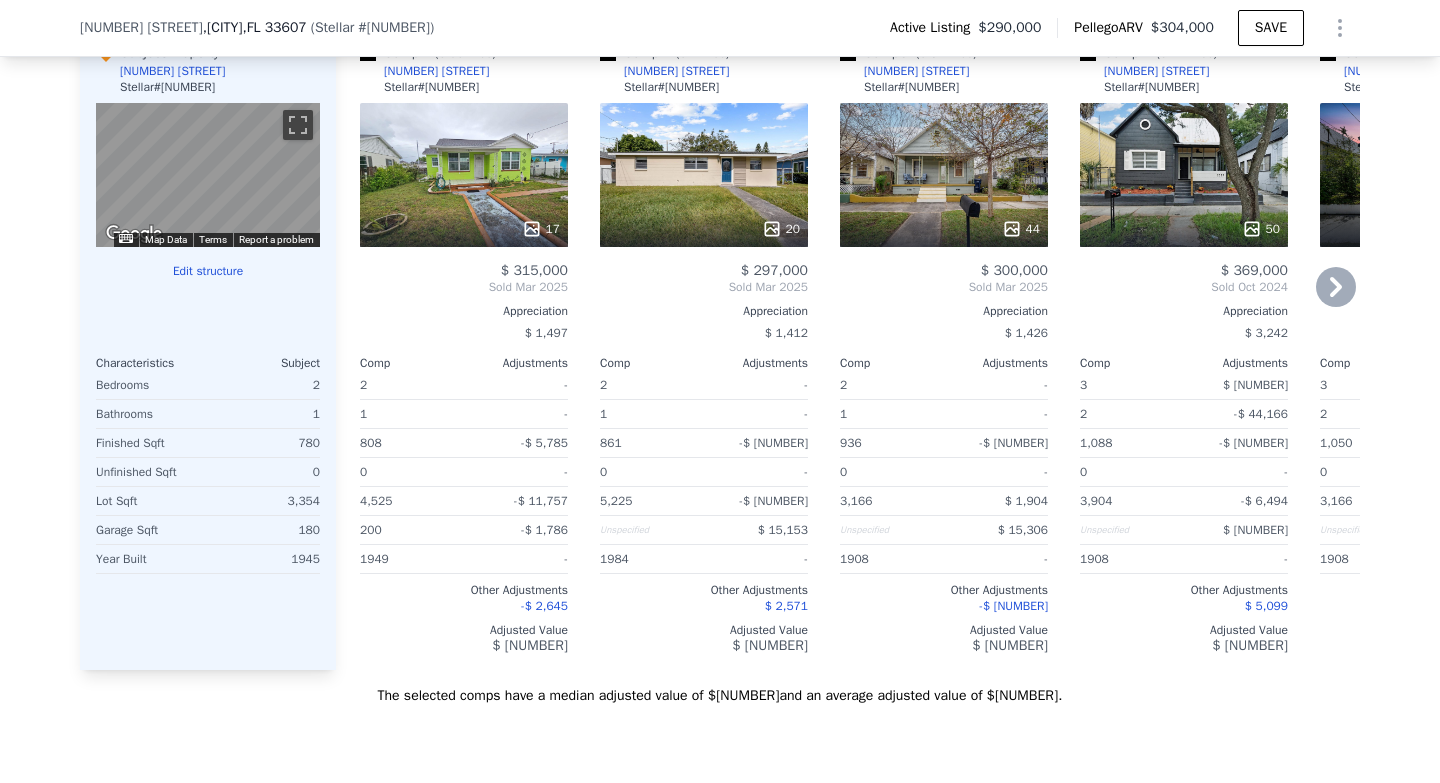 scroll, scrollTop: 2086, scrollLeft: 0, axis: vertical 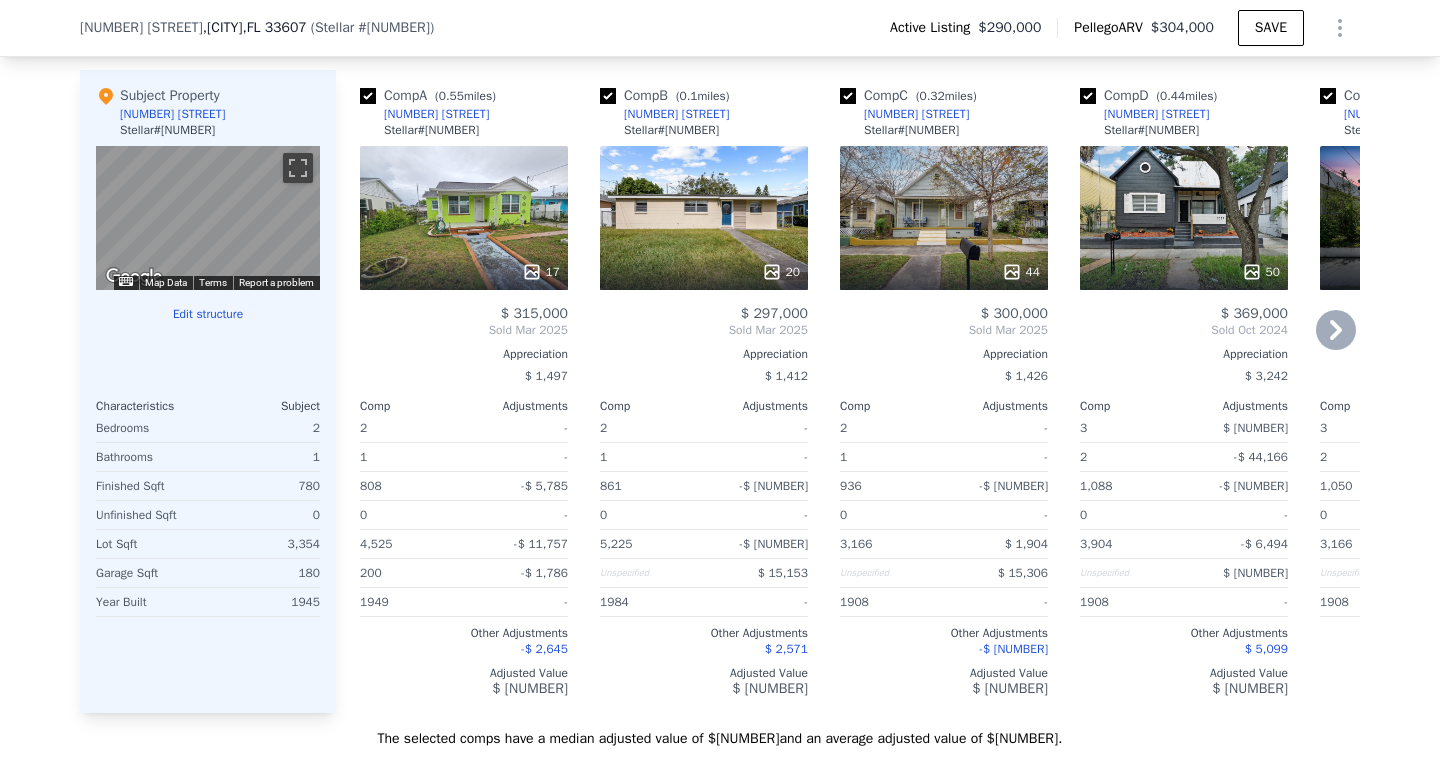 click on "17" at bounding box center (464, 218) 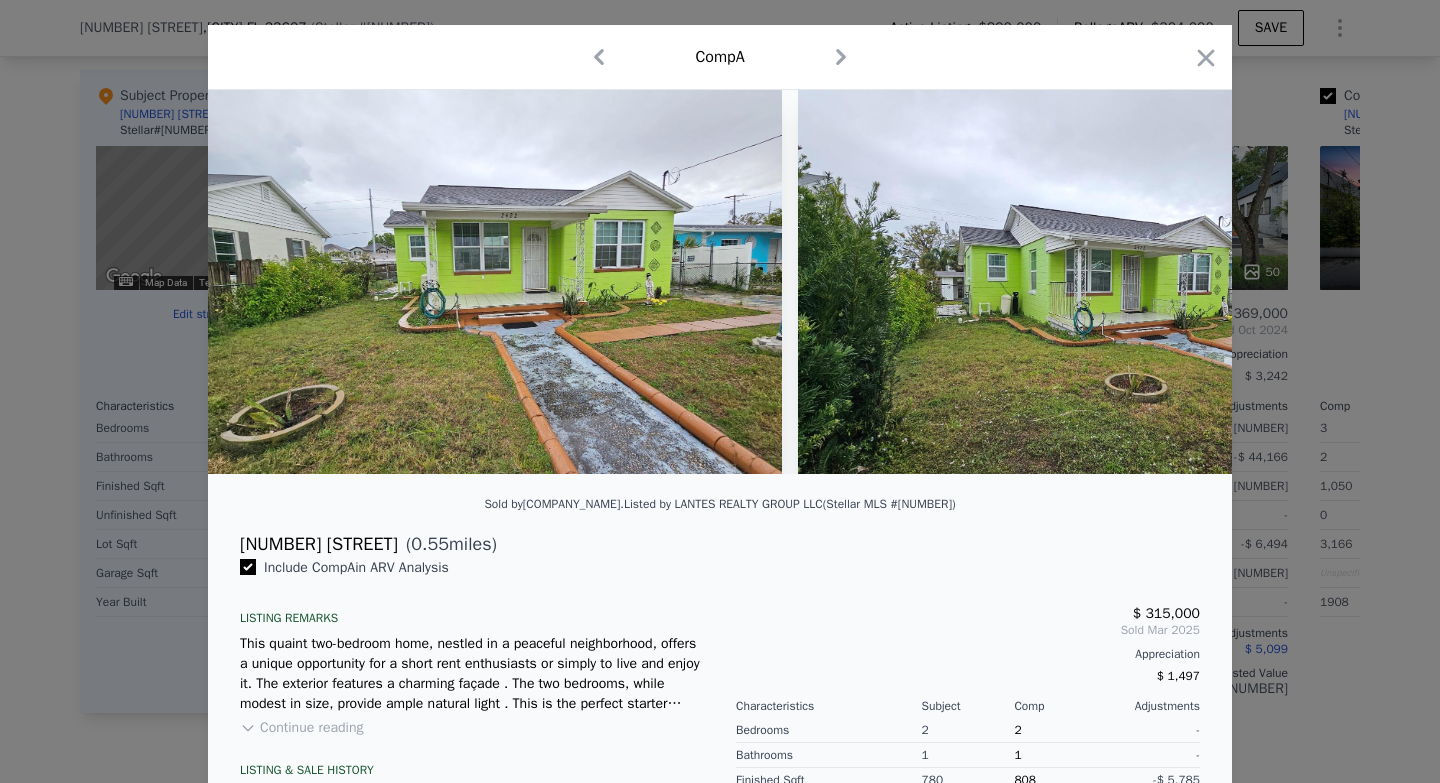 scroll, scrollTop: 0, scrollLeft: 0, axis: both 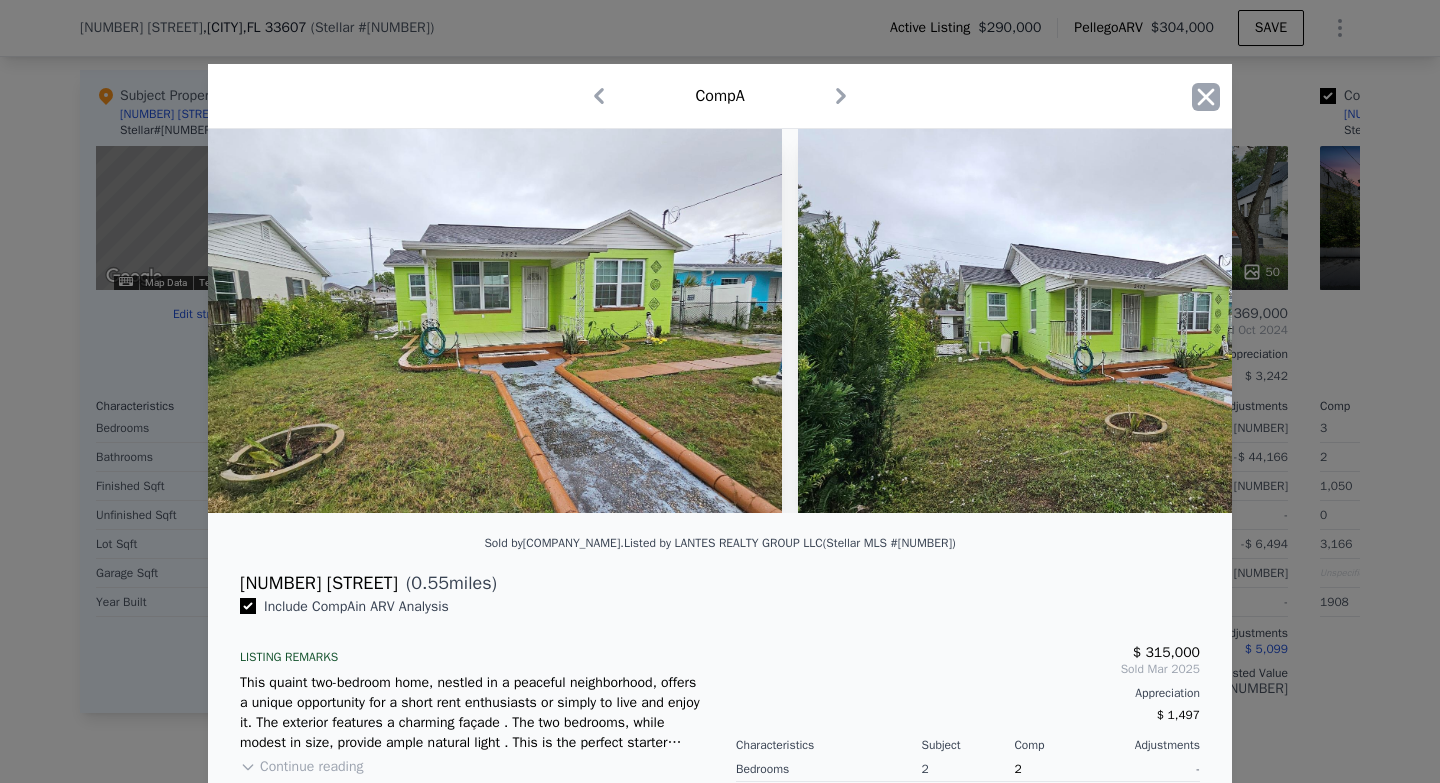 click 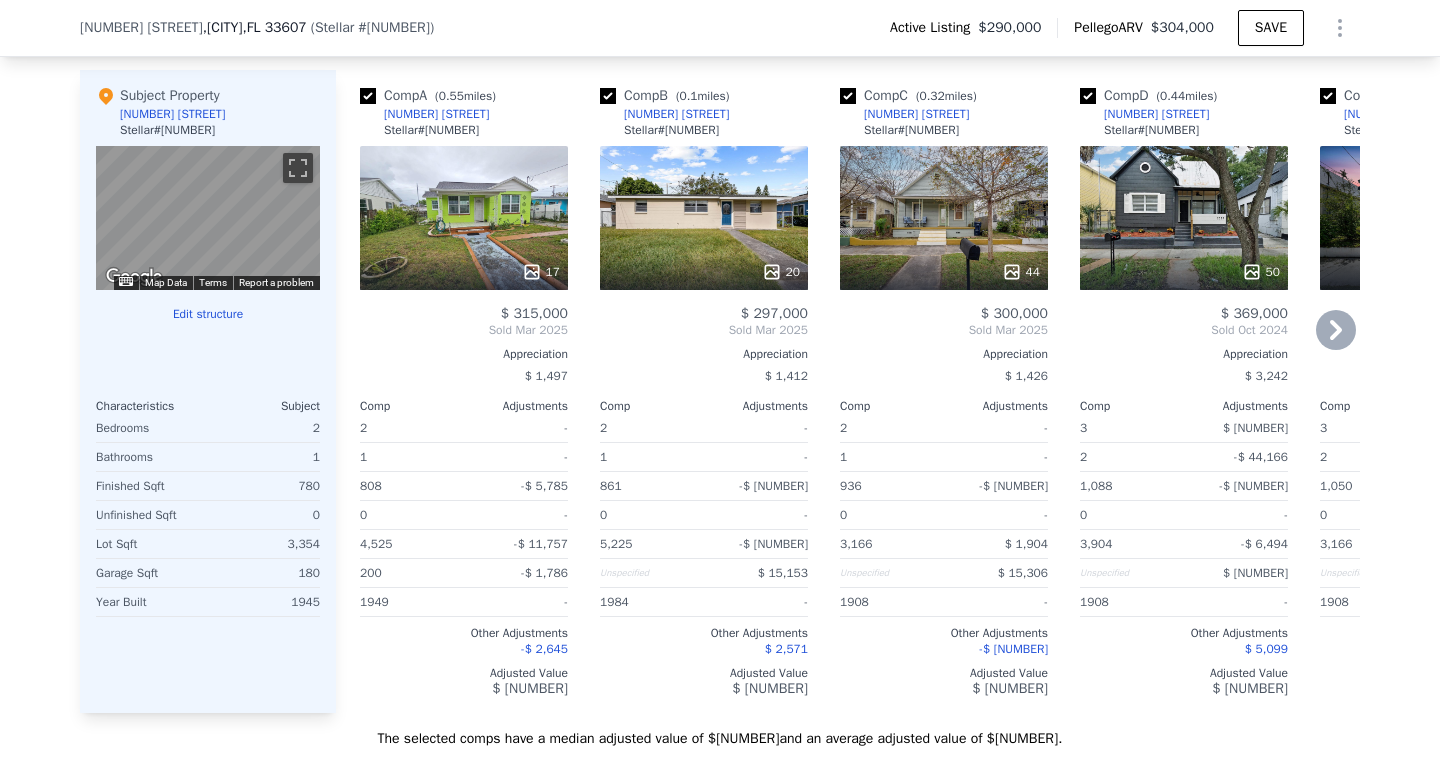 click on "20" at bounding box center [704, 218] 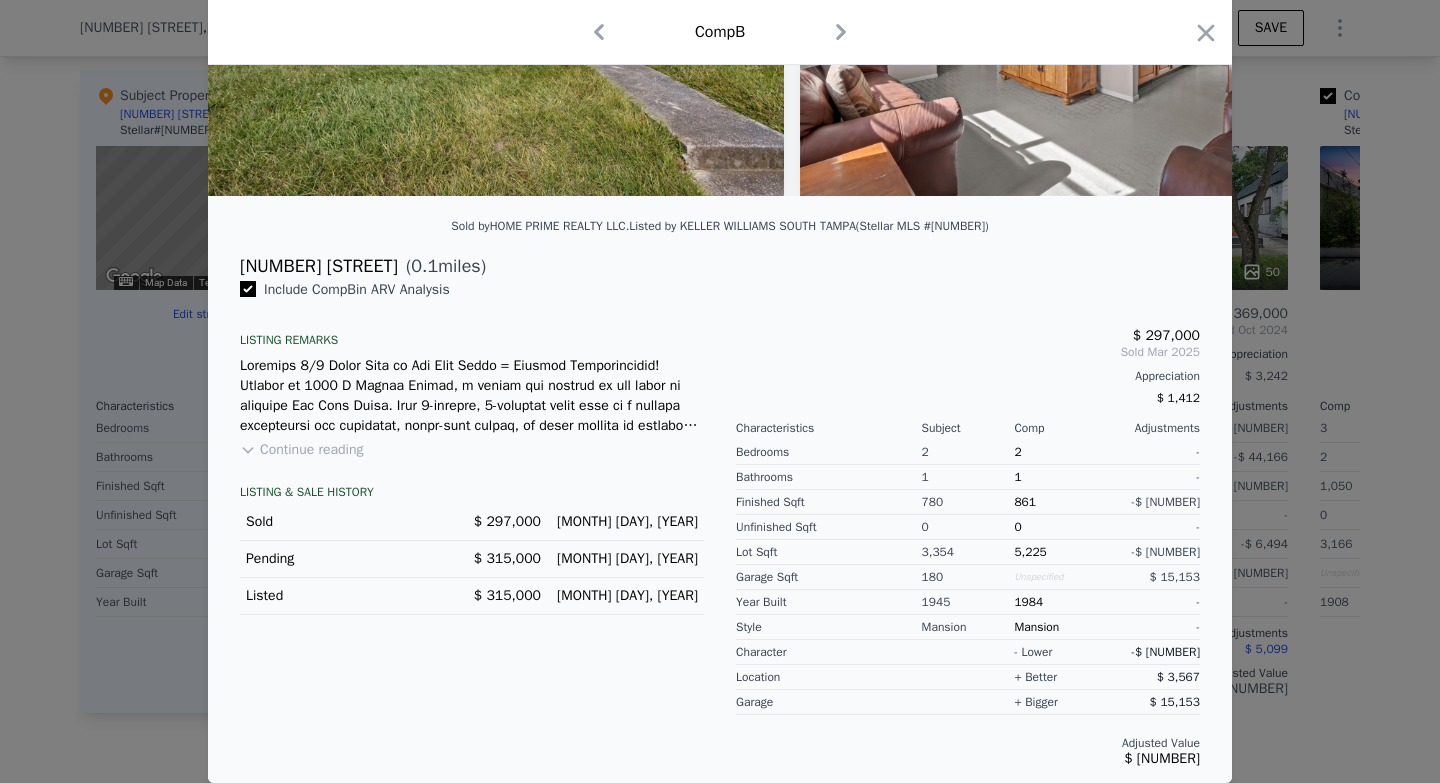 scroll, scrollTop: 0, scrollLeft: 0, axis: both 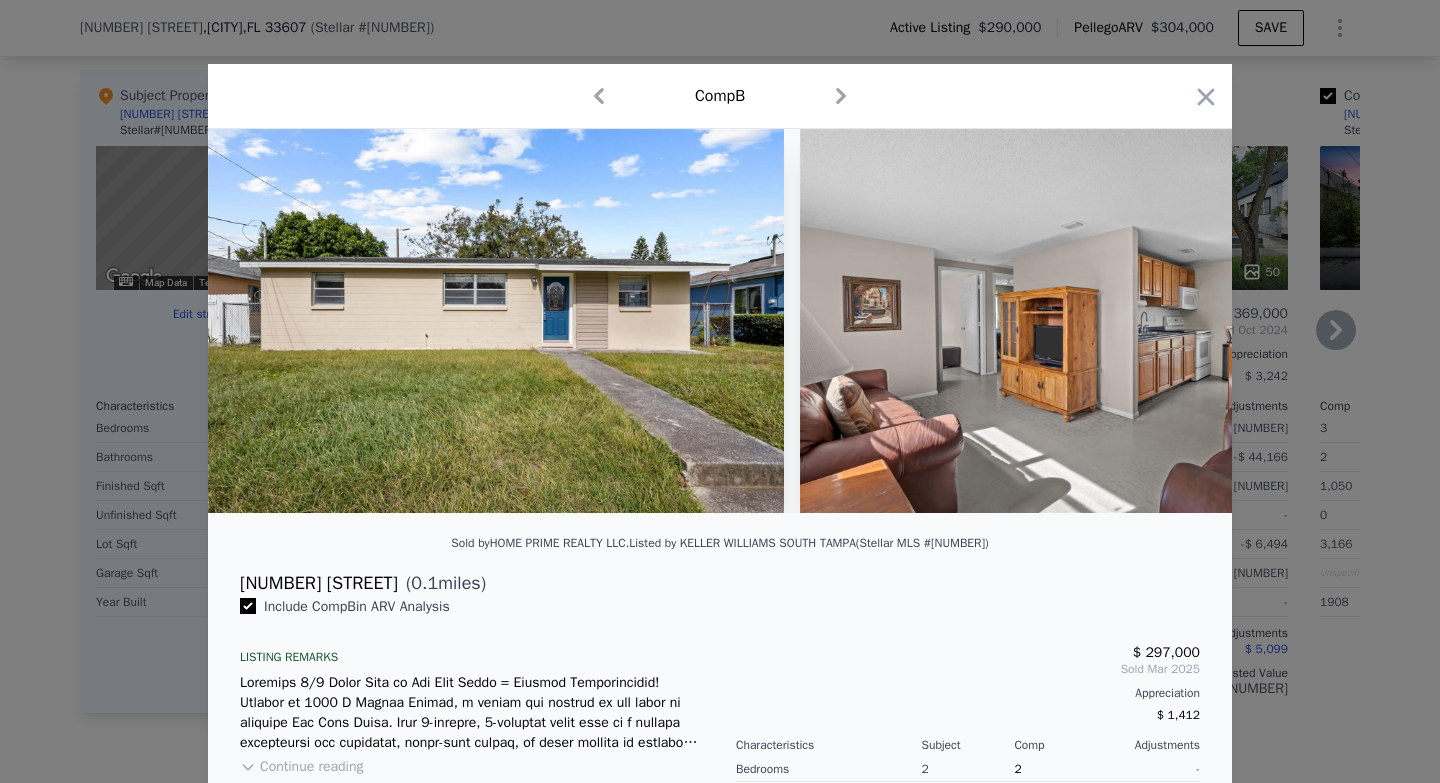 drag, startPoint x: 1198, startPoint y: 91, endPoint x: 974, endPoint y: 385, distance: 369.6106 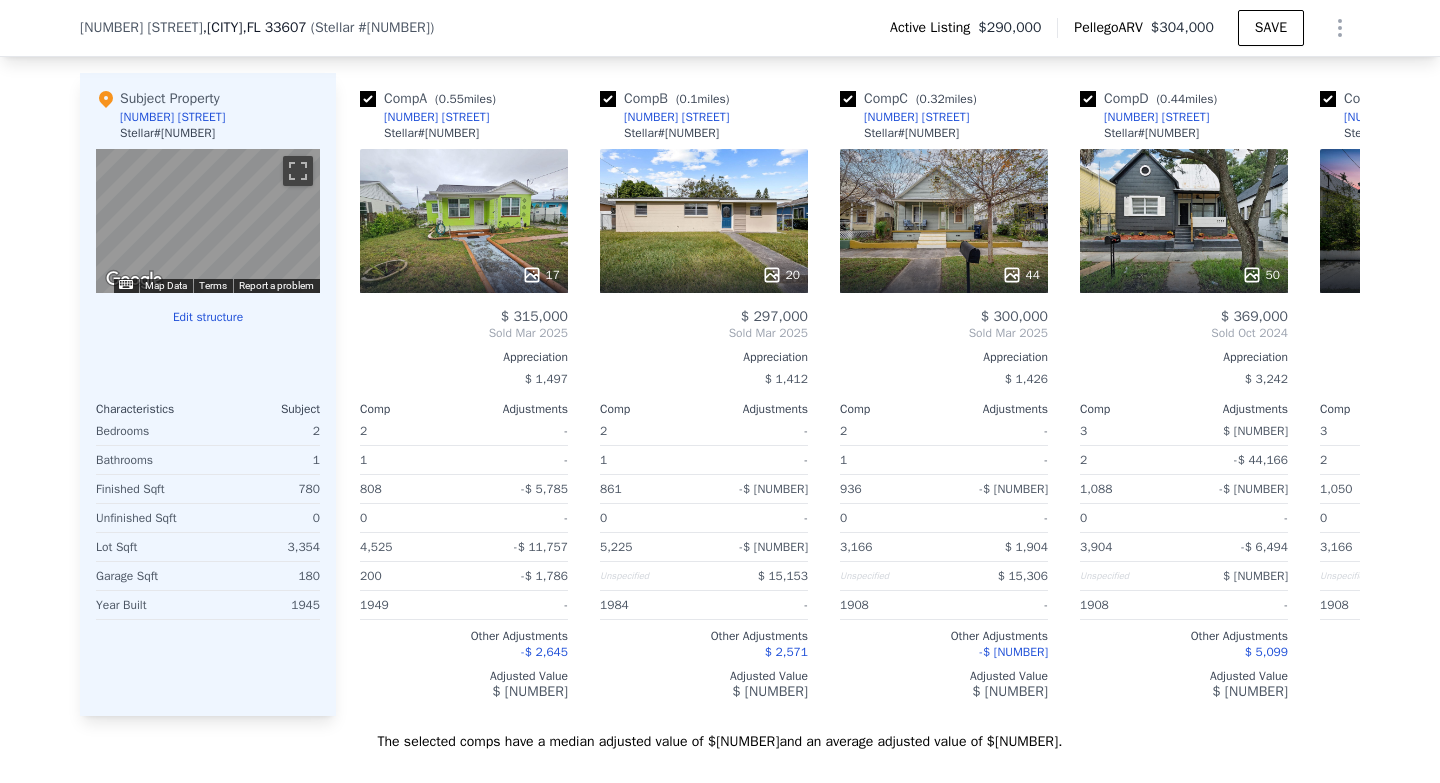 scroll, scrollTop: 2086, scrollLeft: 0, axis: vertical 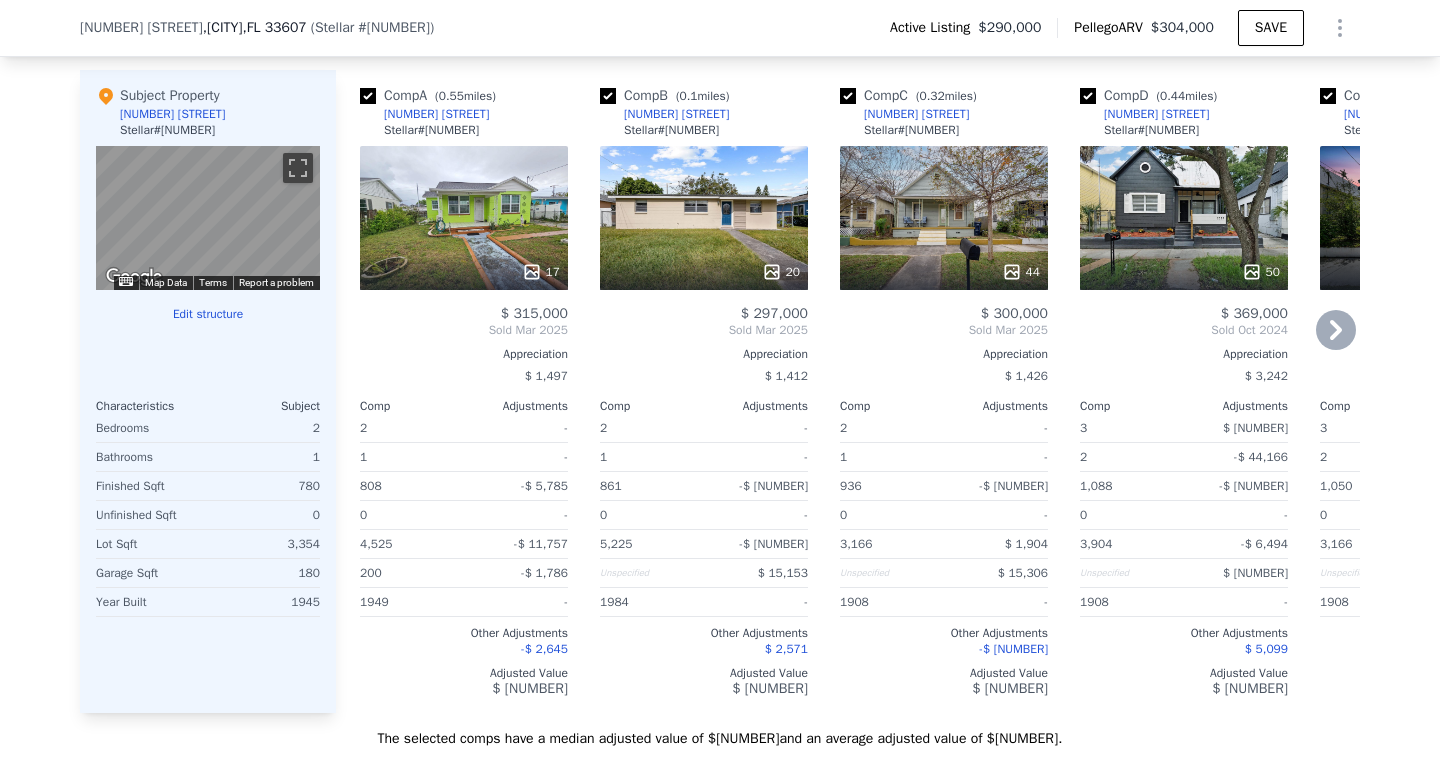 click at bounding box center [608, 96] 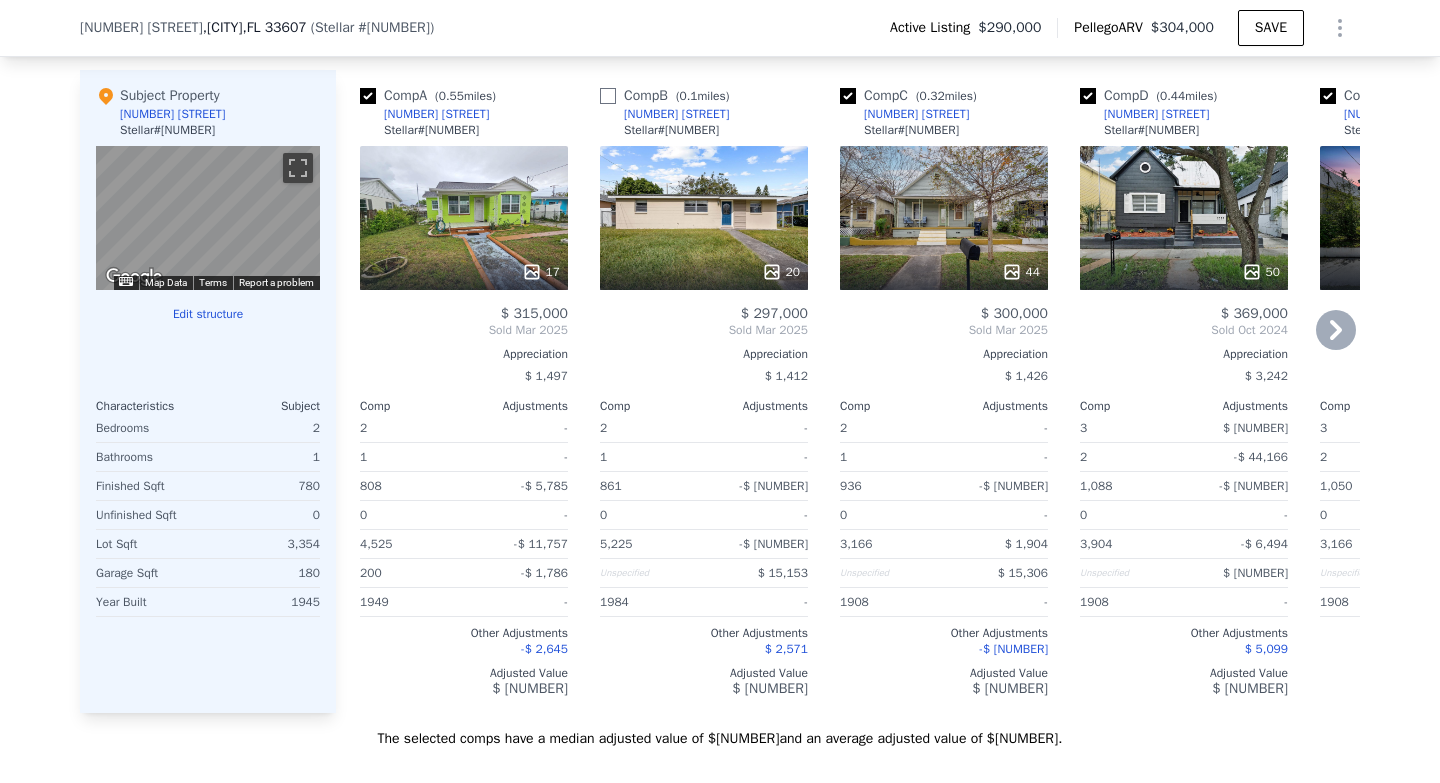 checkbox on "false" 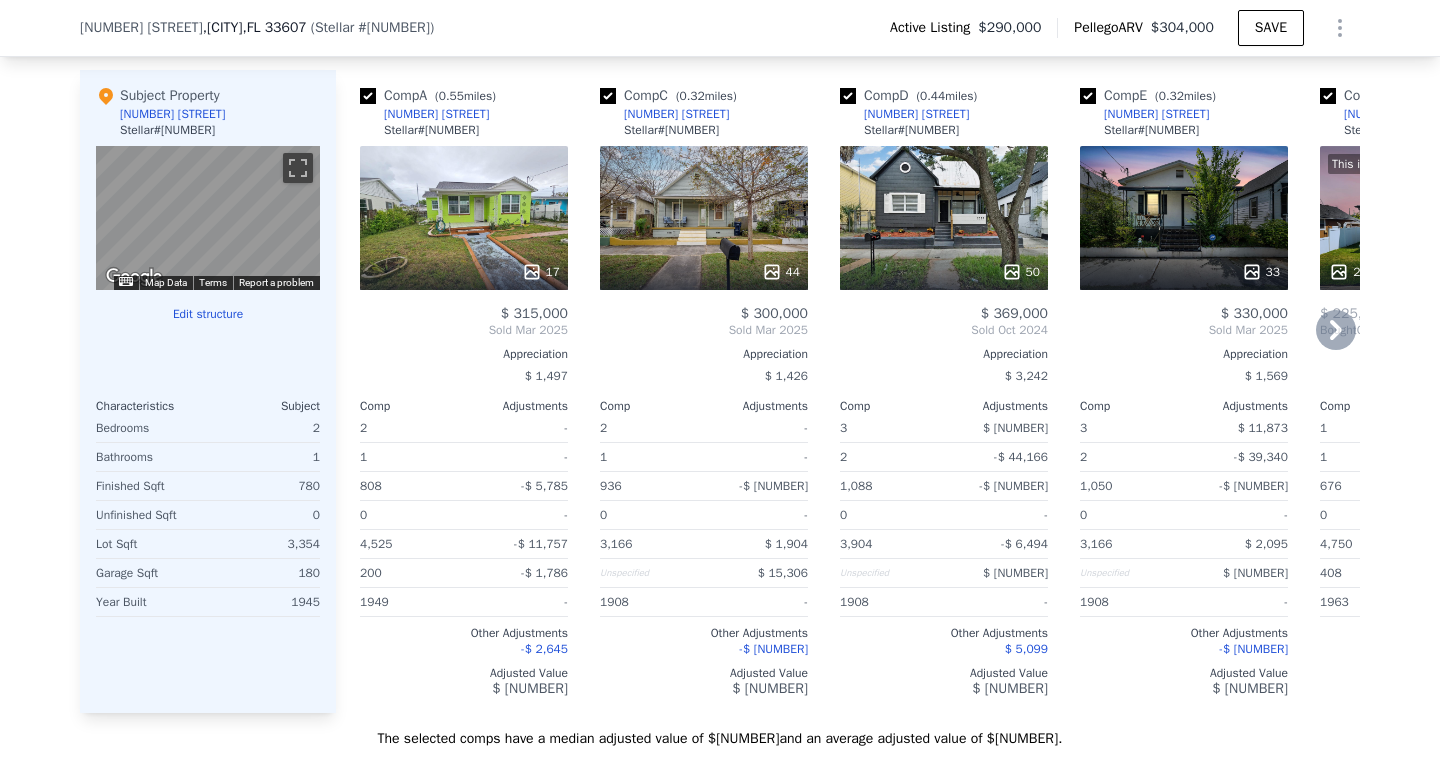click on "44" at bounding box center (704, 218) 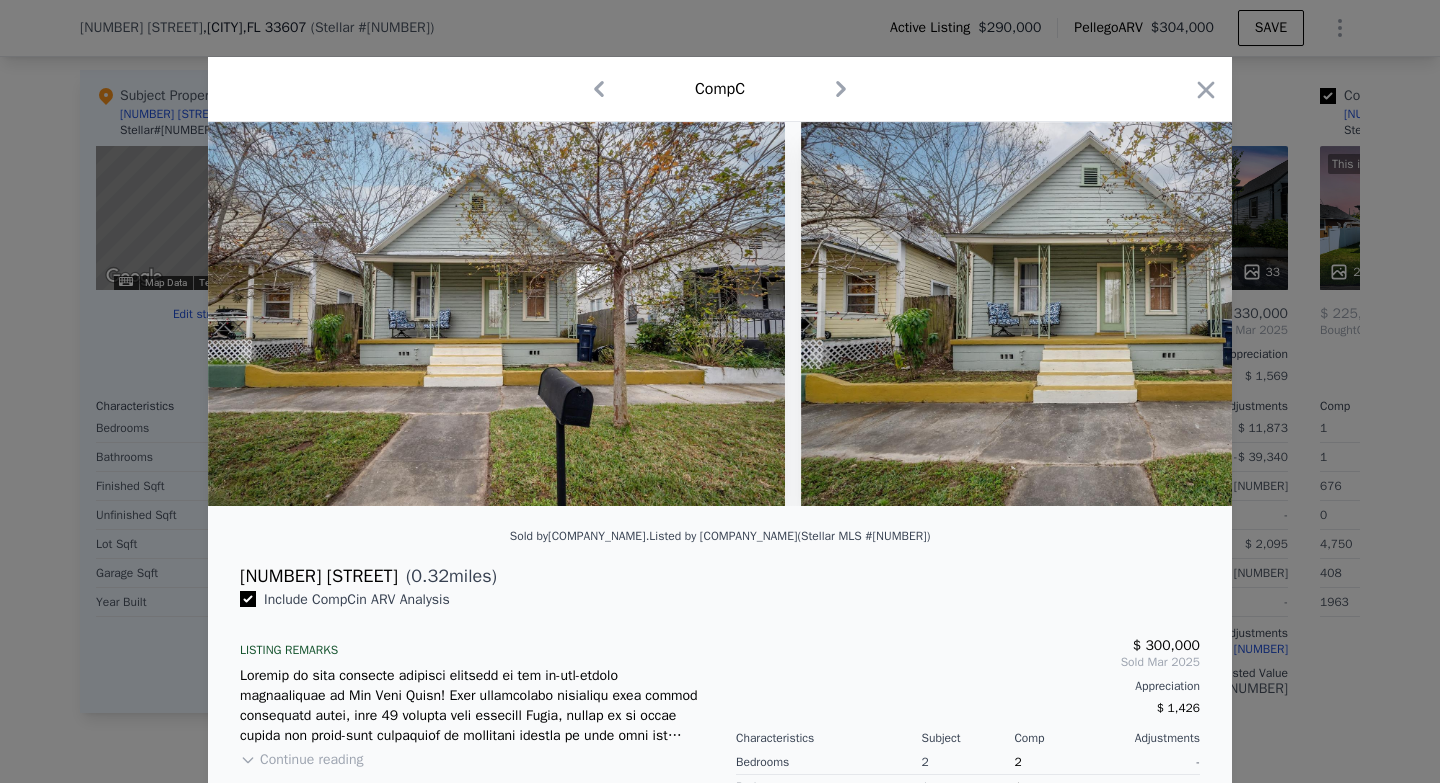 scroll, scrollTop: 0, scrollLeft: 0, axis: both 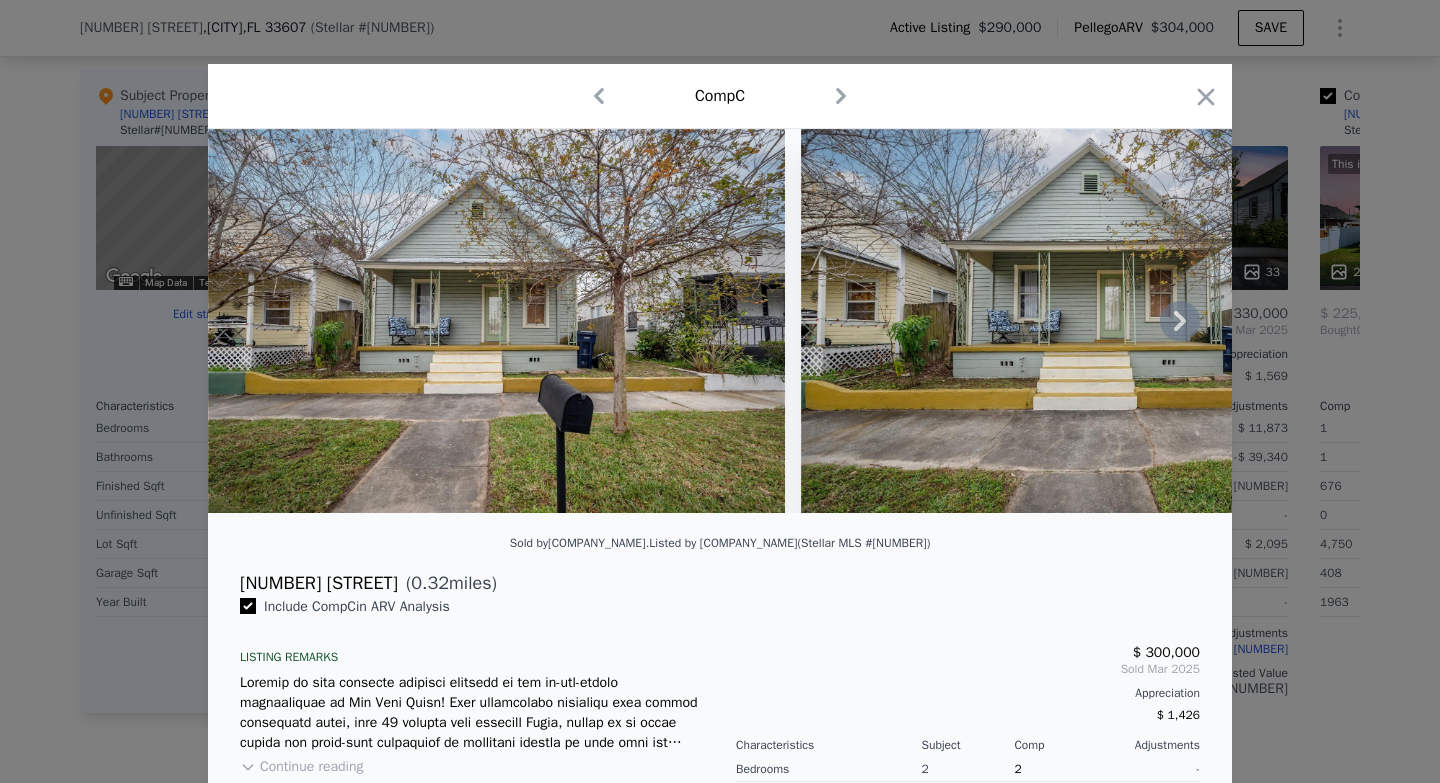 click 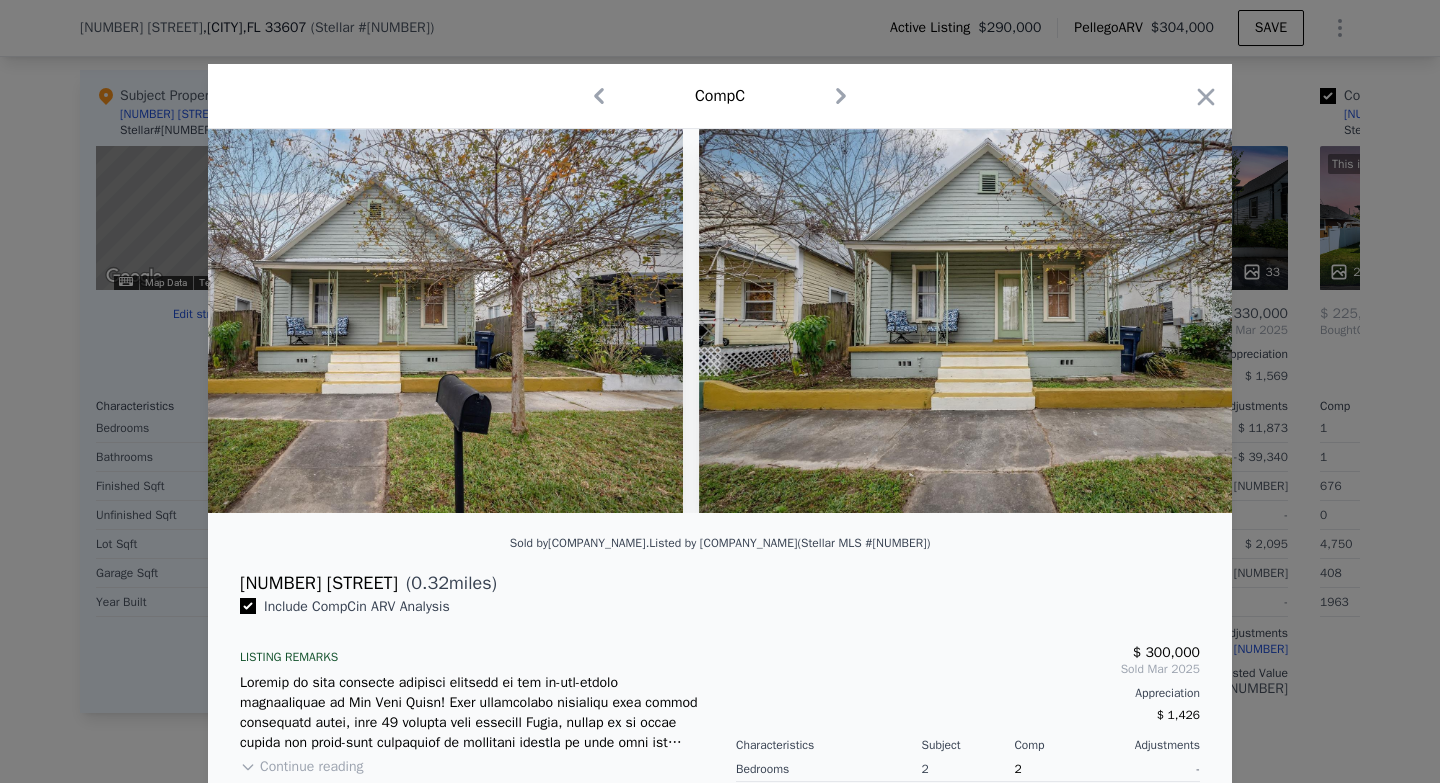scroll, scrollTop: 0, scrollLeft: 480, axis: horizontal 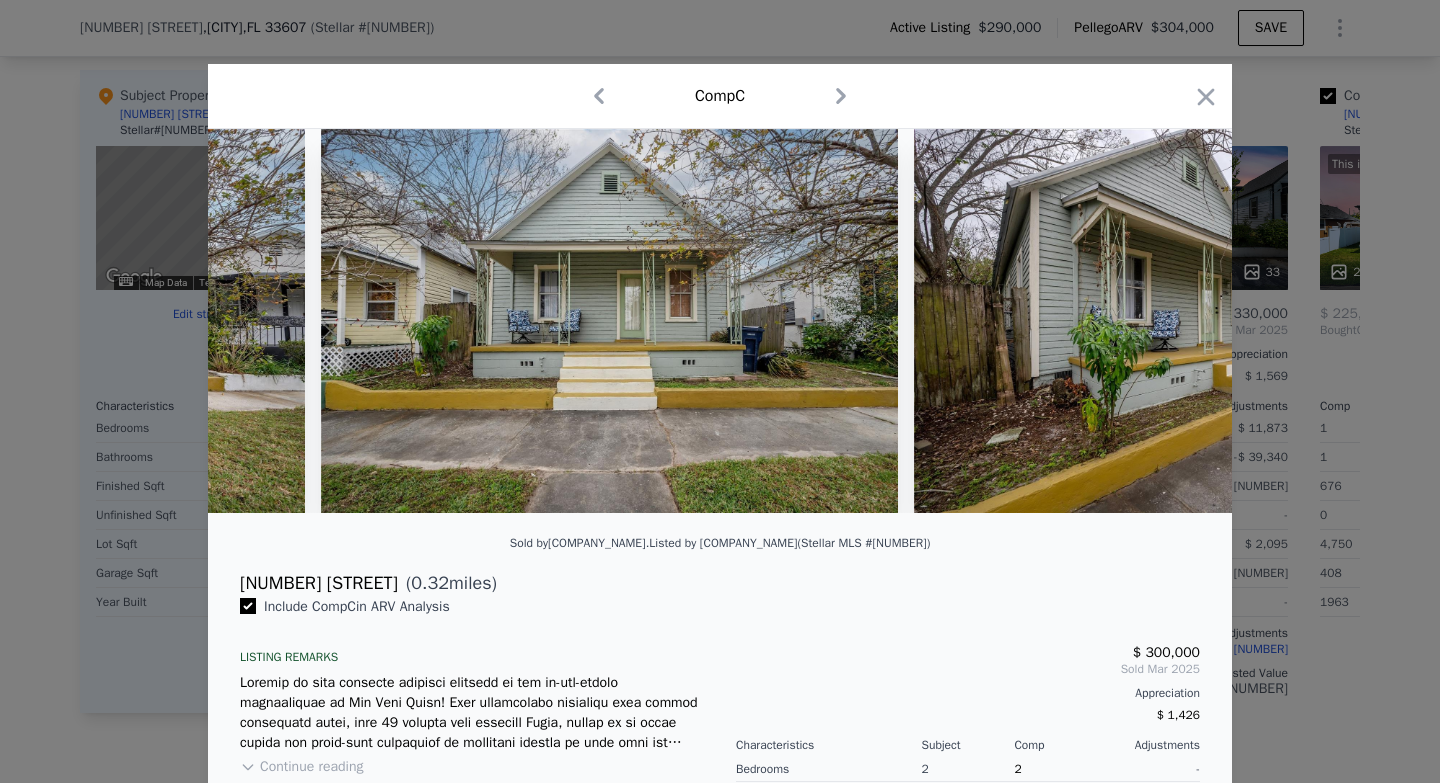 click at bounding box center (1202, 321) 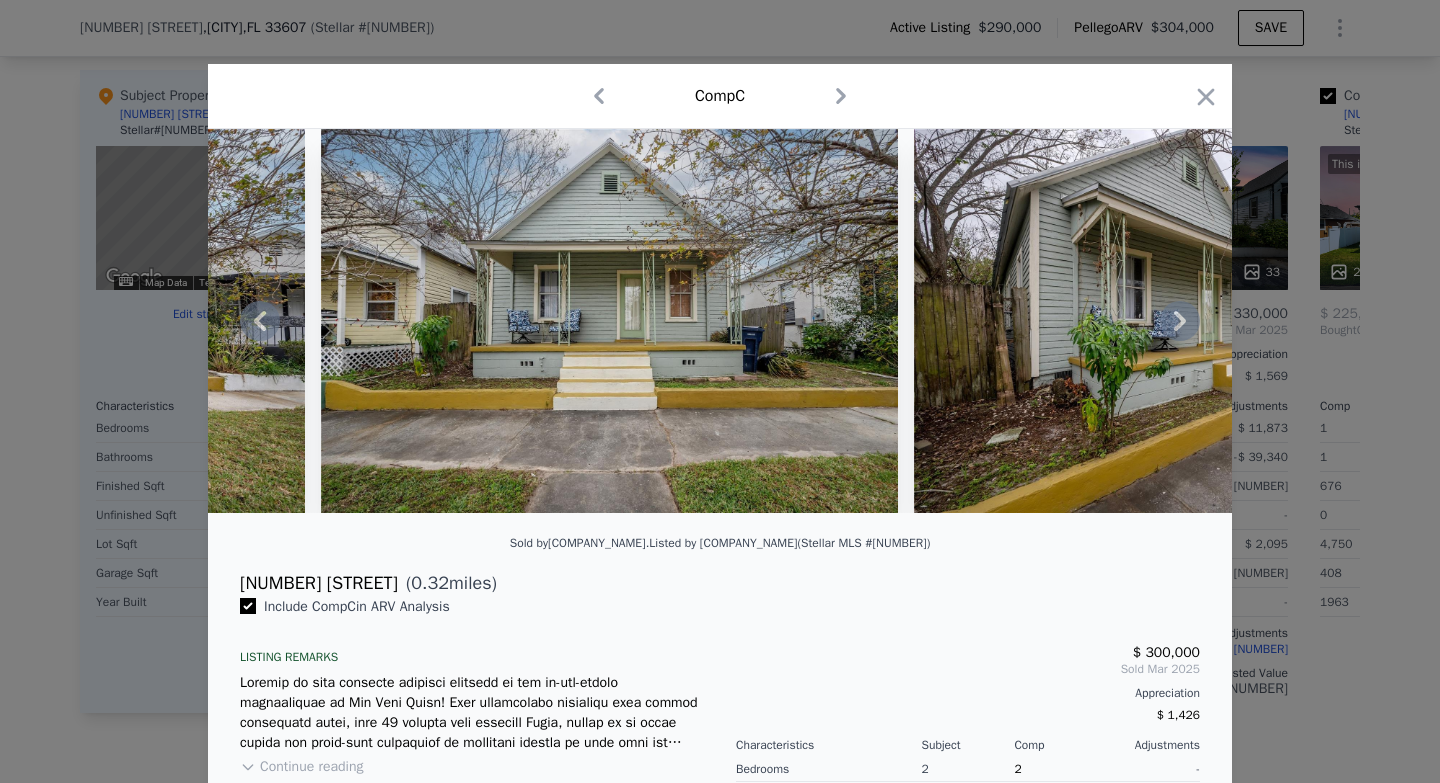 click 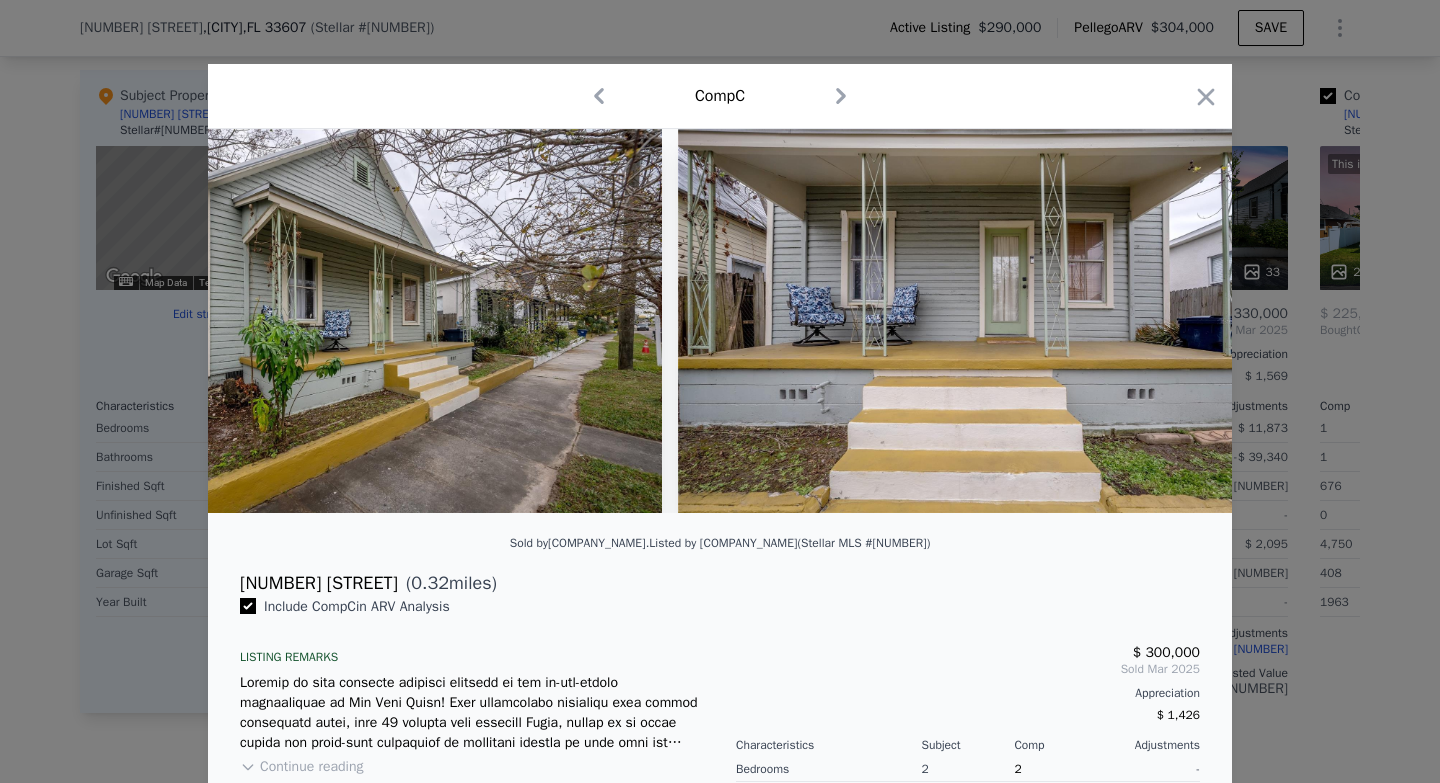 scroll, scrollTop: 0, scrollLeft: 1440, axis: horizontal 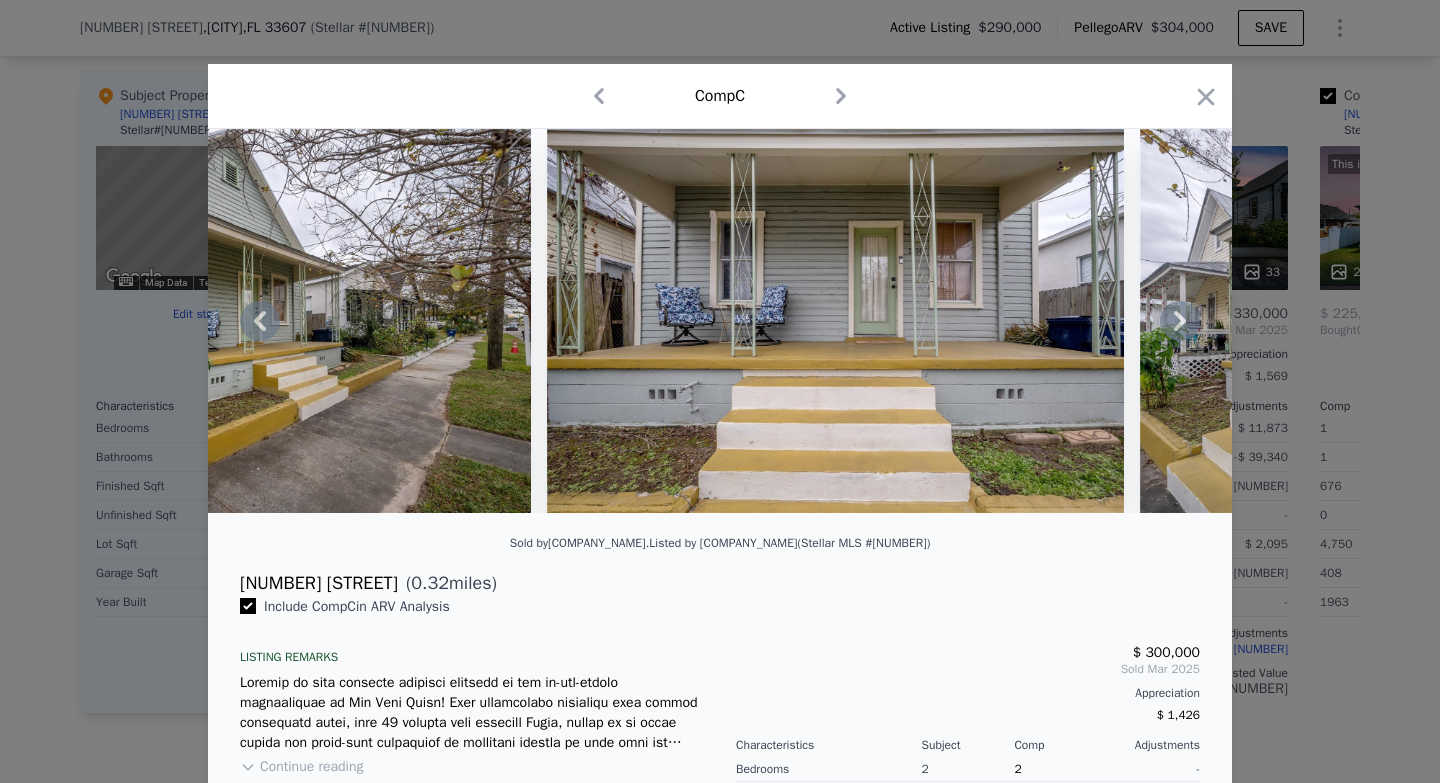 click at bounding box center (720, 321) 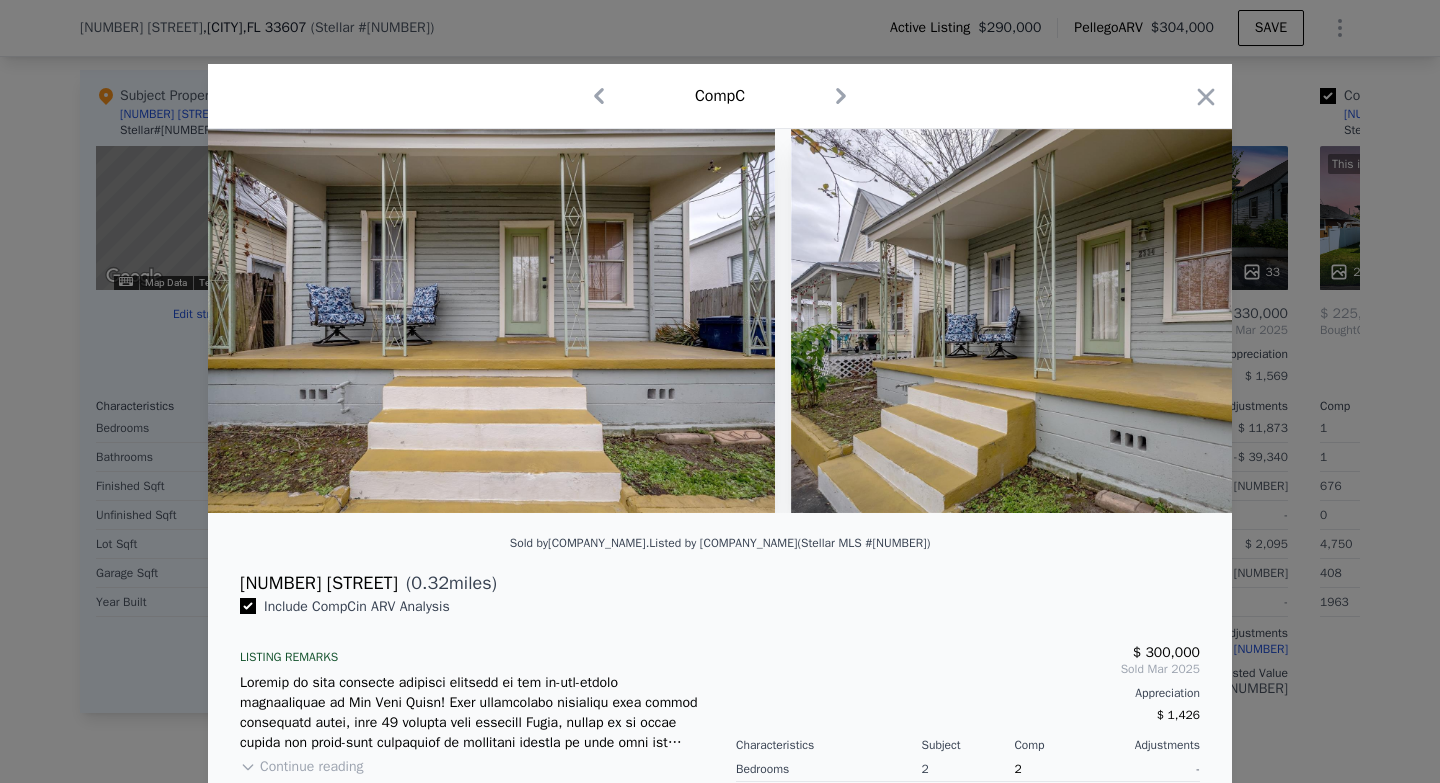 scroll, scrollTop: 0, scrollLeft: 1920, axis: horizontal 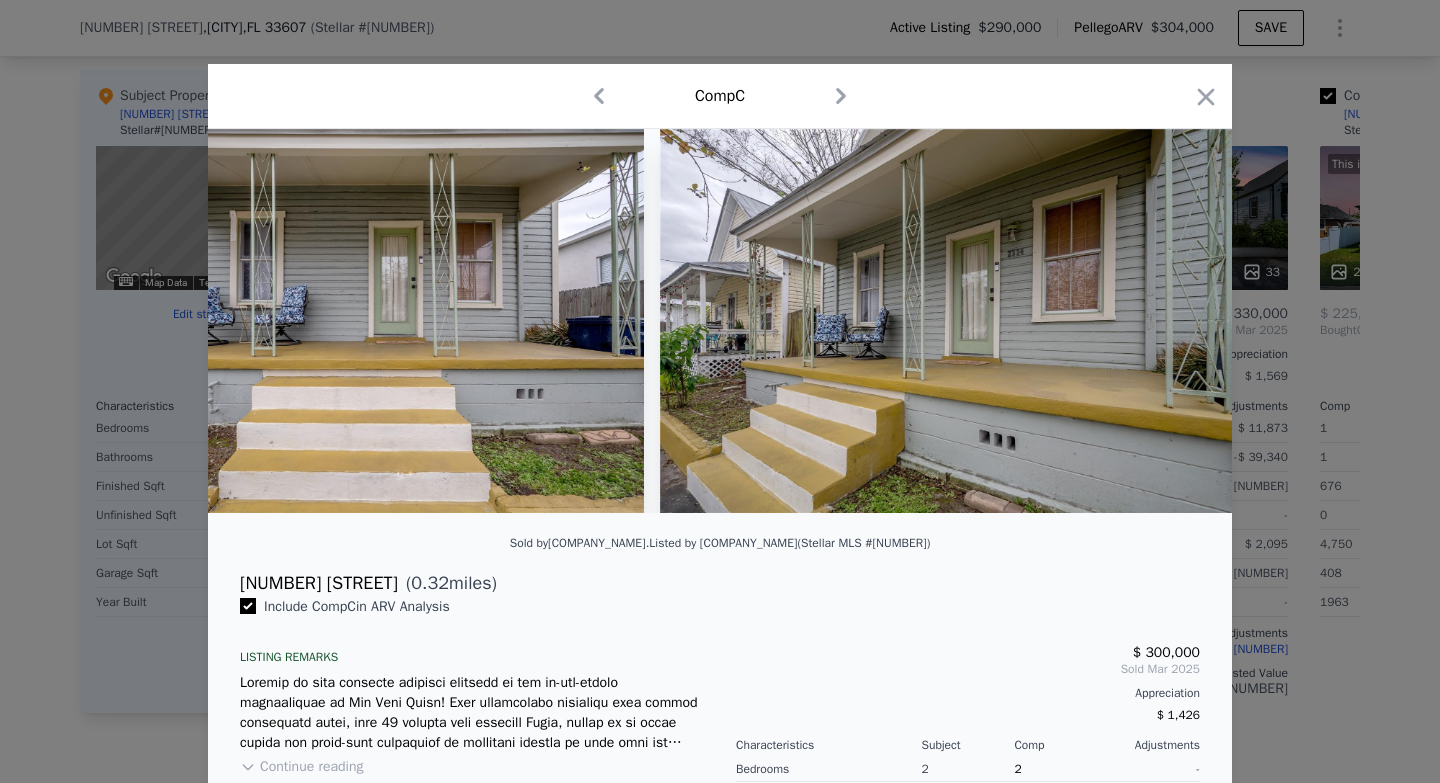 click at bounding box center (720, 321) 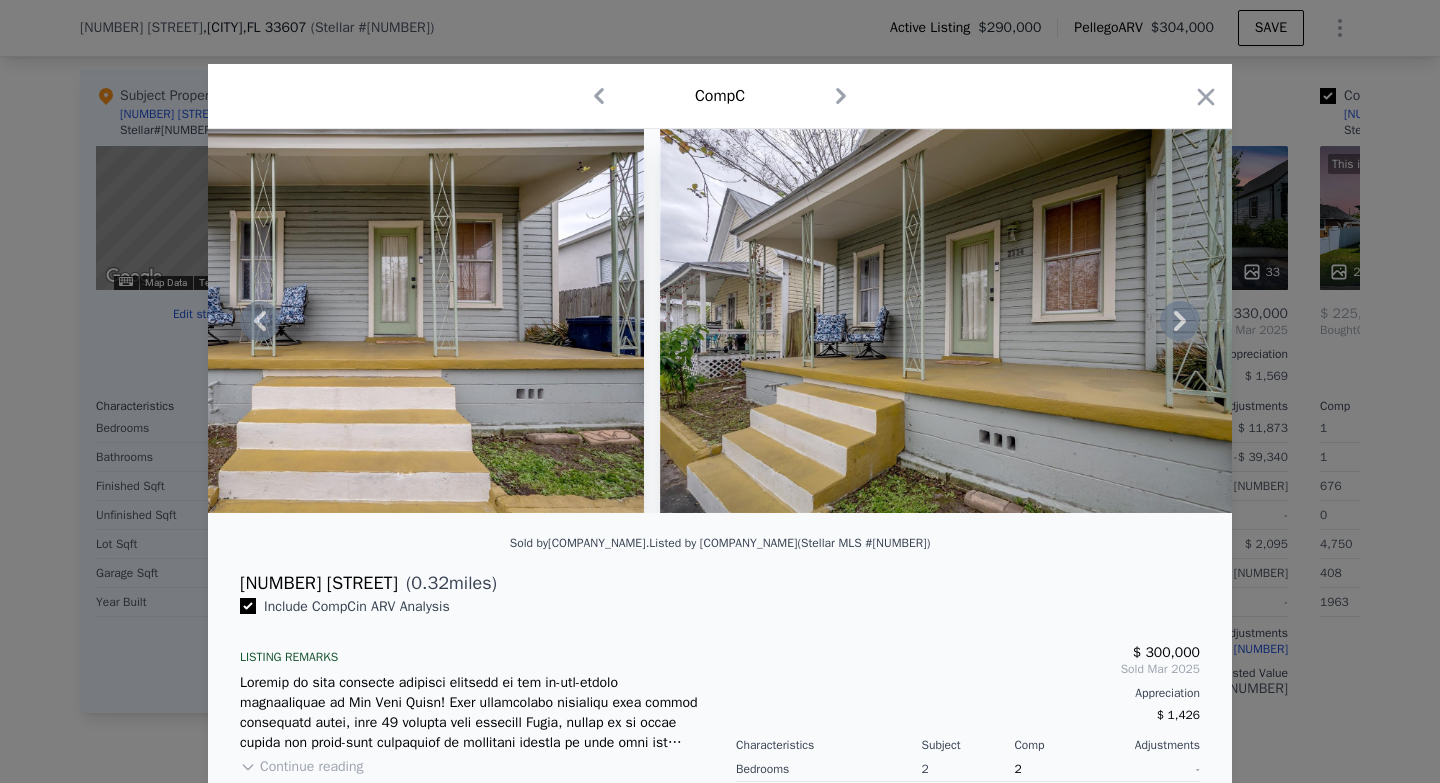 click 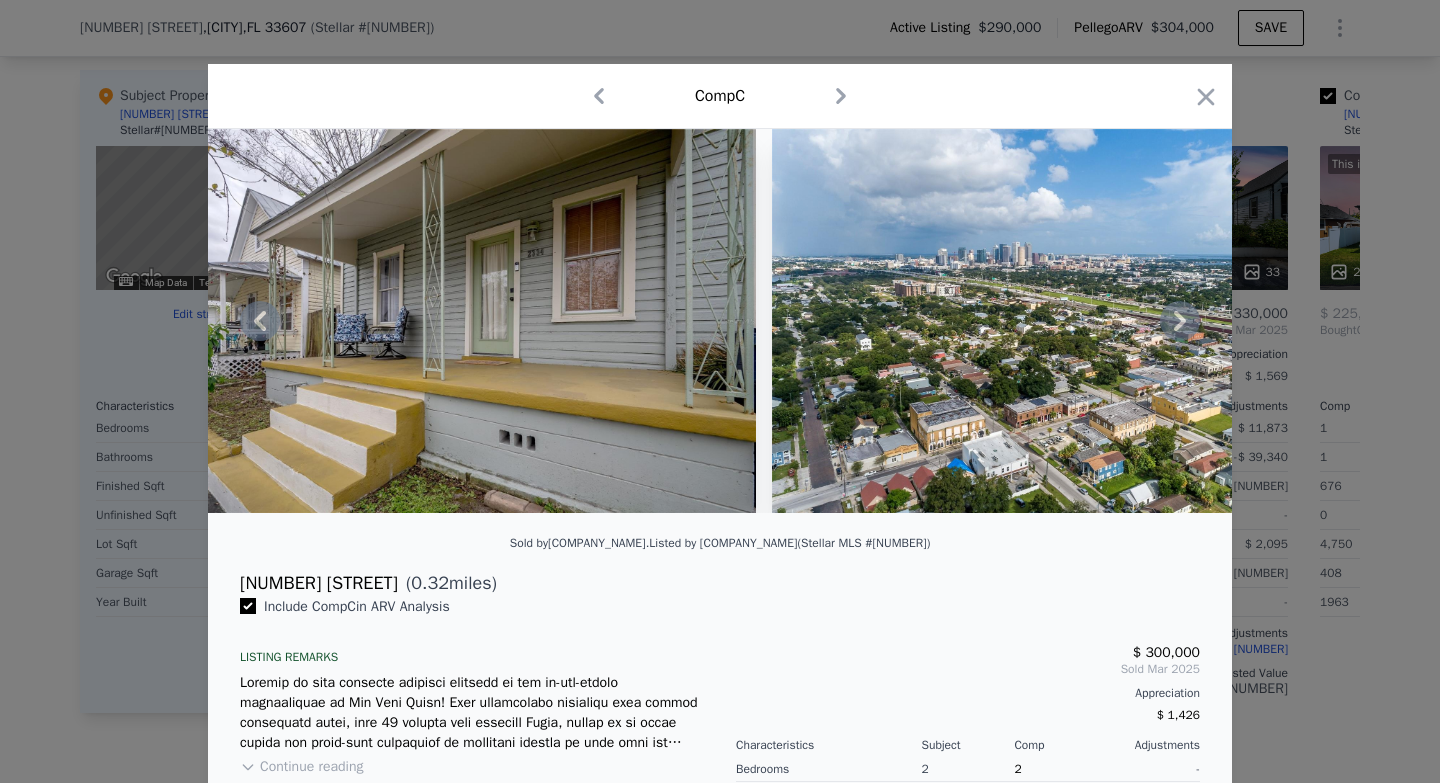 click 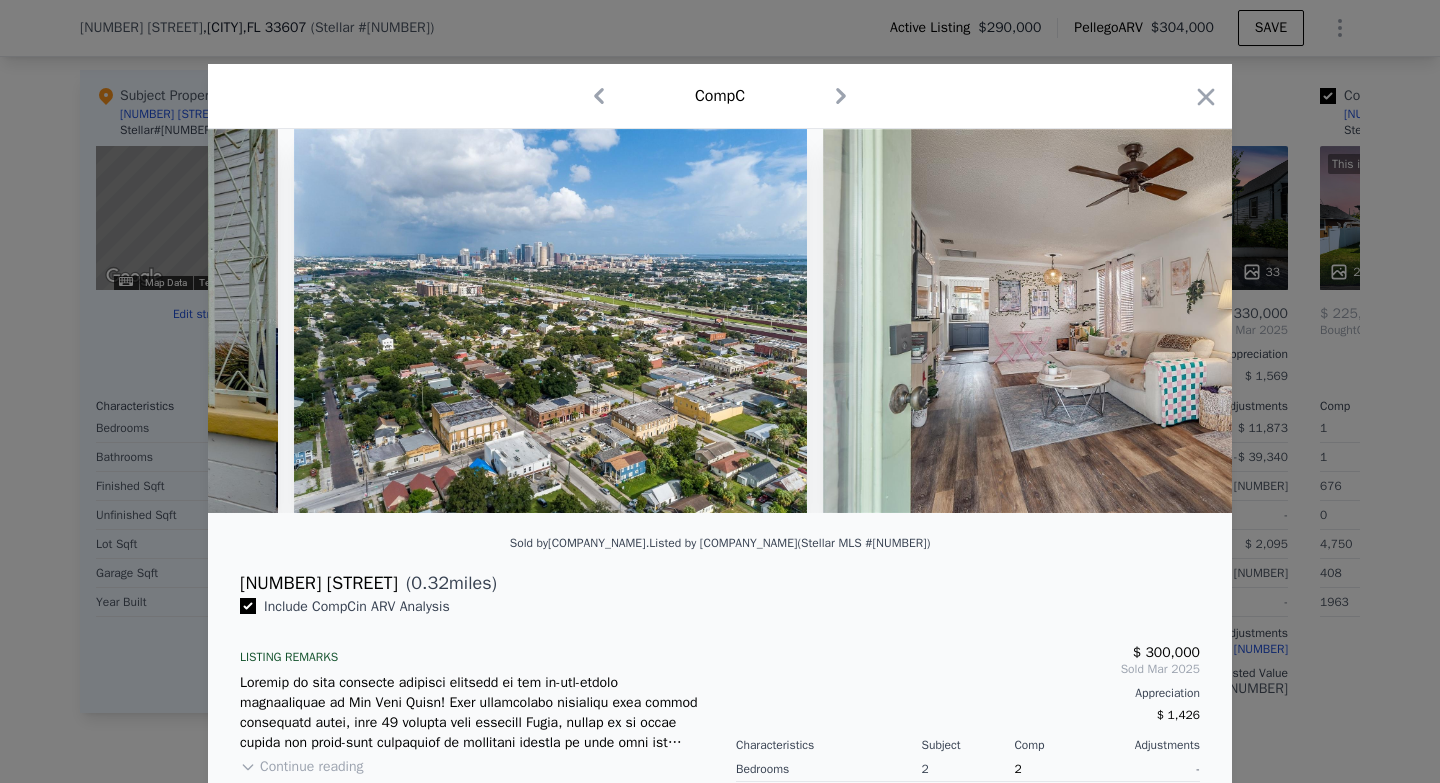 scroll, scrollTop: 0, scrollLeft: 2880, axis: horizontal 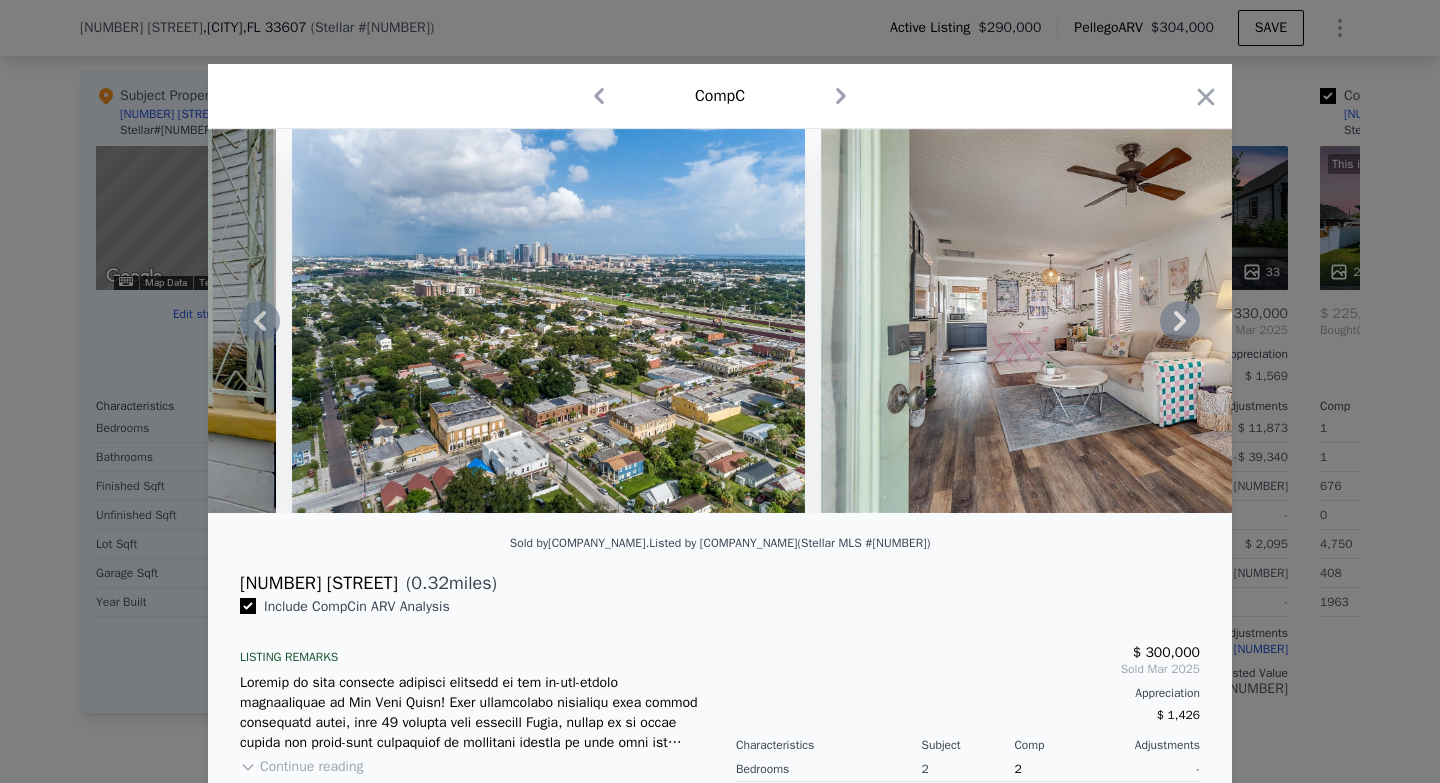 click 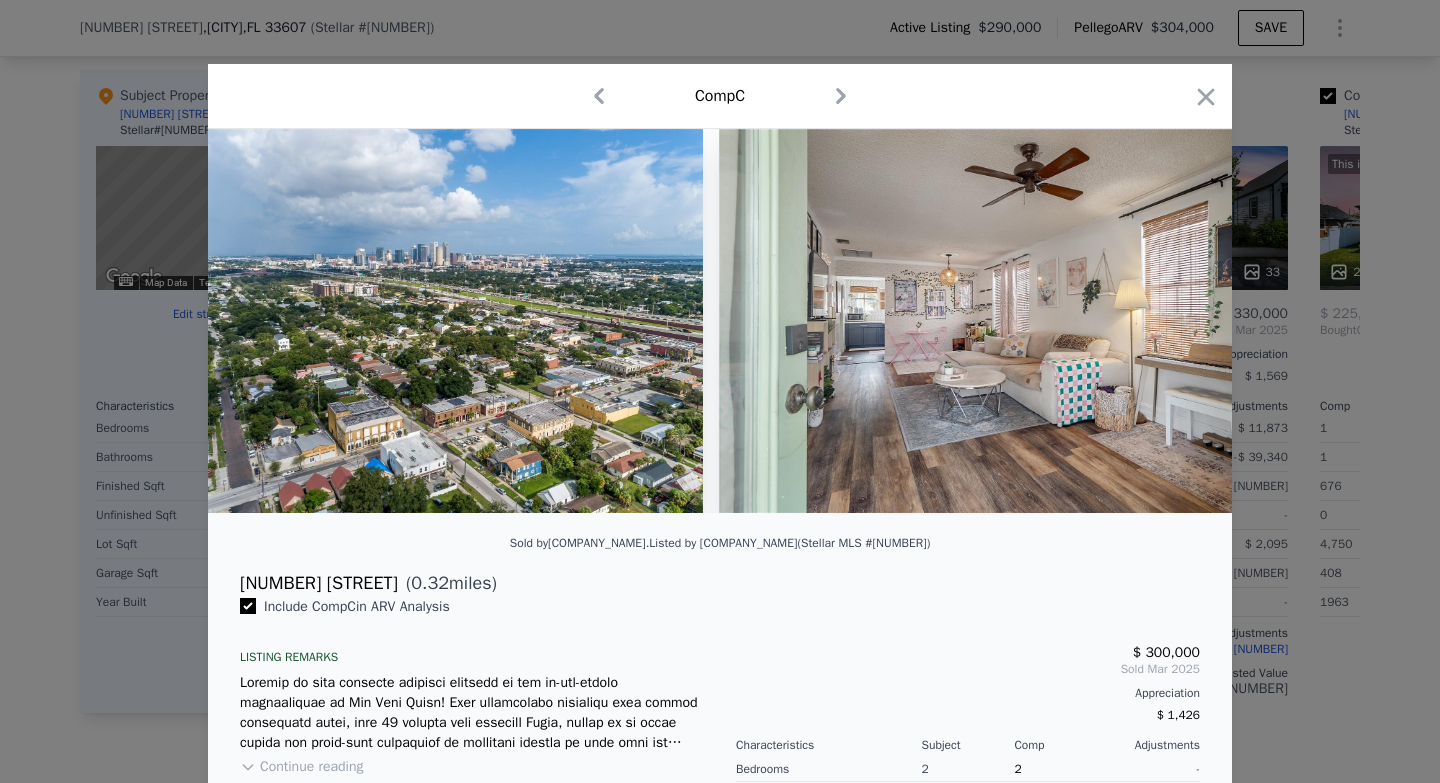 scroll, scrollTop: 0, scrollLeft: 3360, axis: horizontal 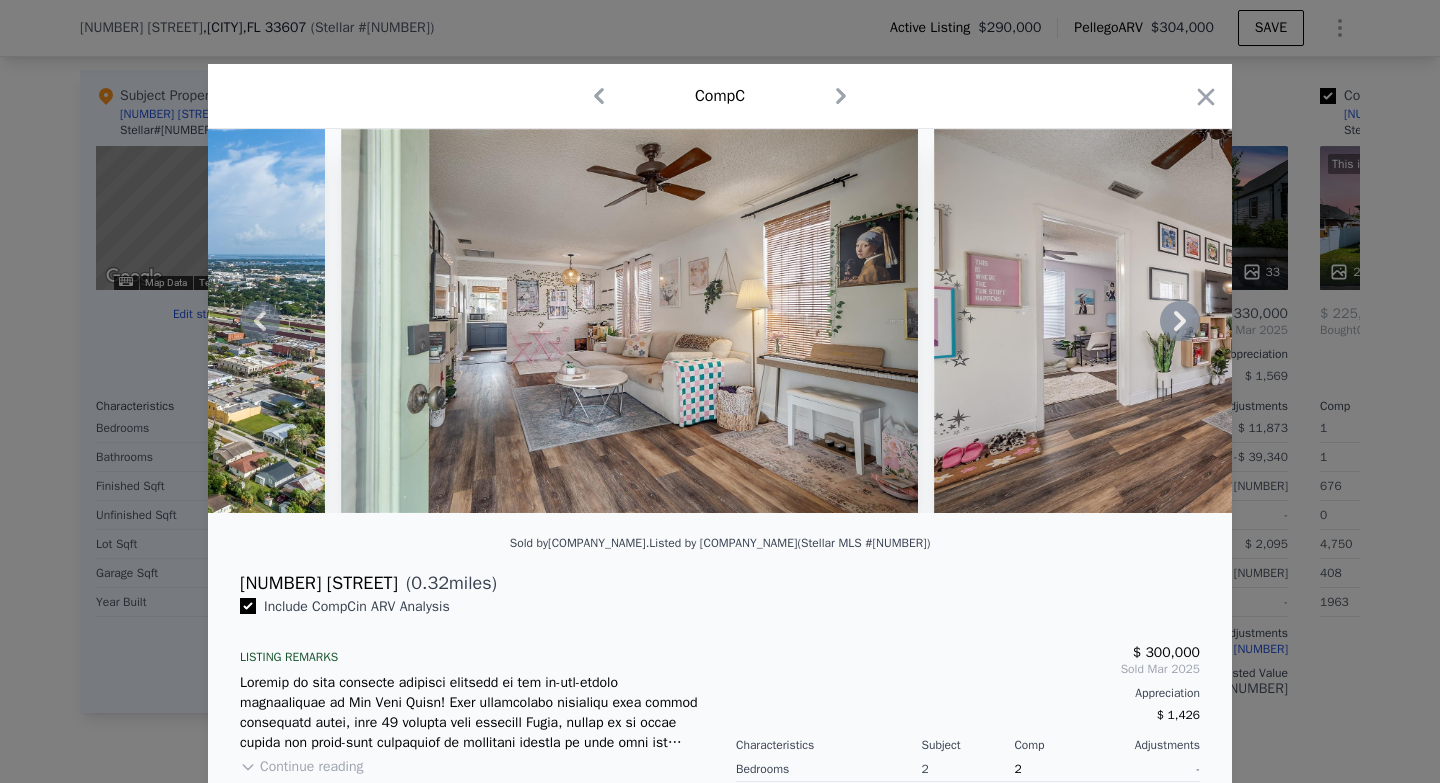 click 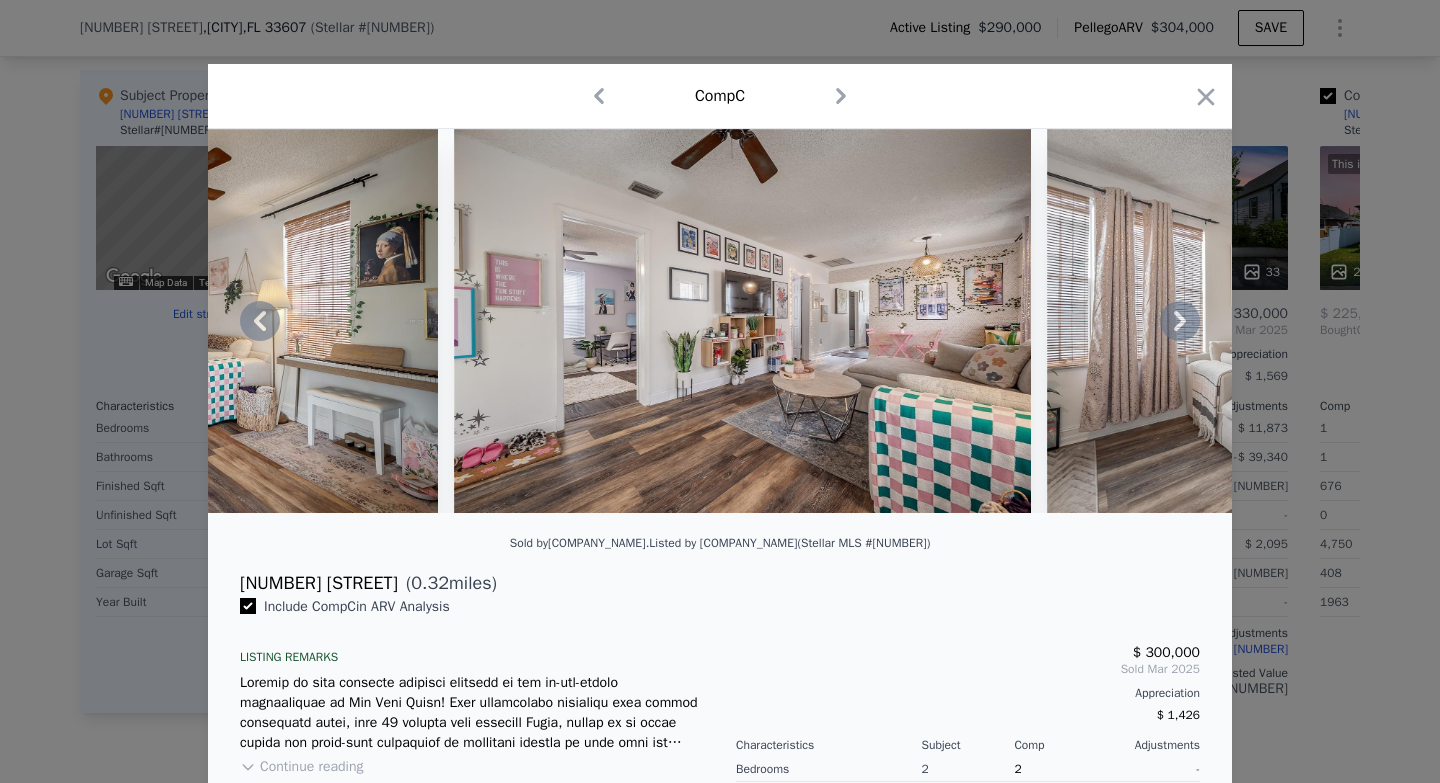 click 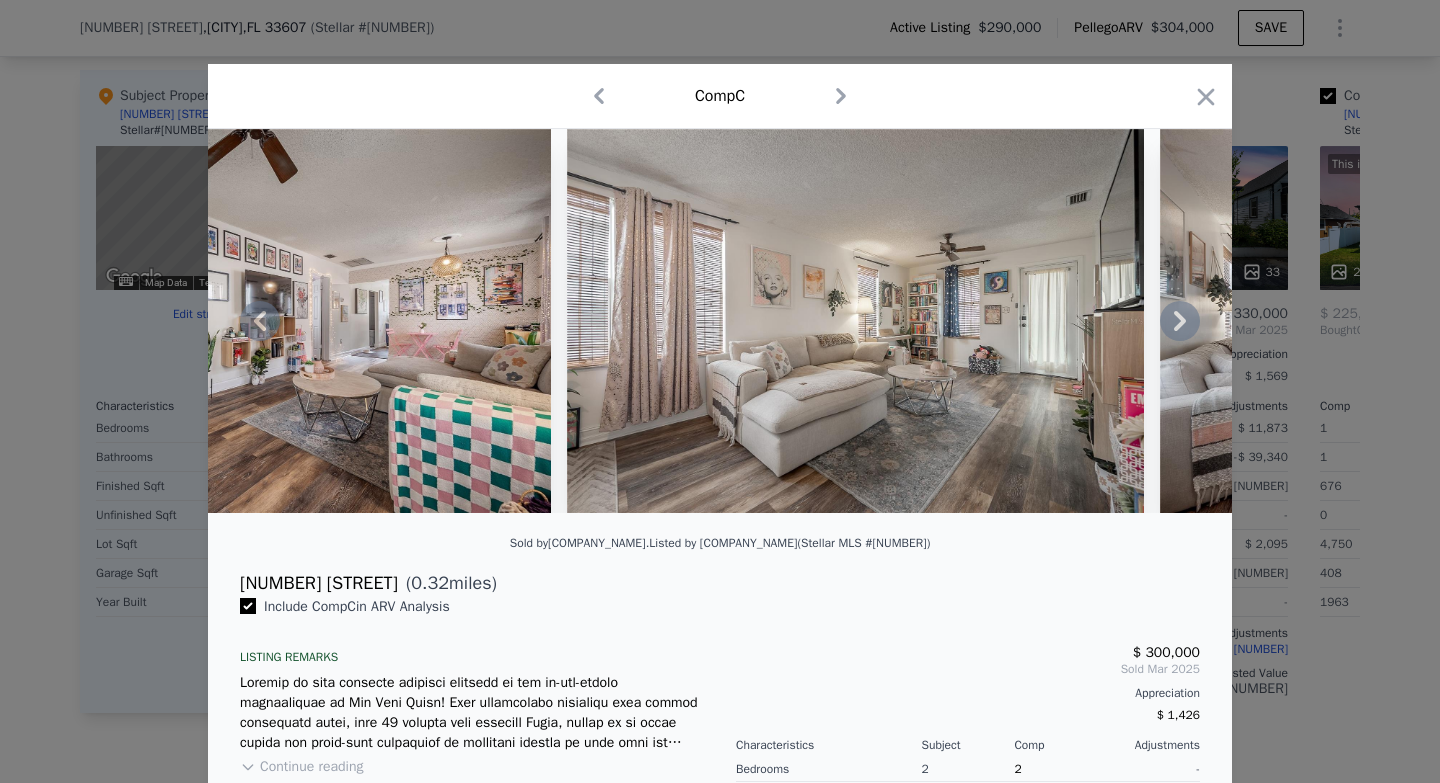 click 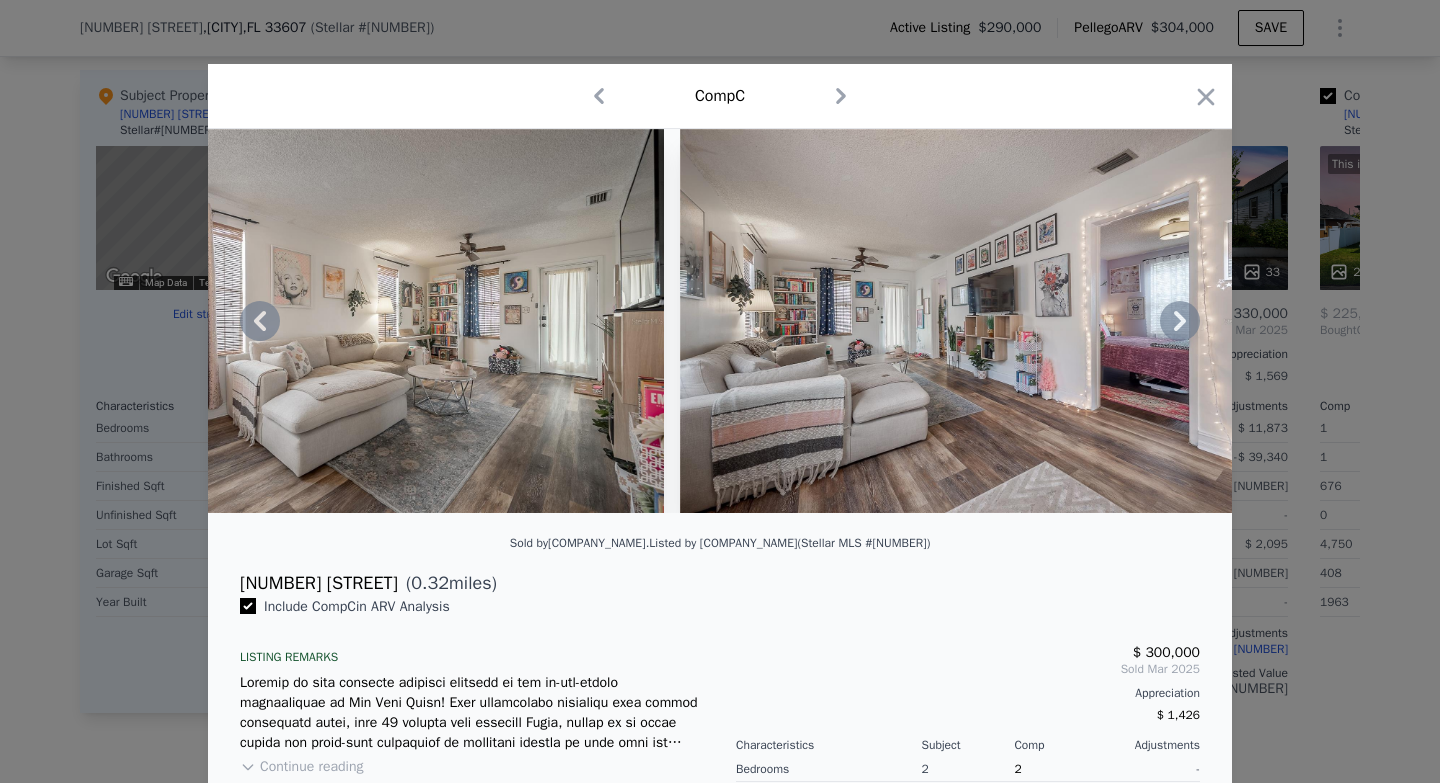 click 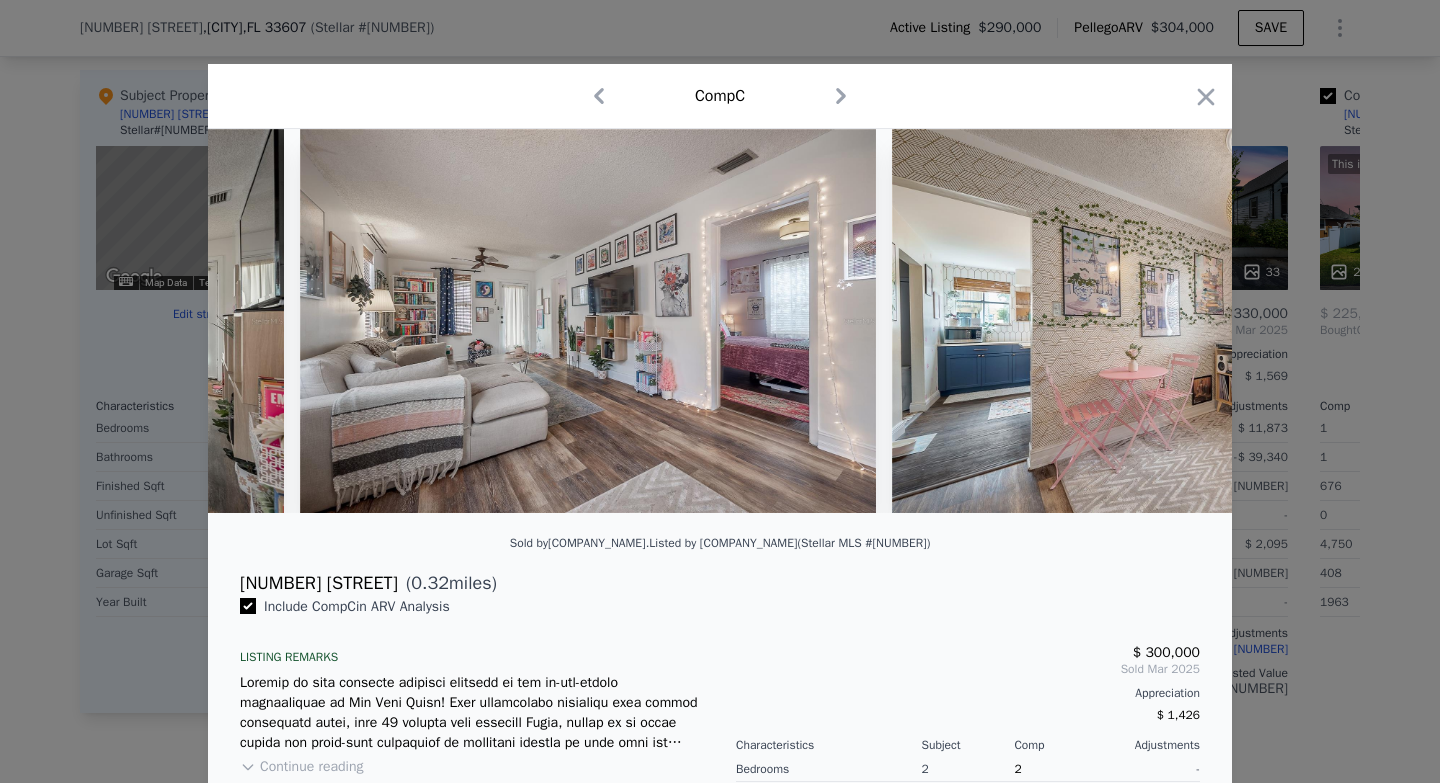scroll, scrollTop: 0, scrollLeft: 5280, axis: horizontal 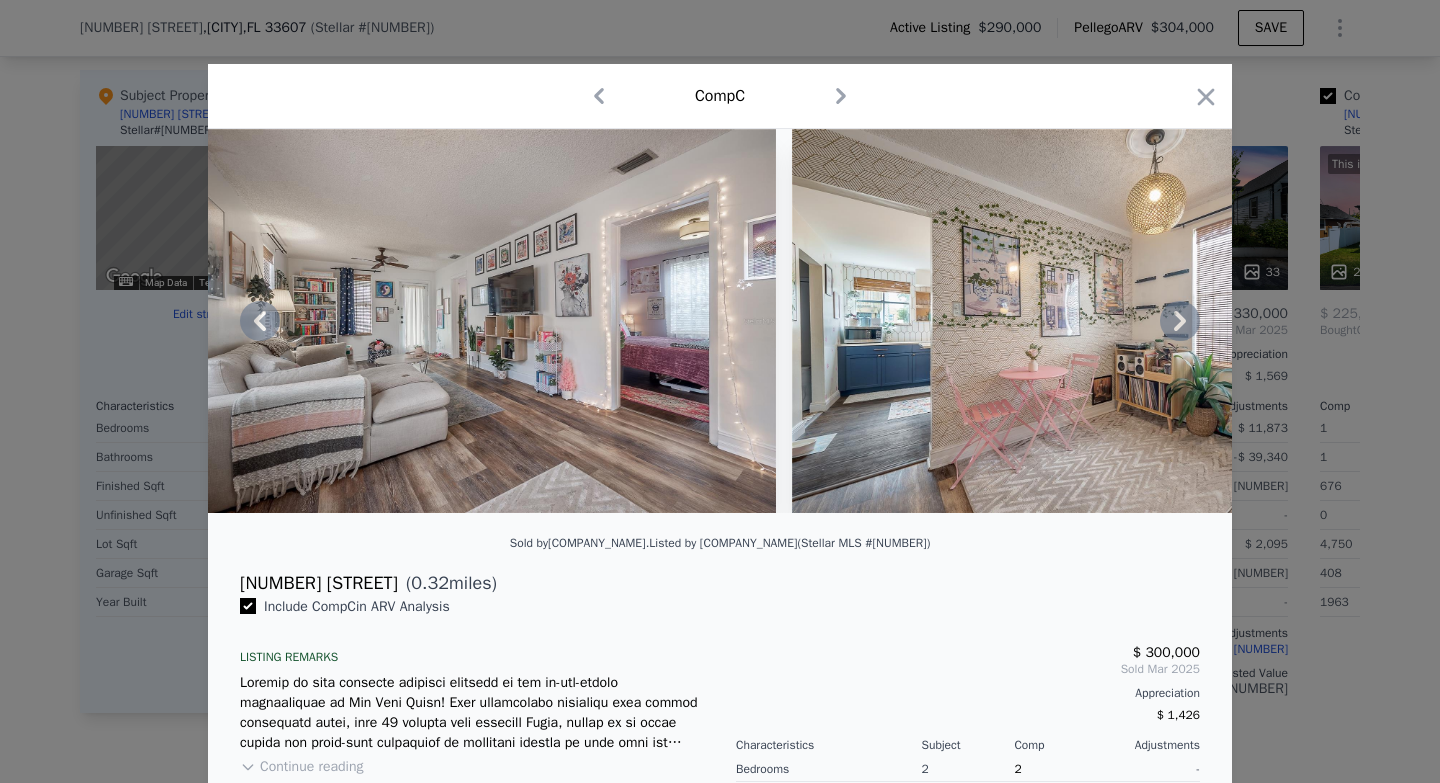 click 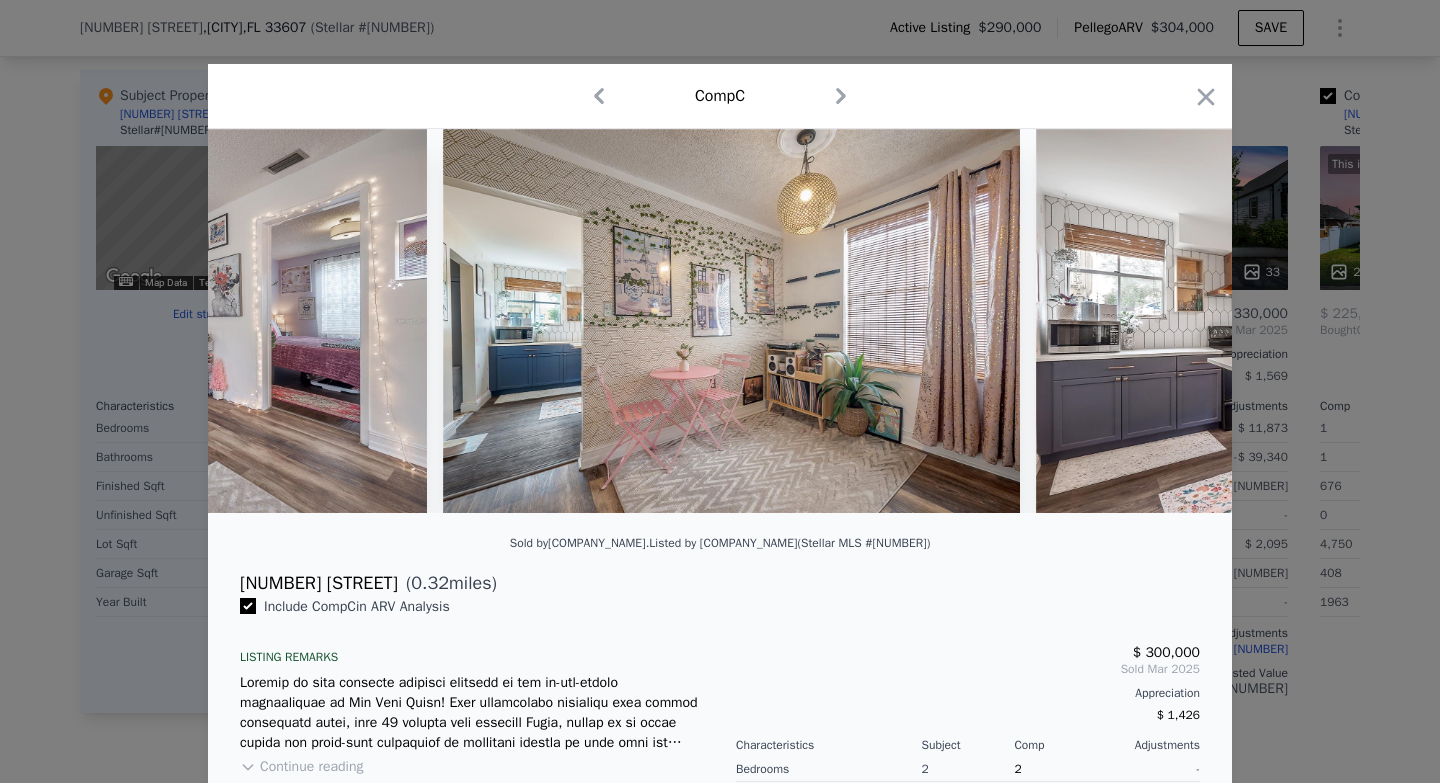 scroll, scrollTop: 0, scrollLeft: 5760, axis: horizontal 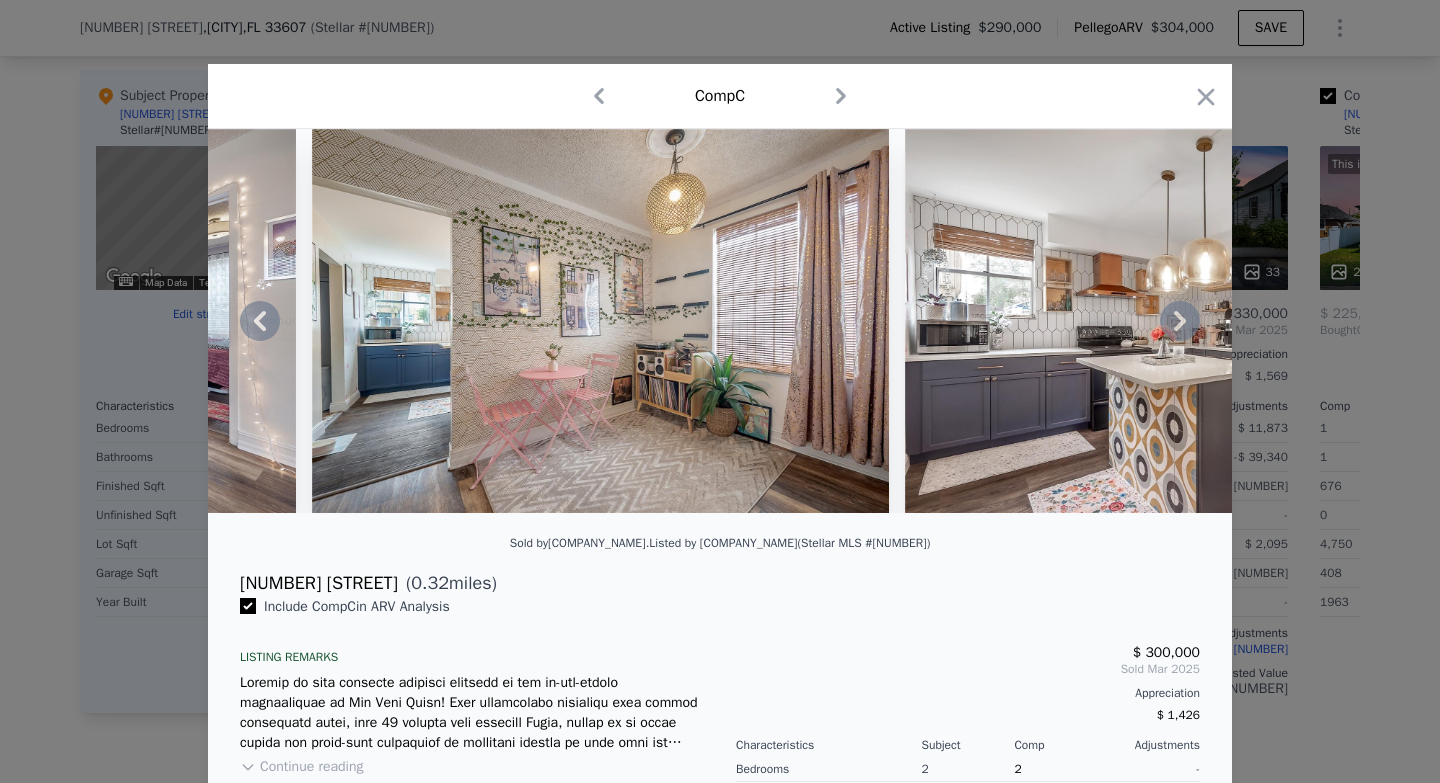click 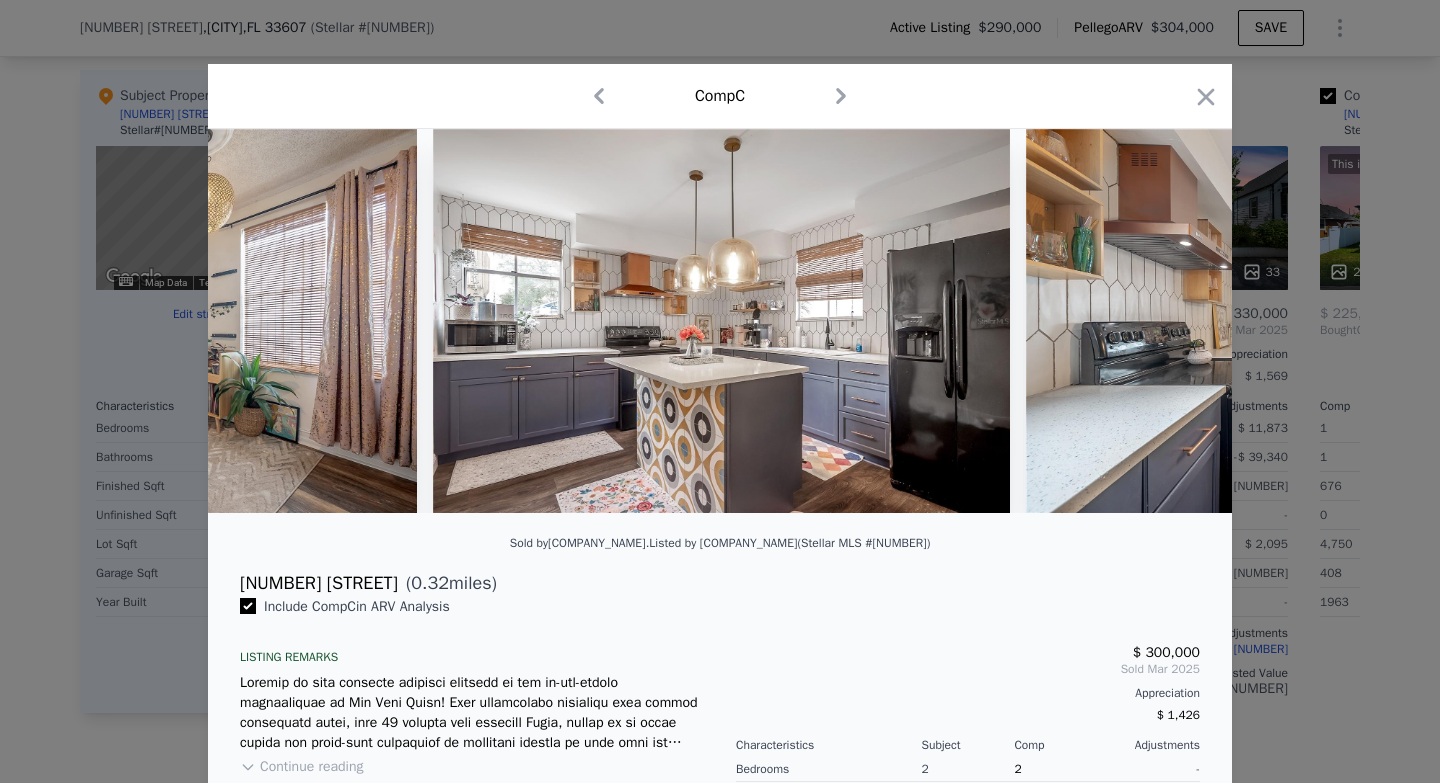 scroll, scrollTop: 0, scrollLeft: 6240, axis: horizontal 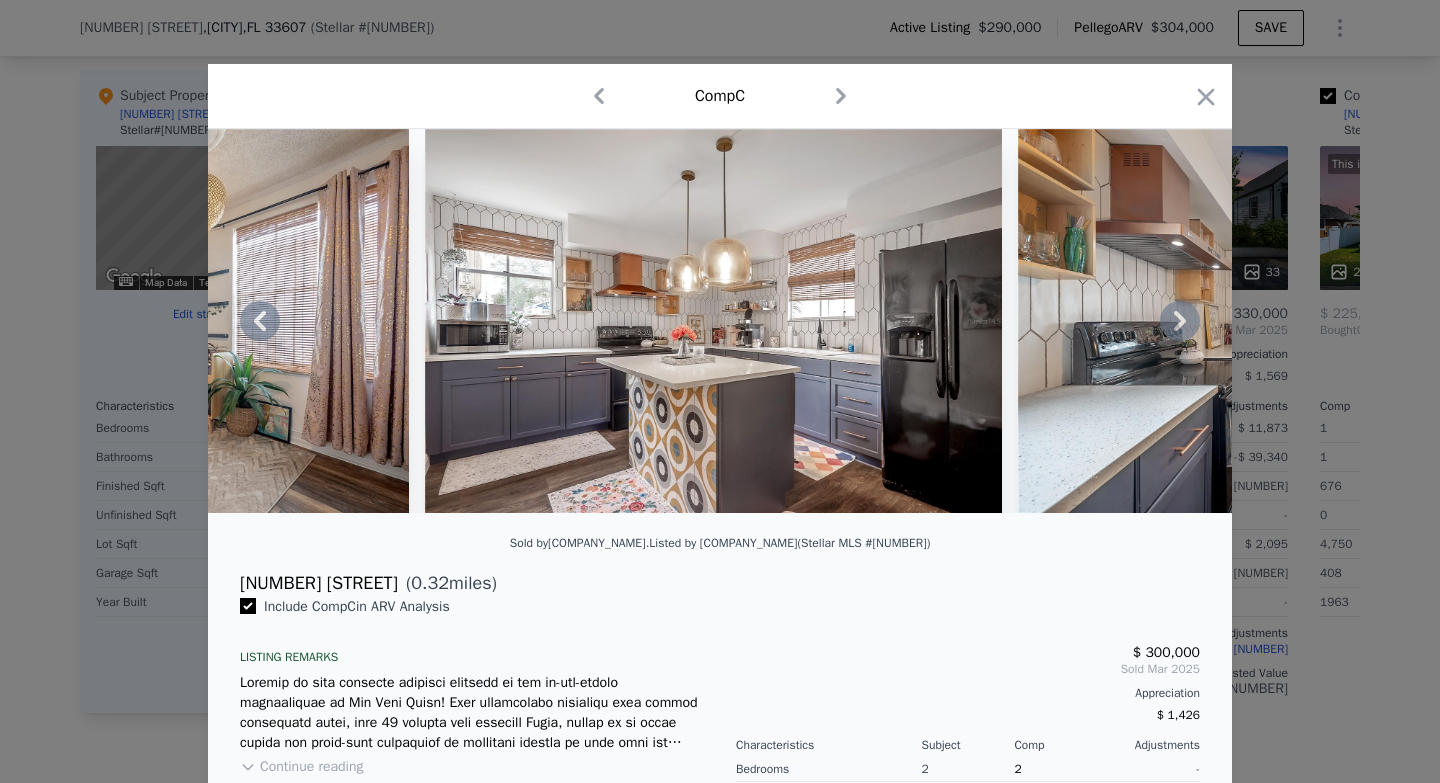 click 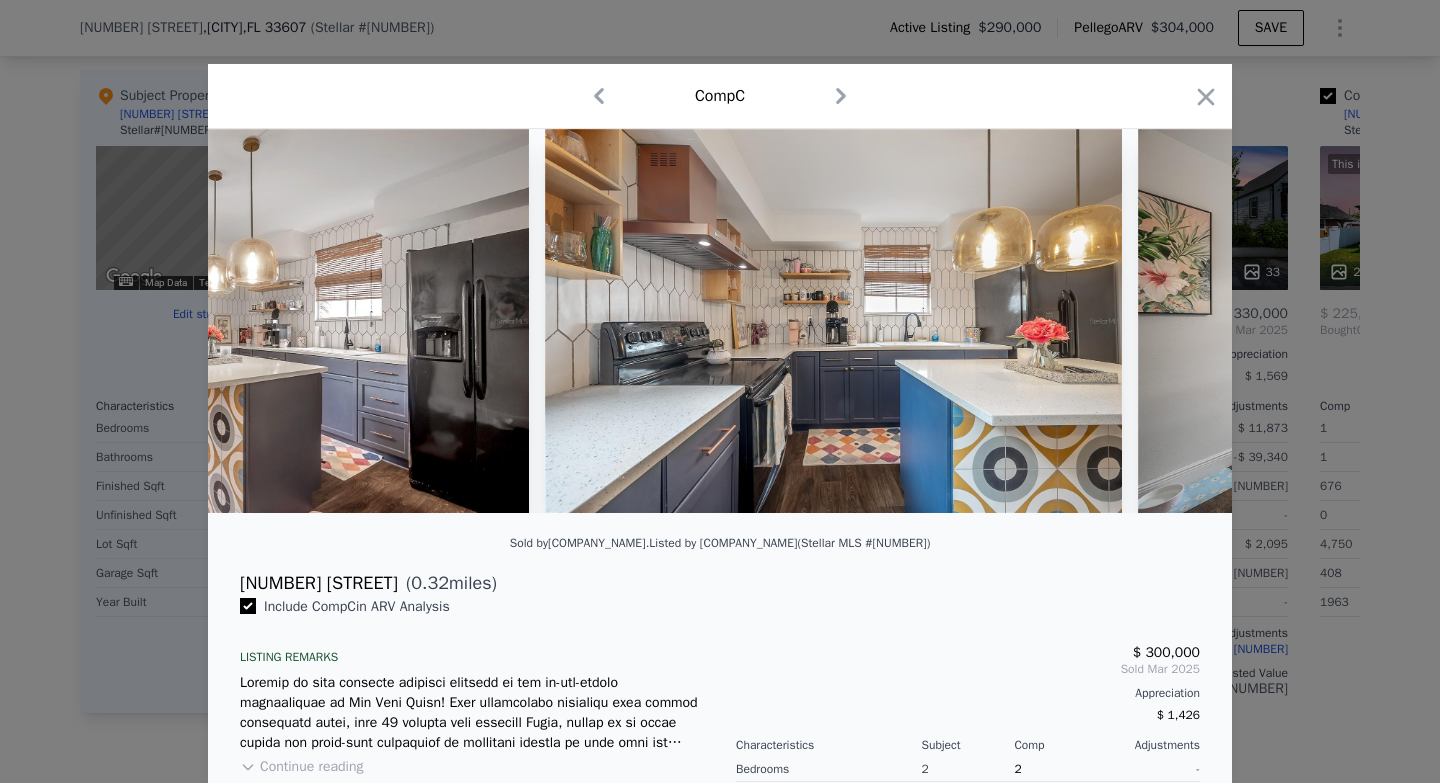 scroll, scrollTop: 0, scrollLeft: 6720, axis: horizontal 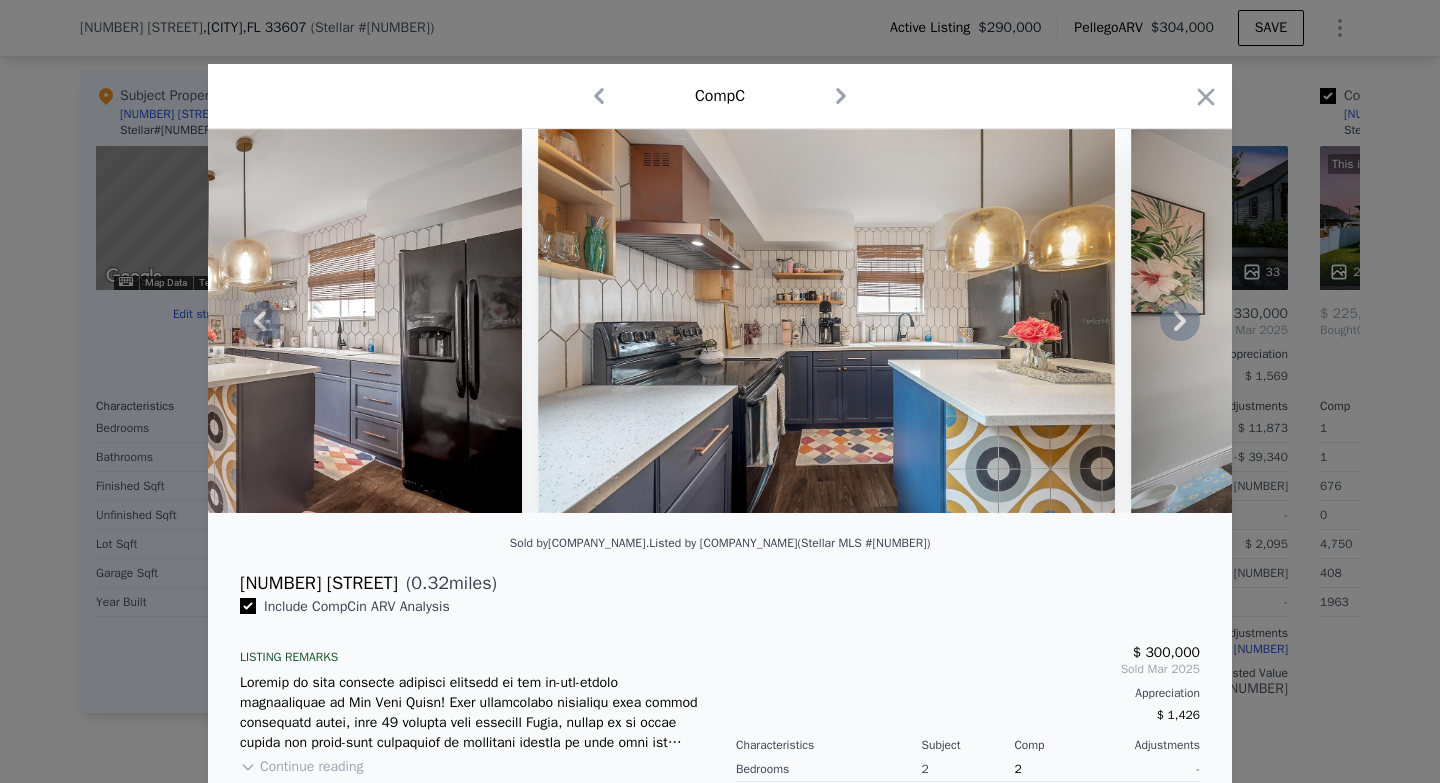 click 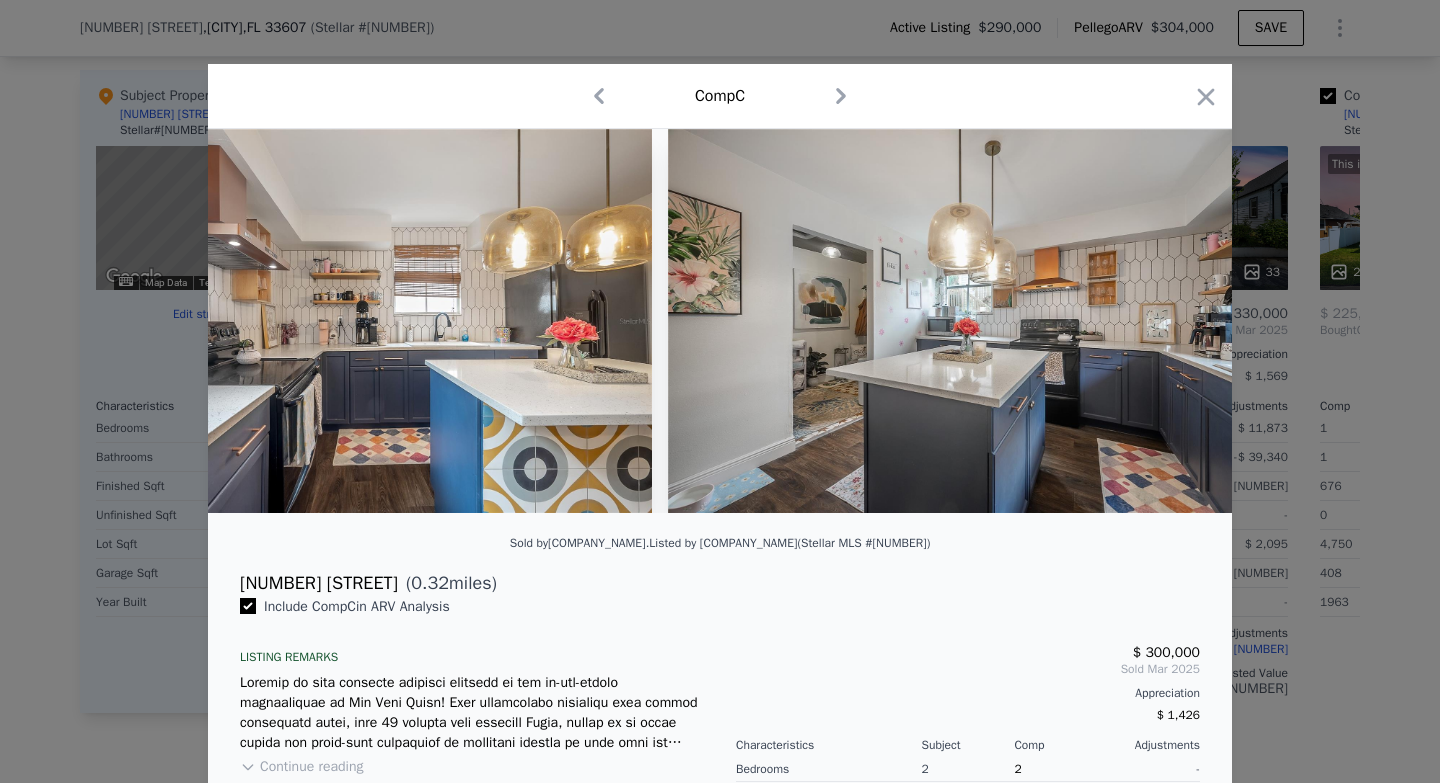 scroll, scrollTop: 0, scrollLeft: 7200, axis: horizontal 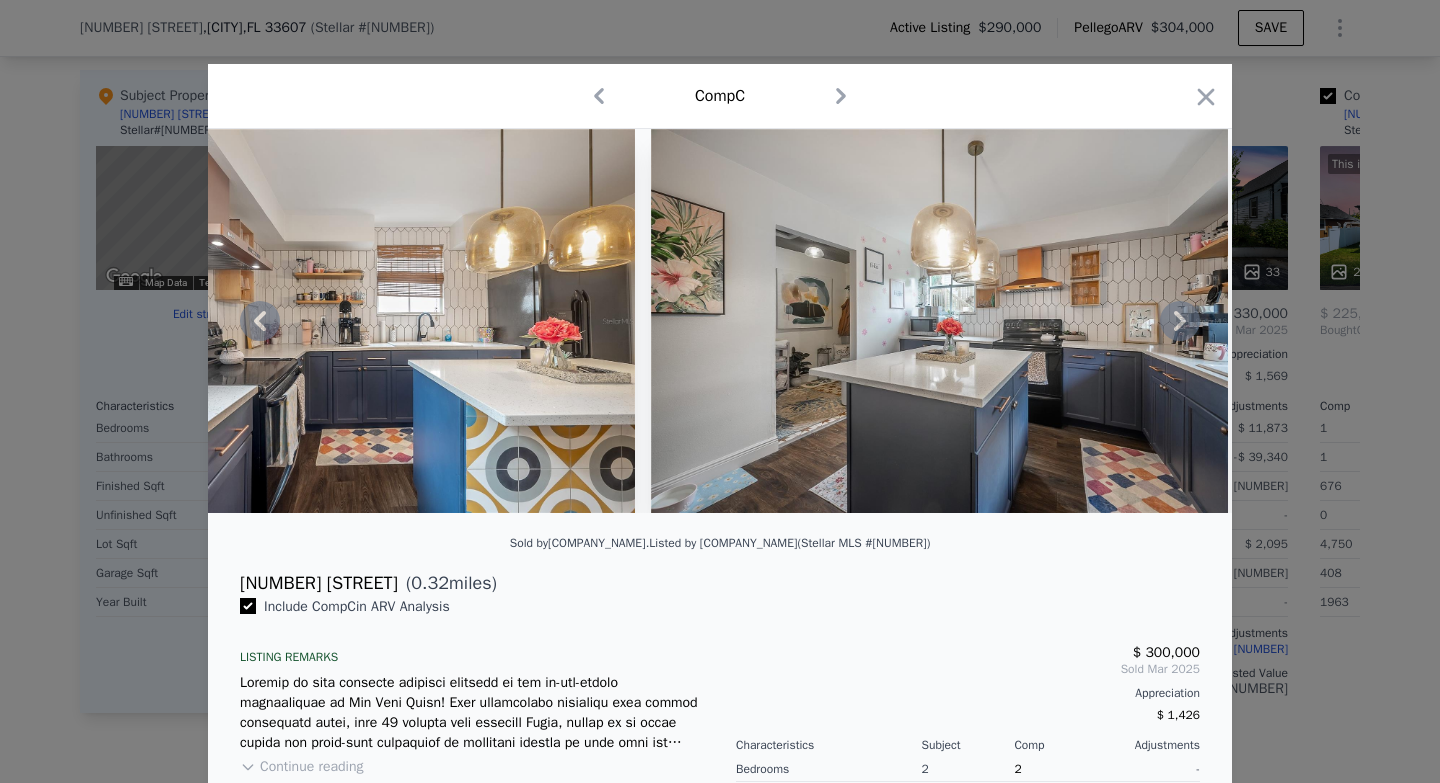 click 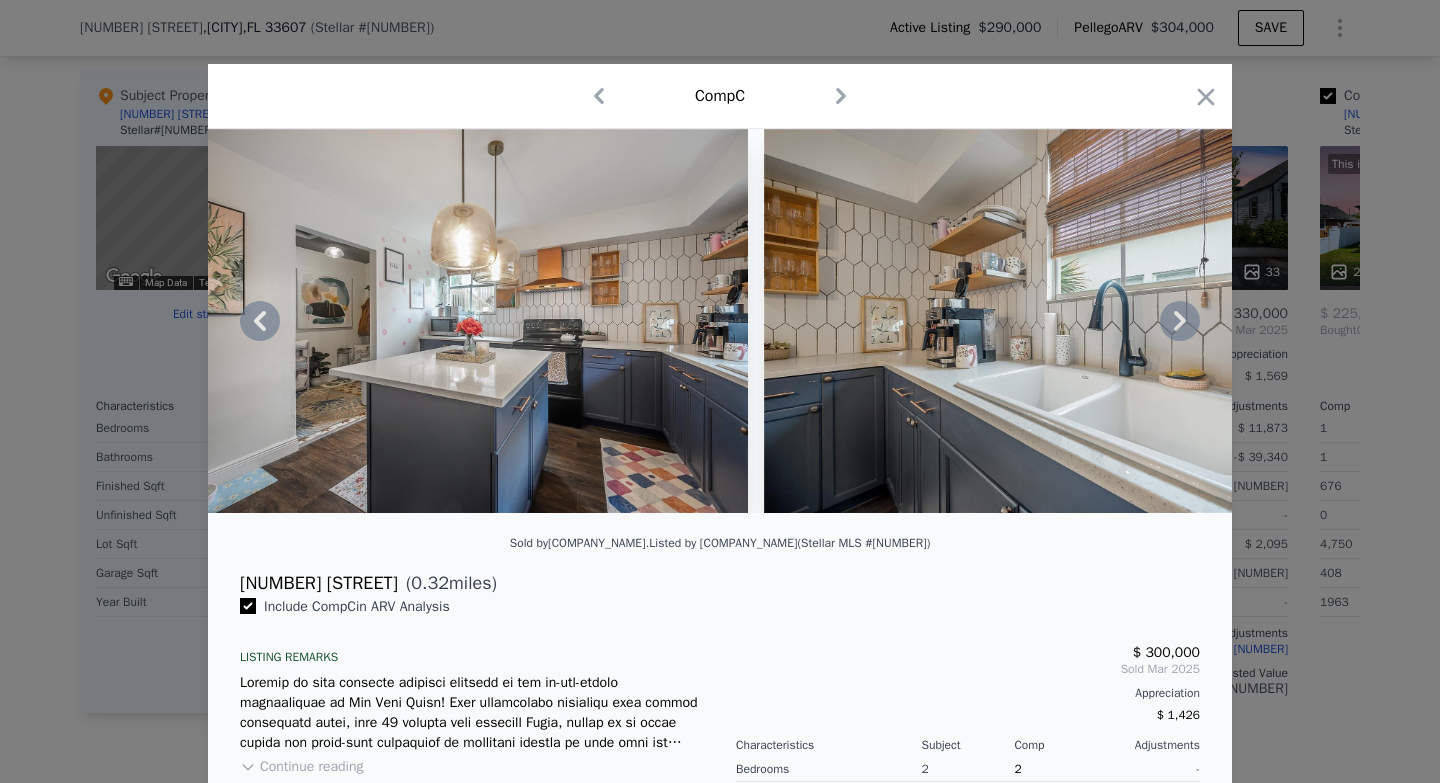 click 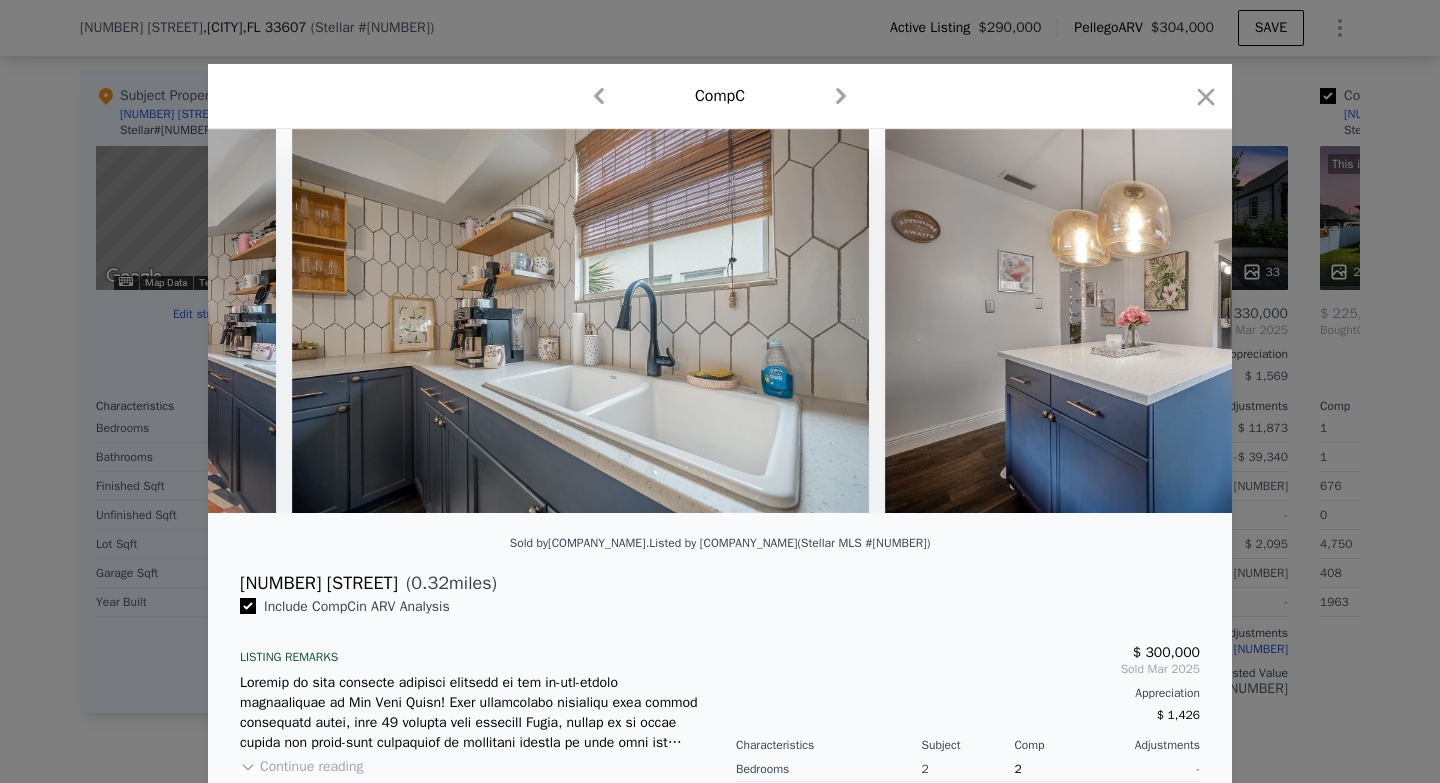 scroll, scrollTop: 0, scrollLeft: 8160, axis: horizontal 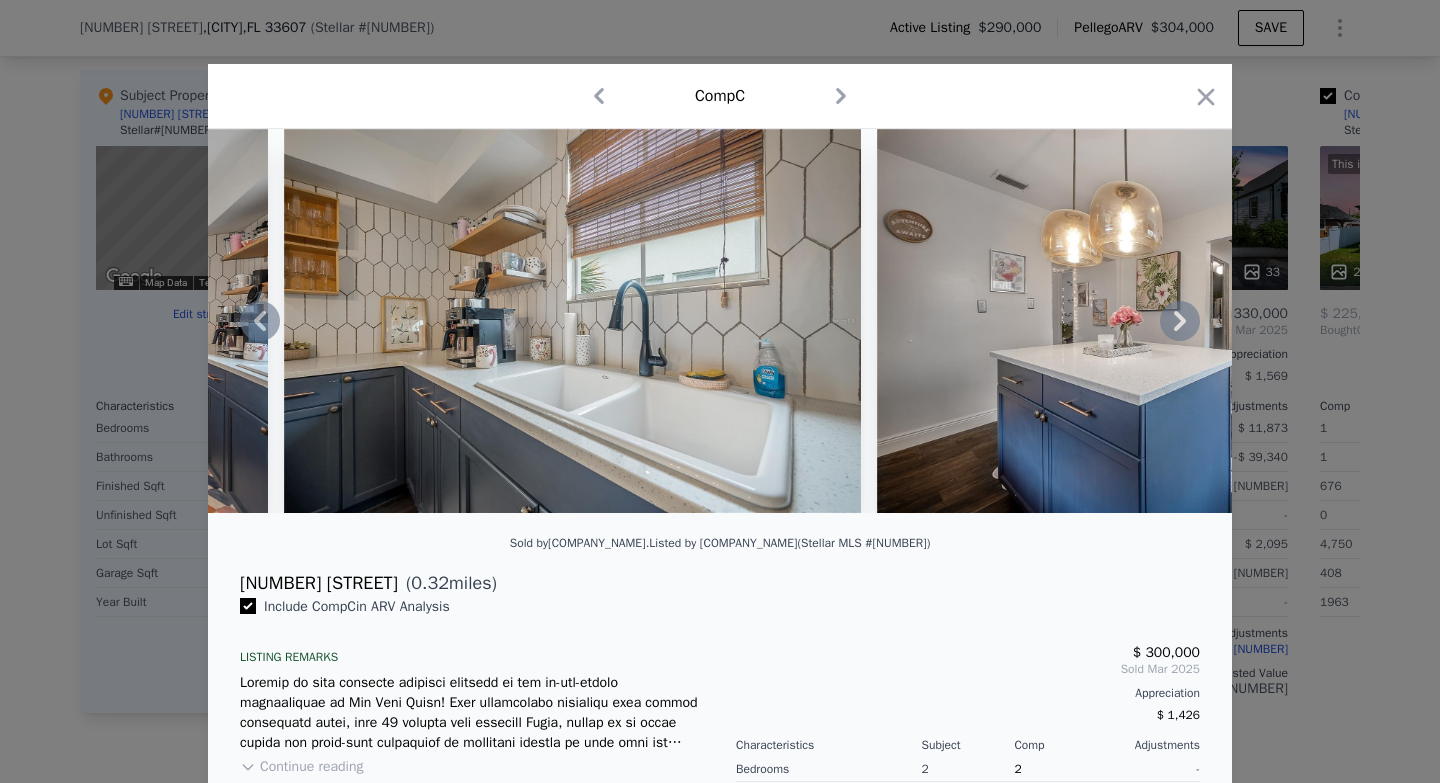 click at bounding box center [720, 321] 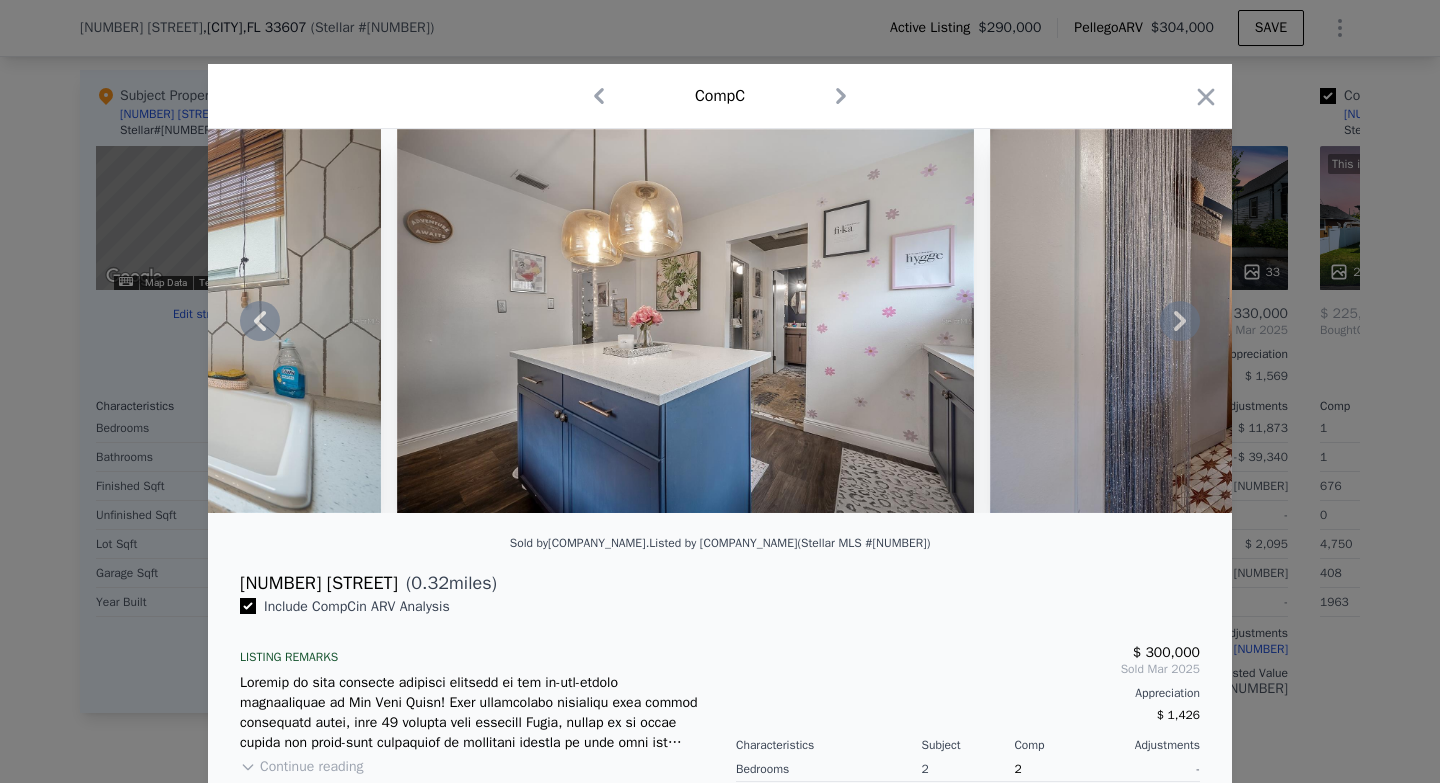 click 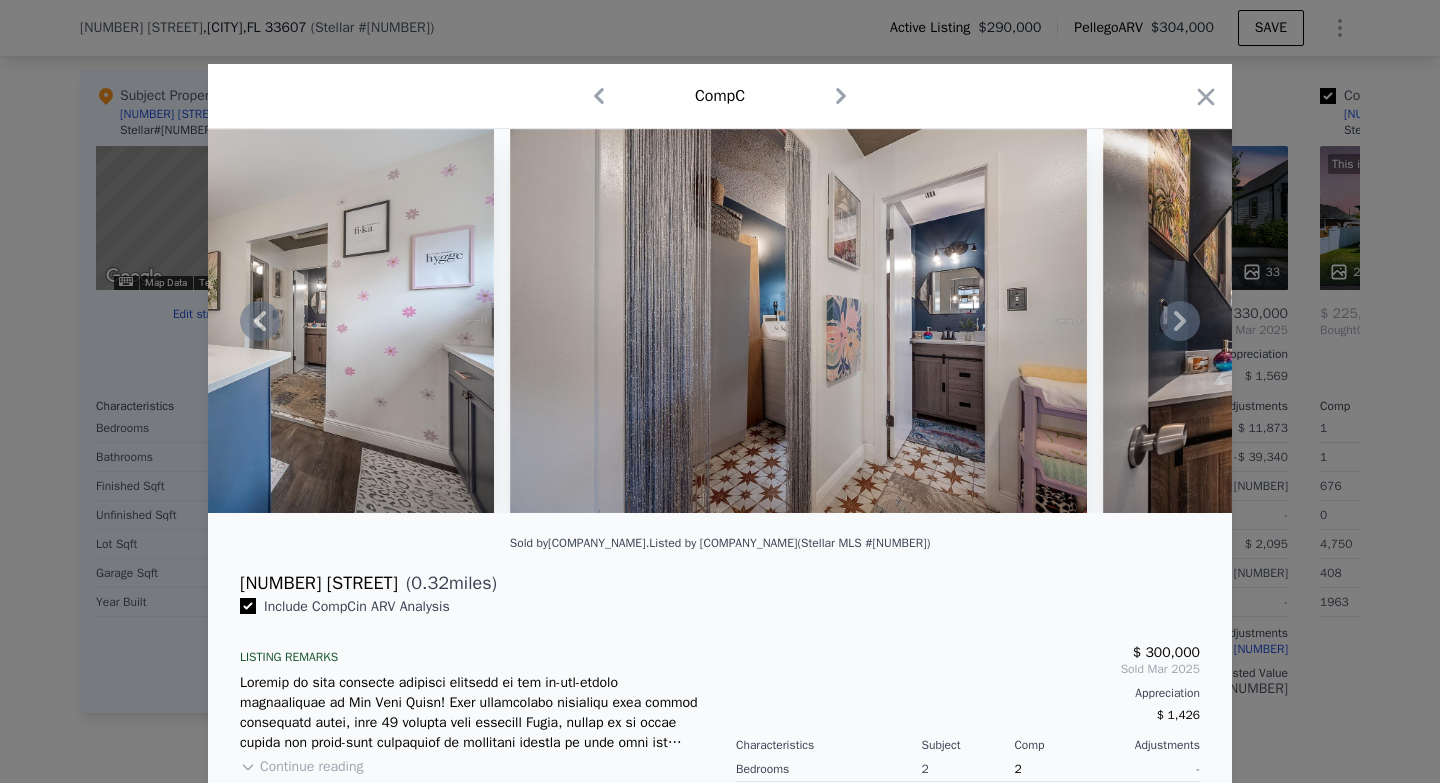 click 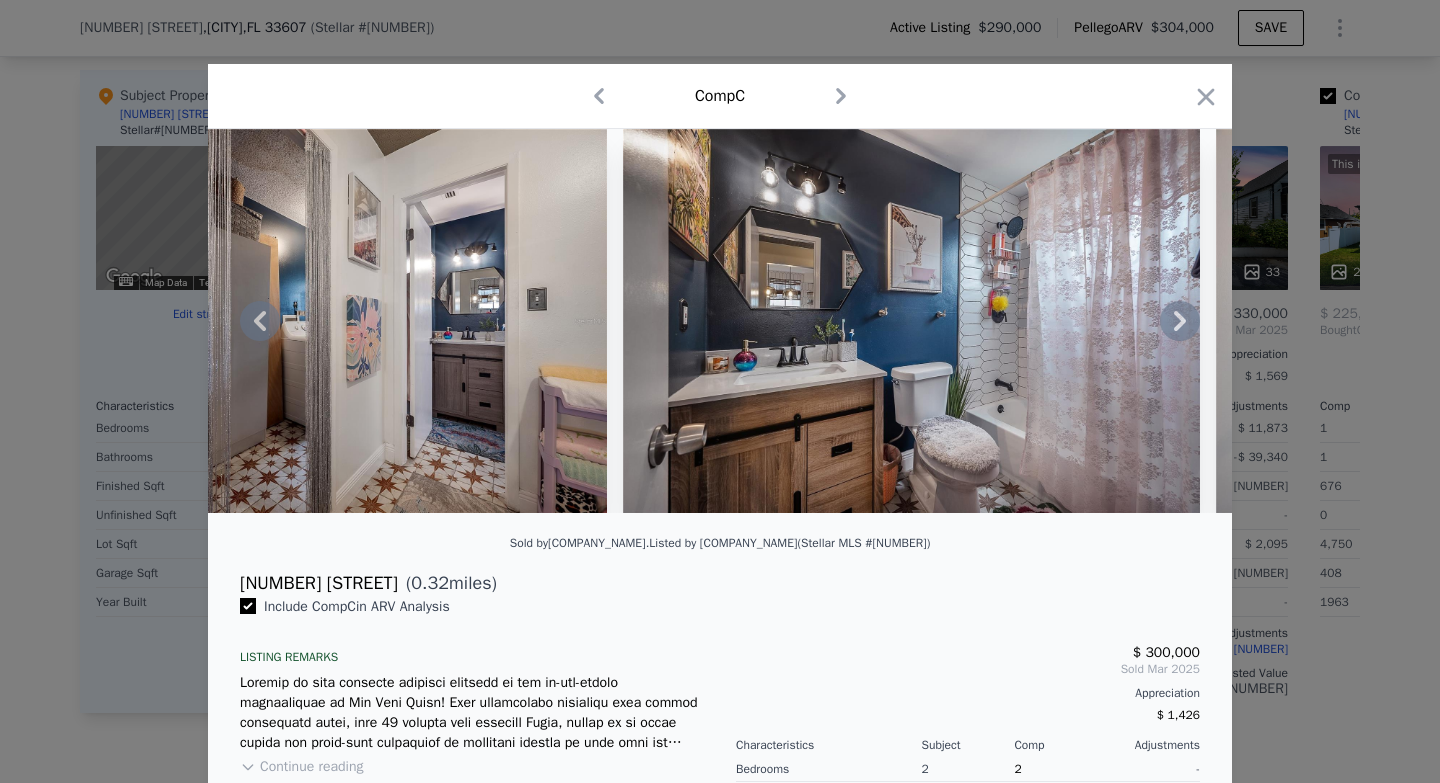 click 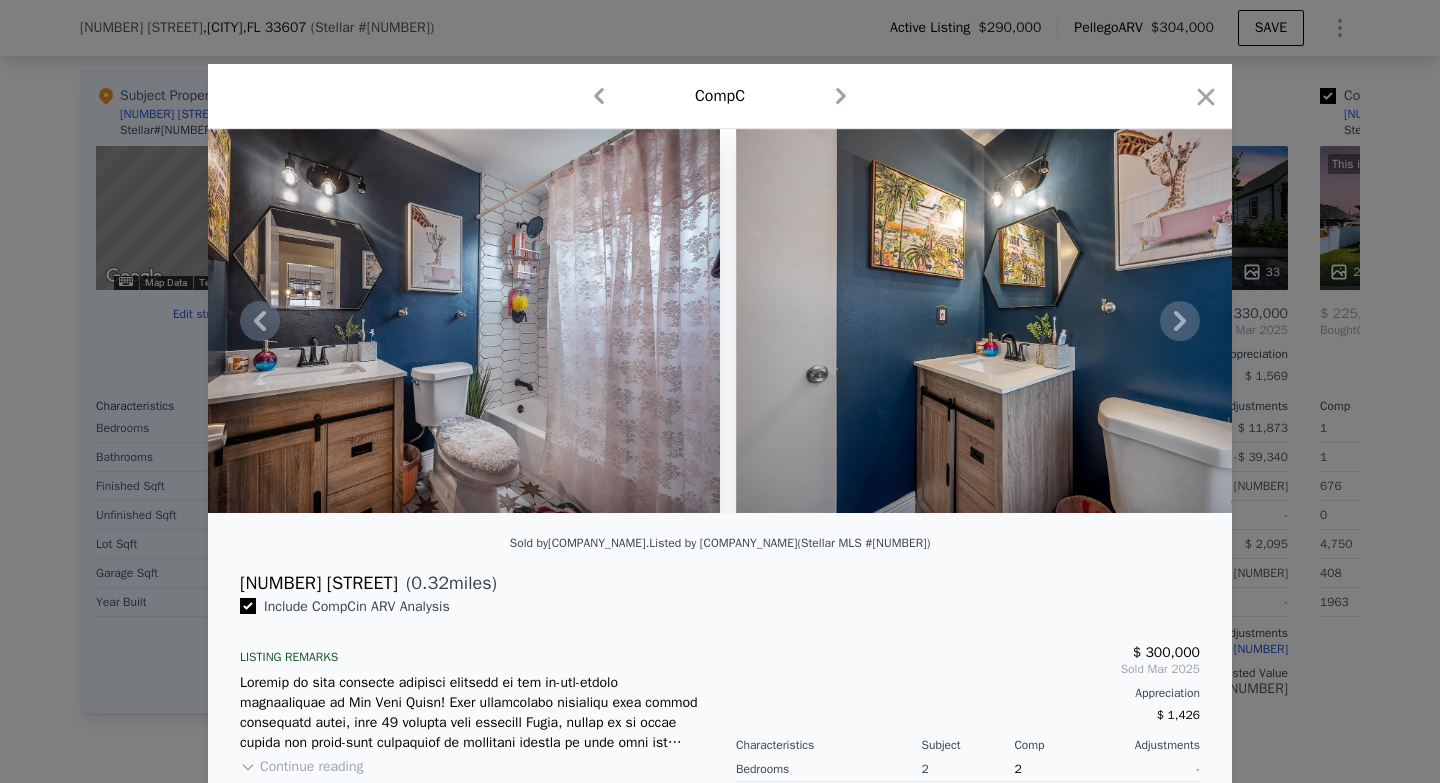 click 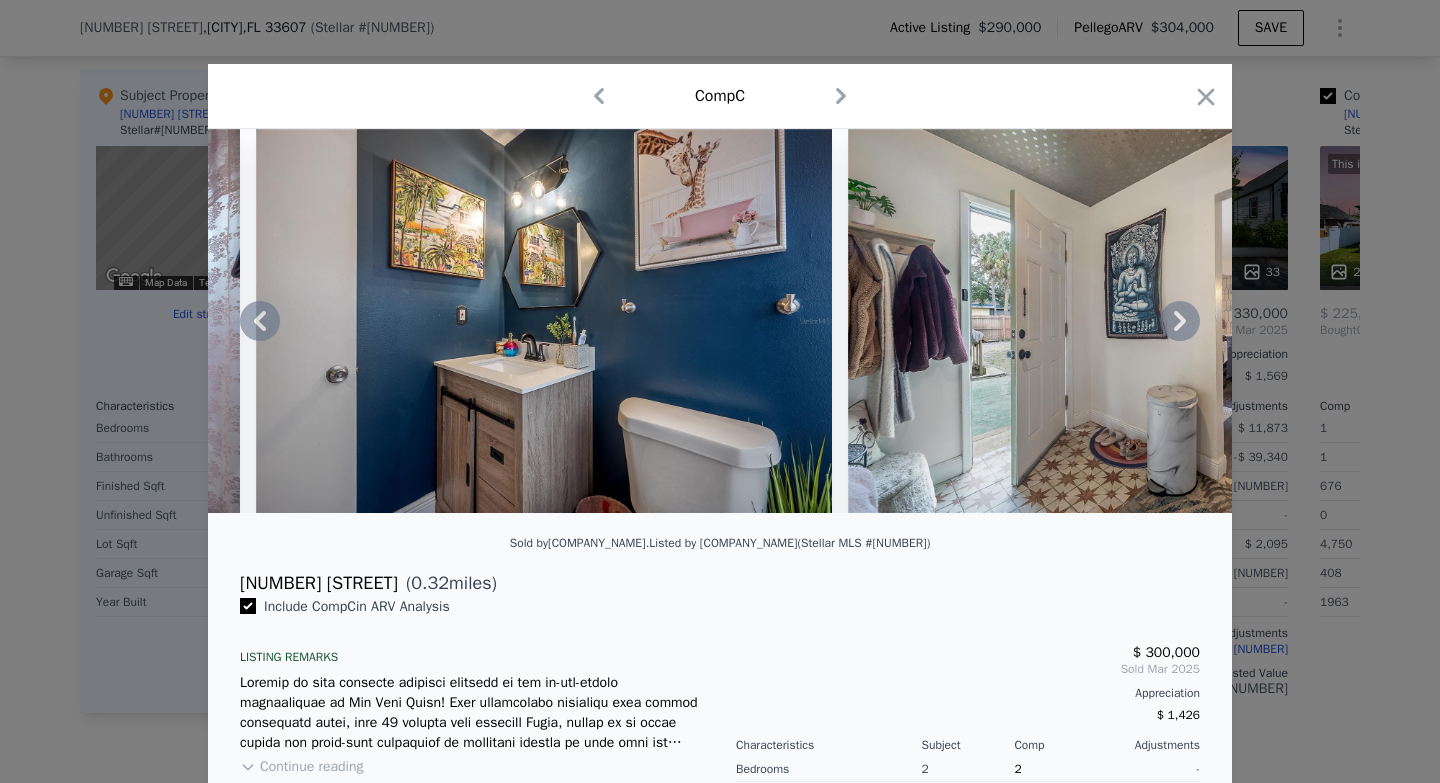 click 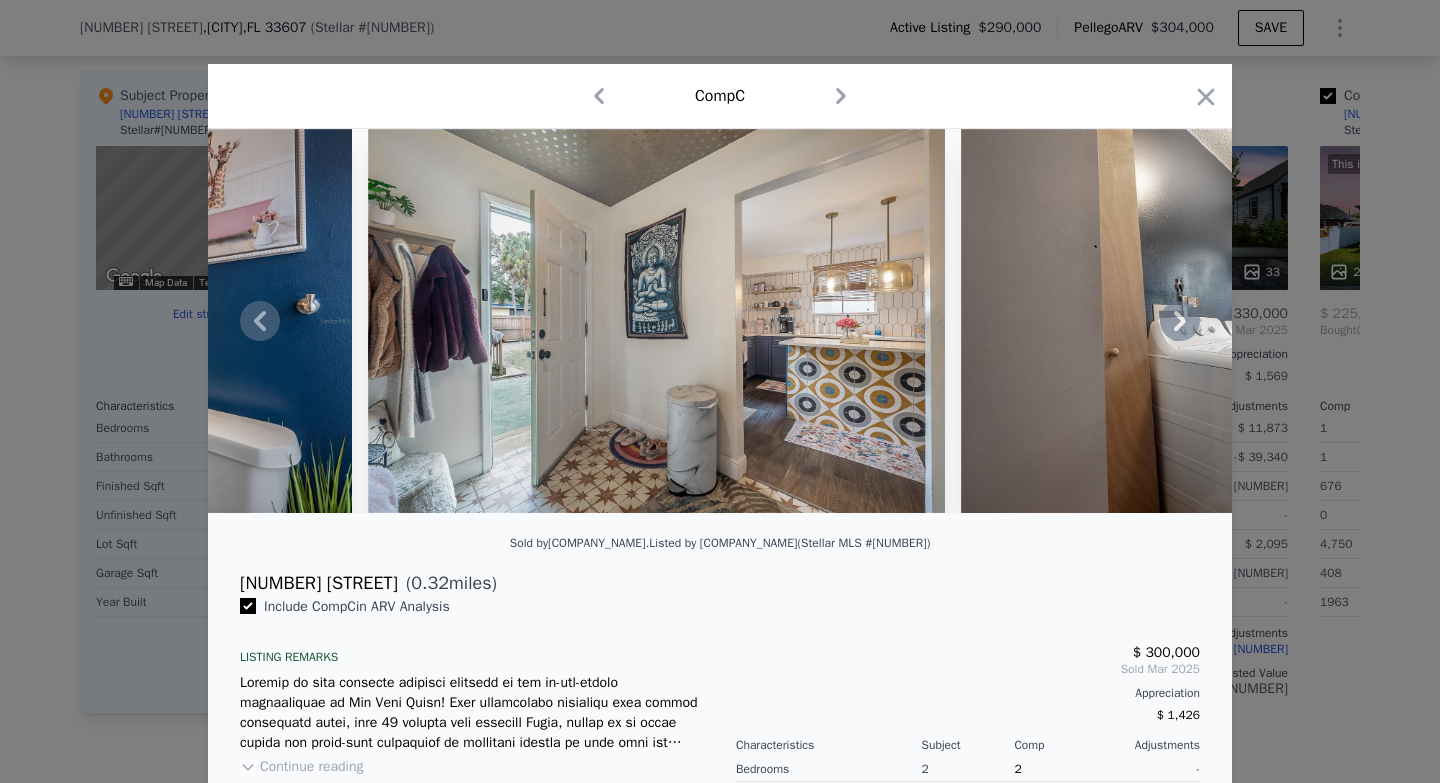 click 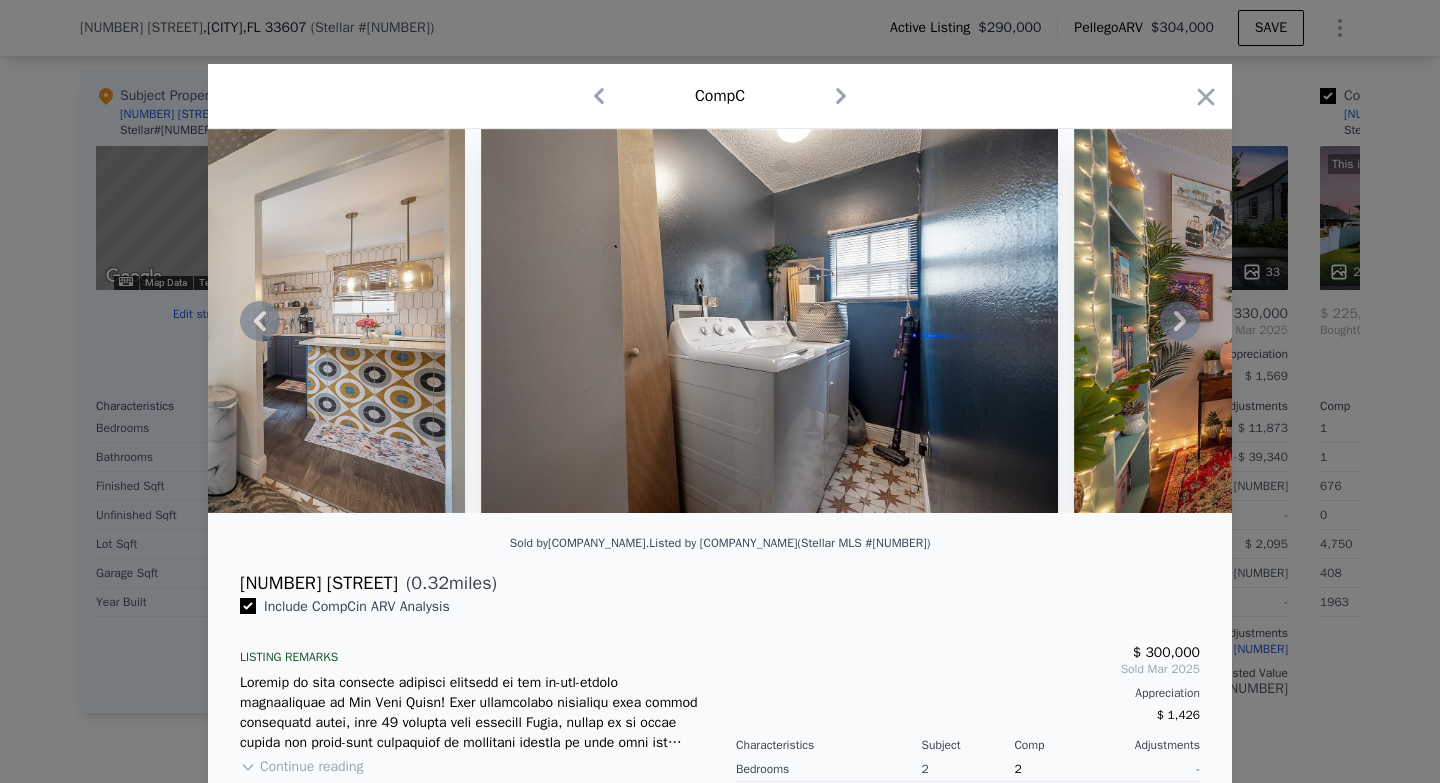 click 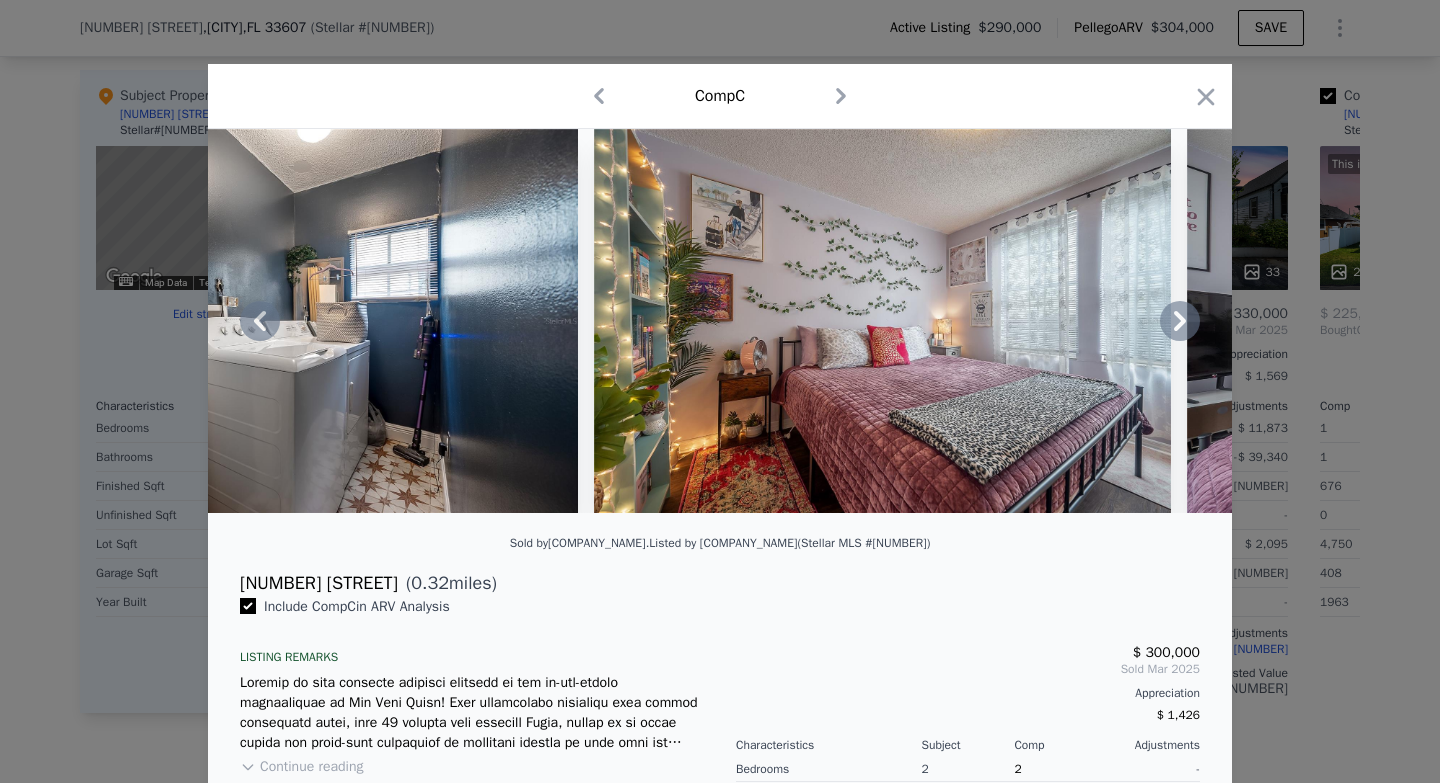 click 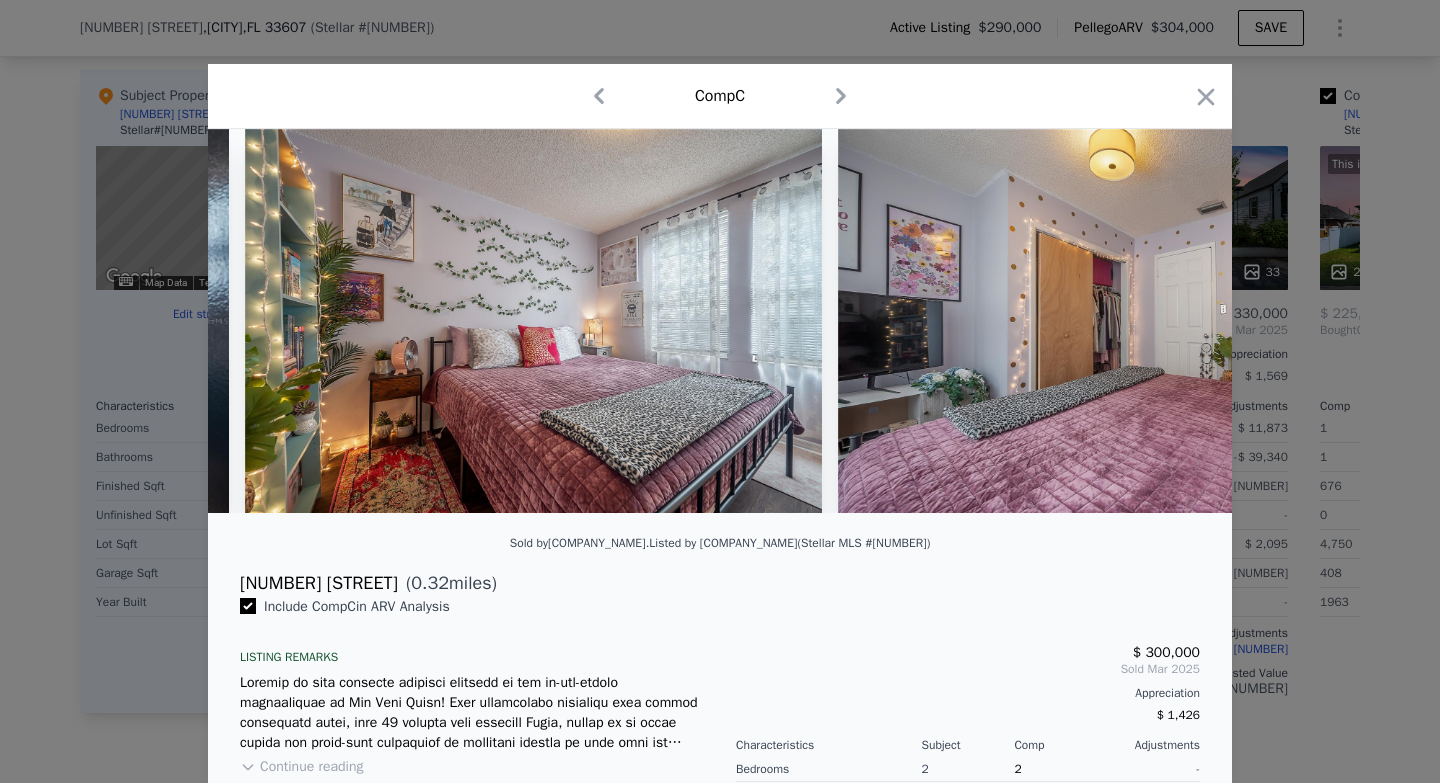 scroll, scrollTop: 0, scrollLeft: 12480, axis: horizontal 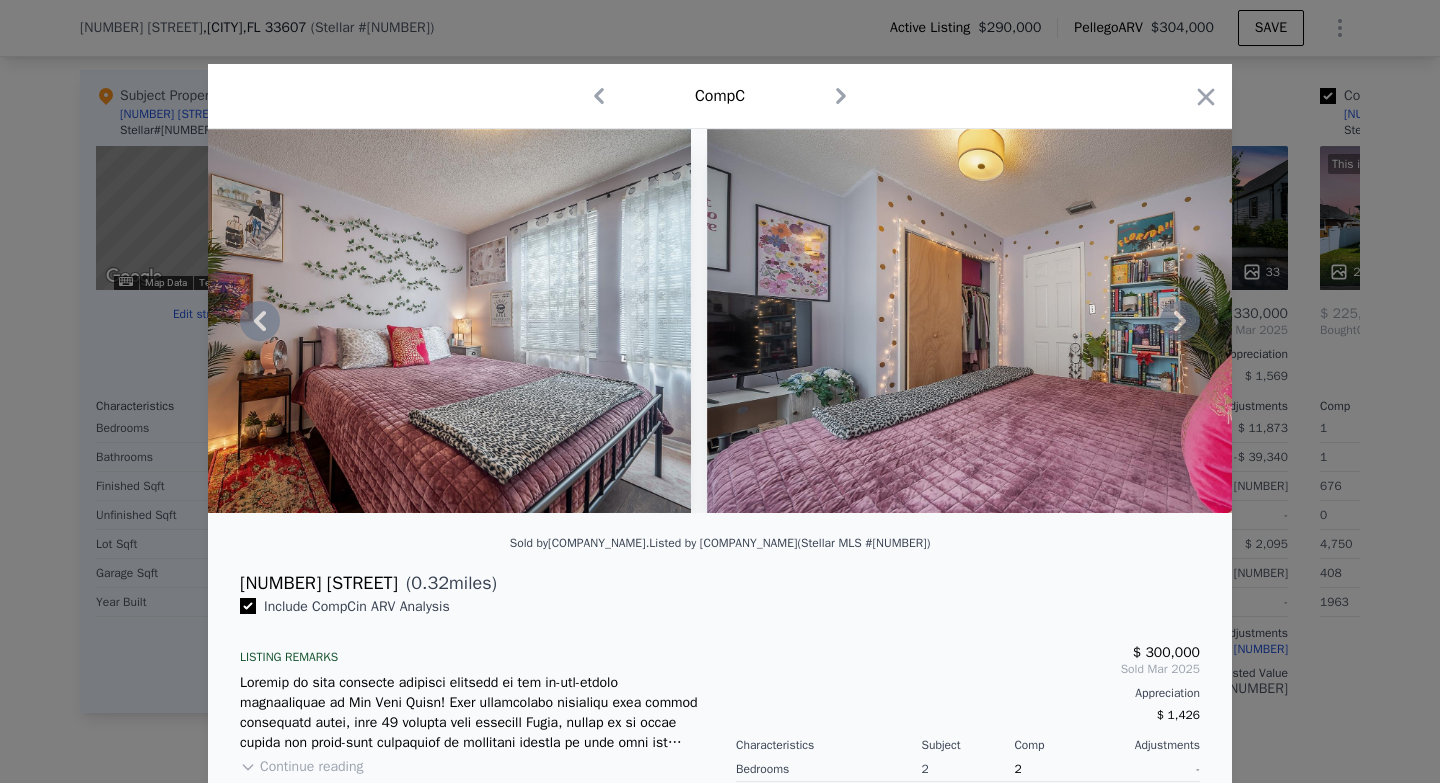 click at bounding box center (720, 321) 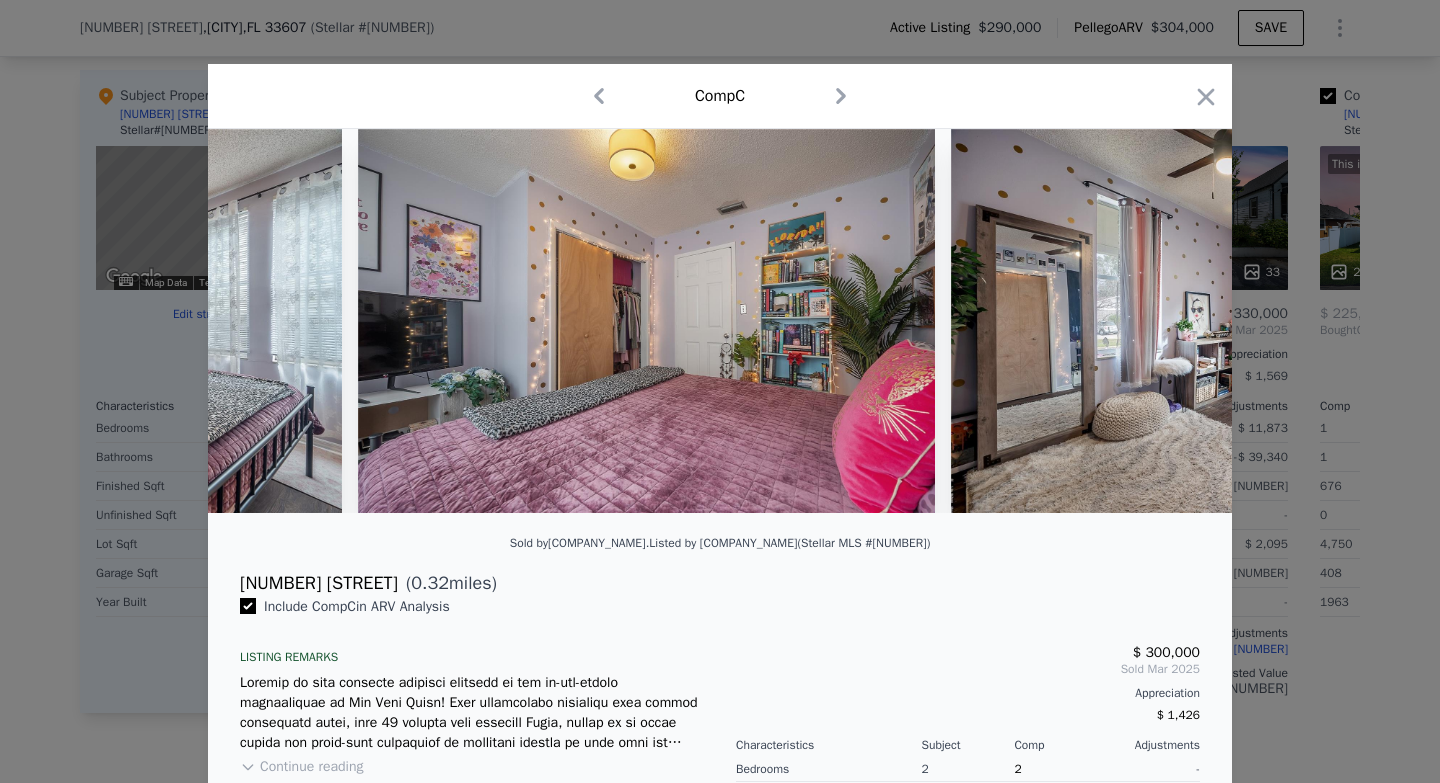 scroll, scrollTop: 0, scrollLeft: 12960, axis: horizontal 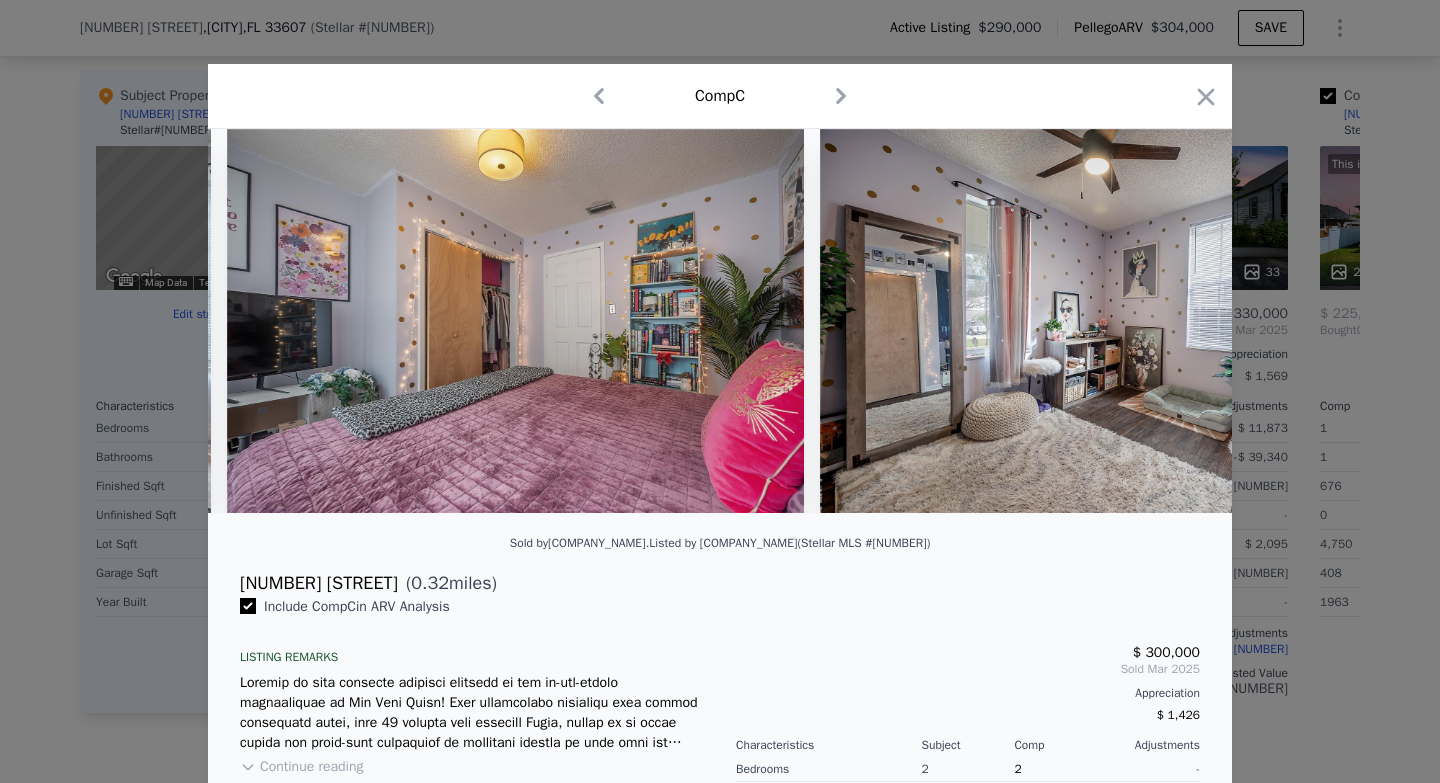 click at bounding box center (720, 321) 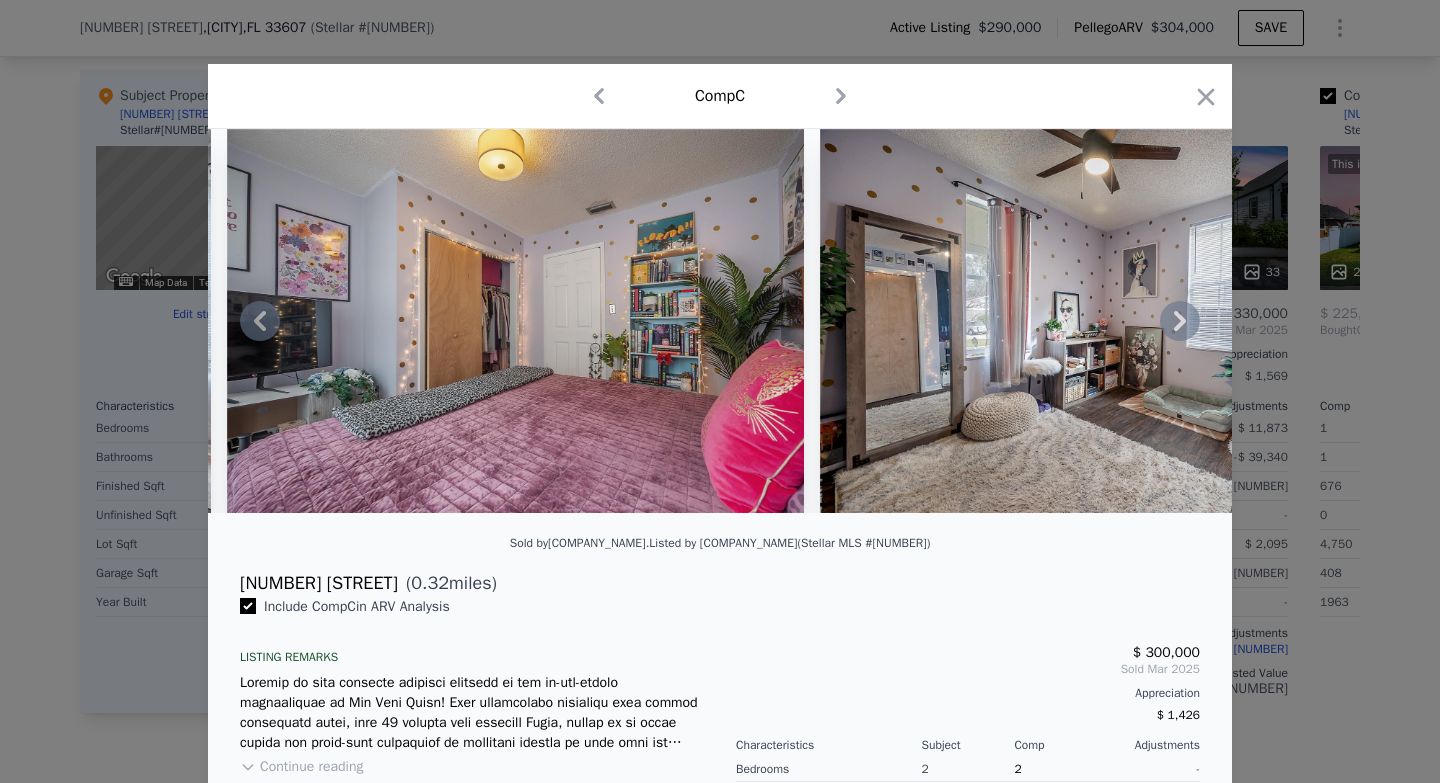 click 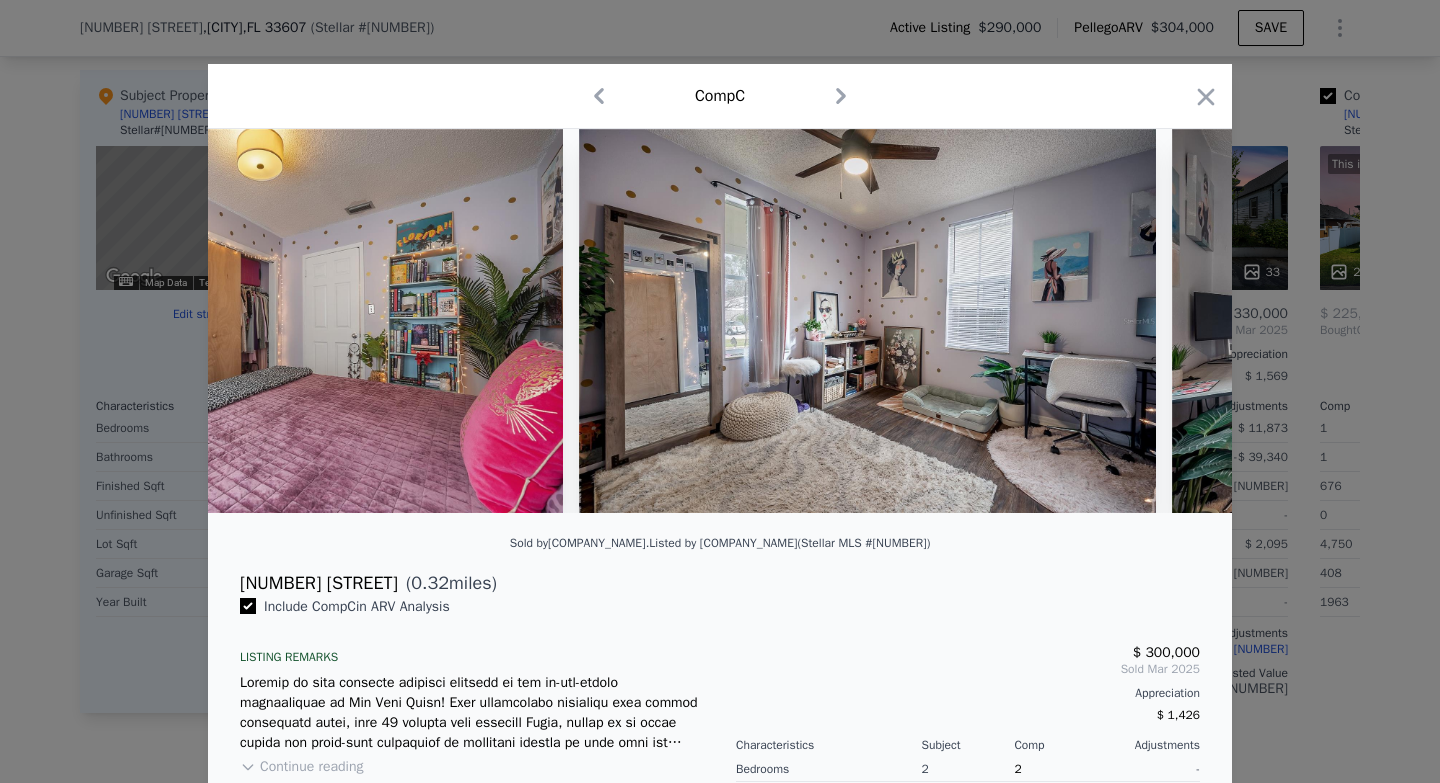scroll, scrollTop: 0, scrollLeft: 13440, axis: horizontal 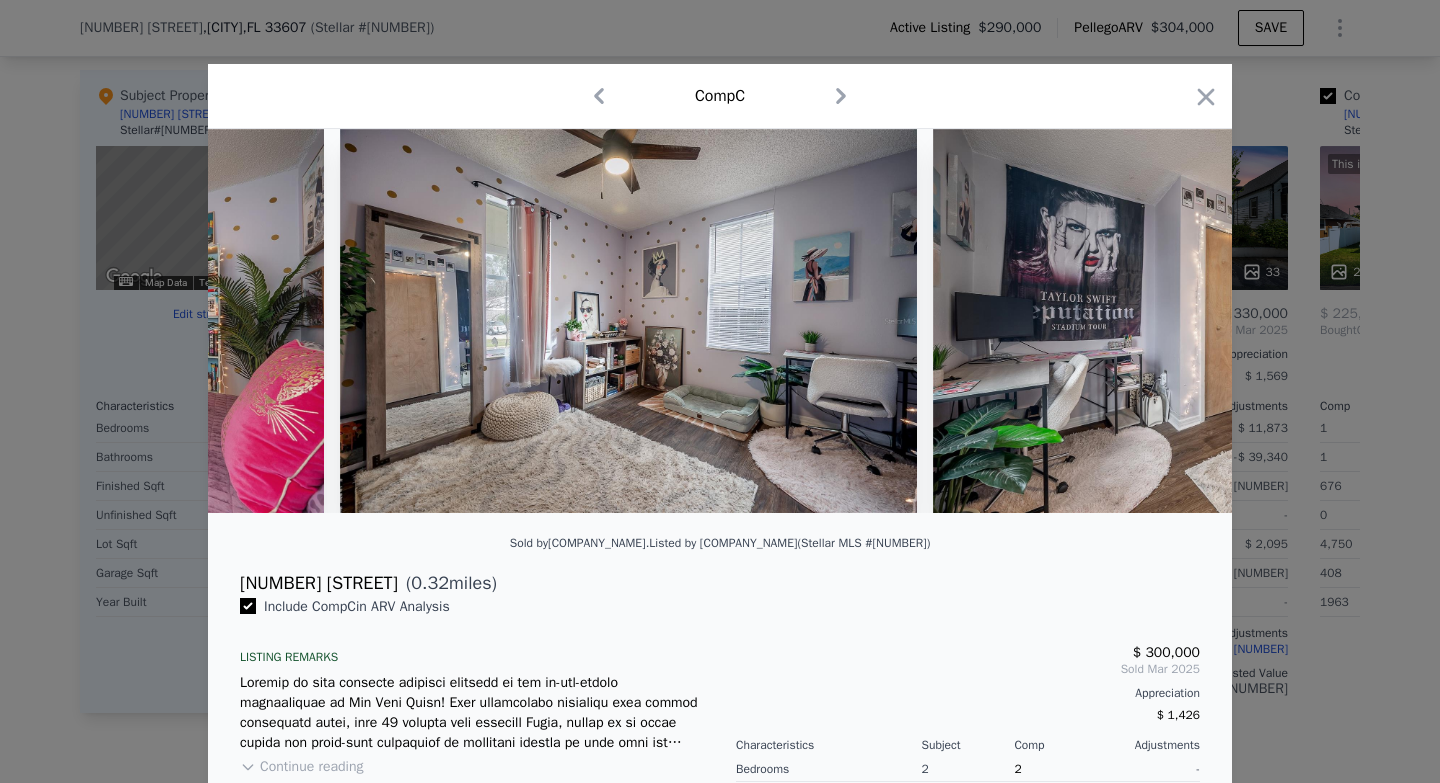 click at bounding box center [720, 321] 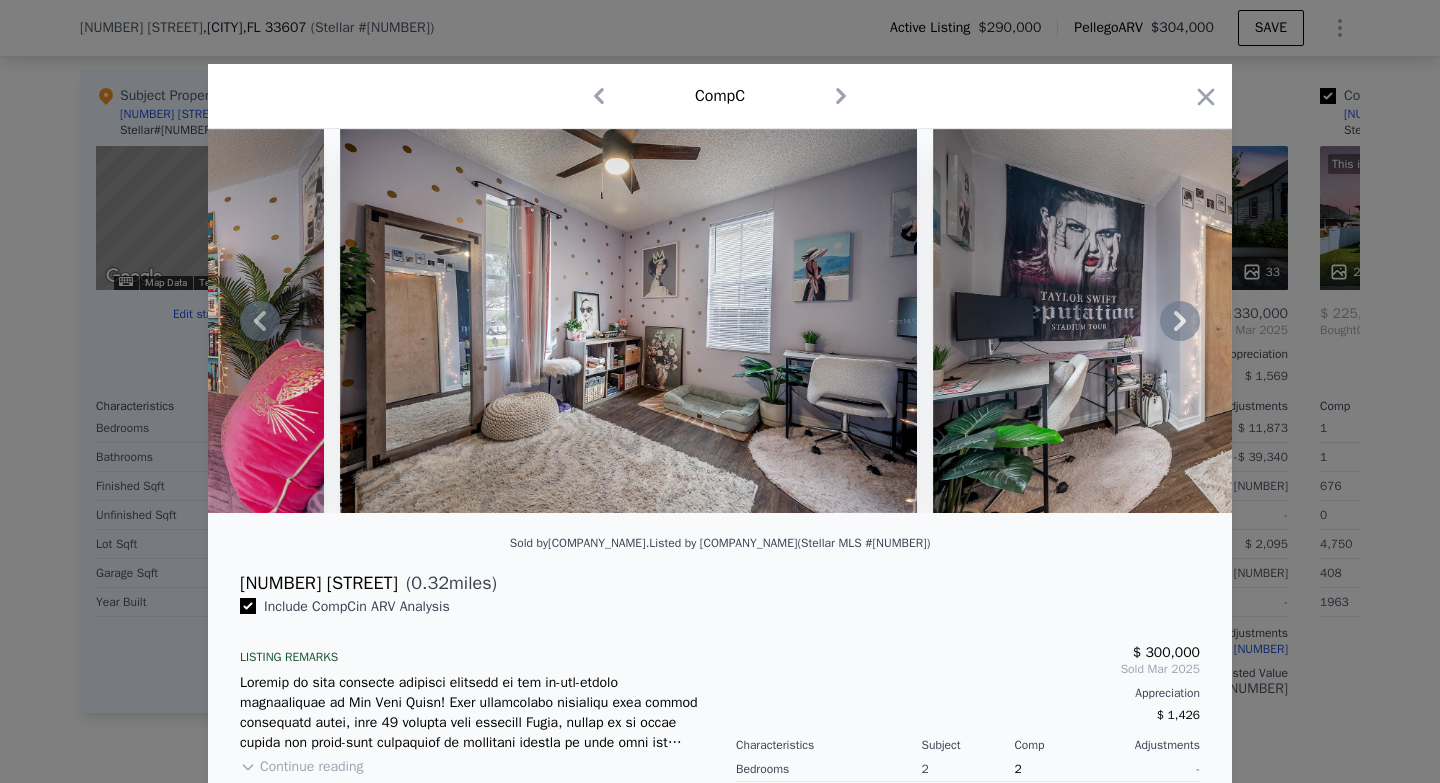 click 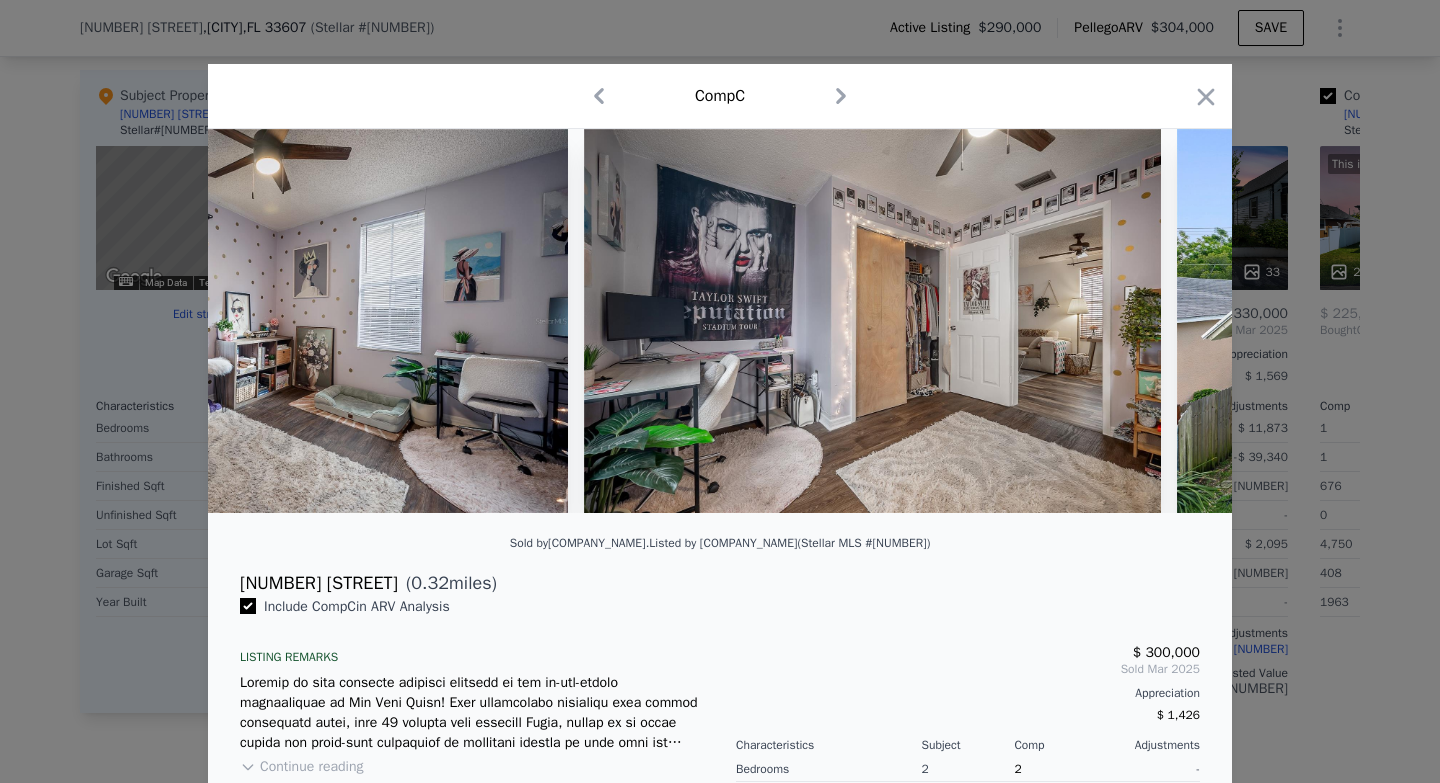 scroll, scrollTop: 0, scrollLeft: 13920, axis: horizontal 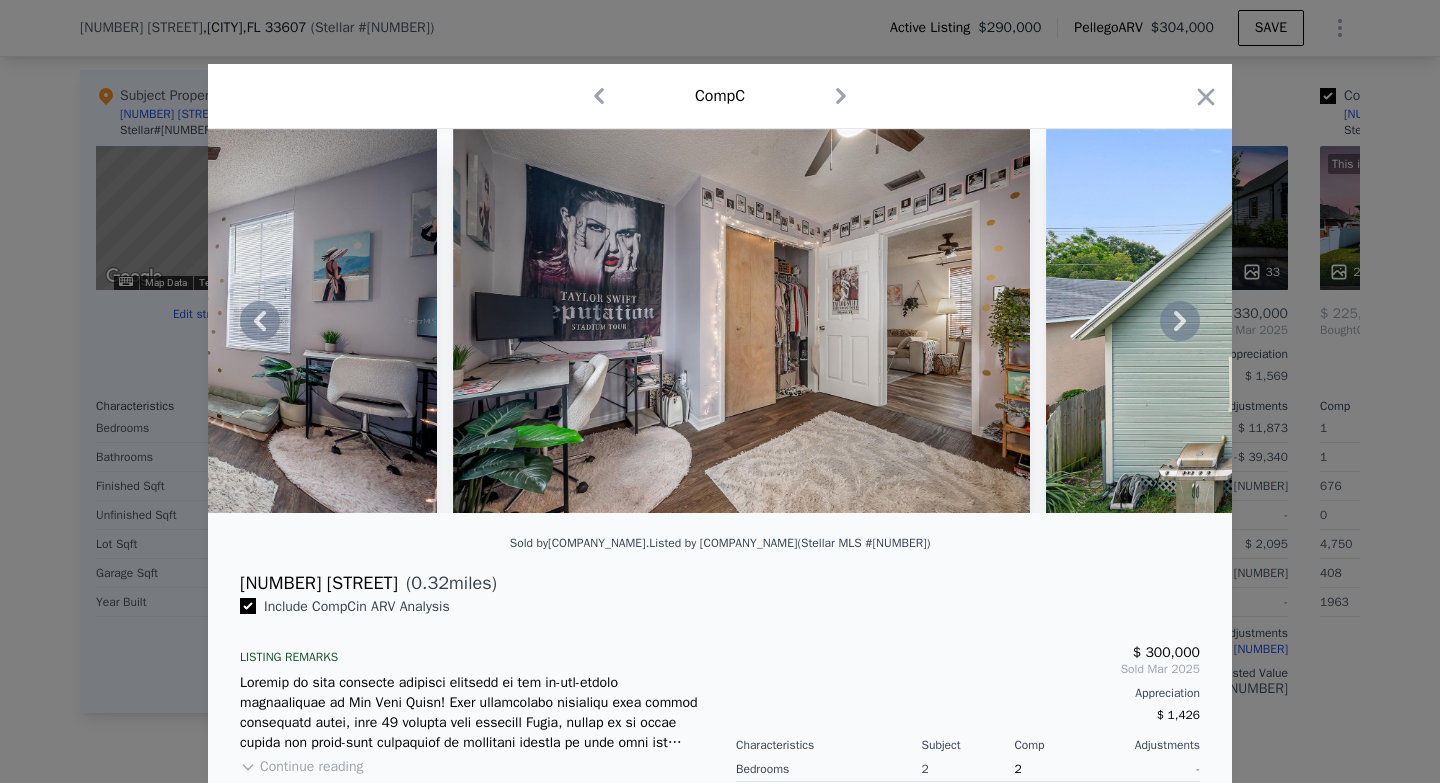 click 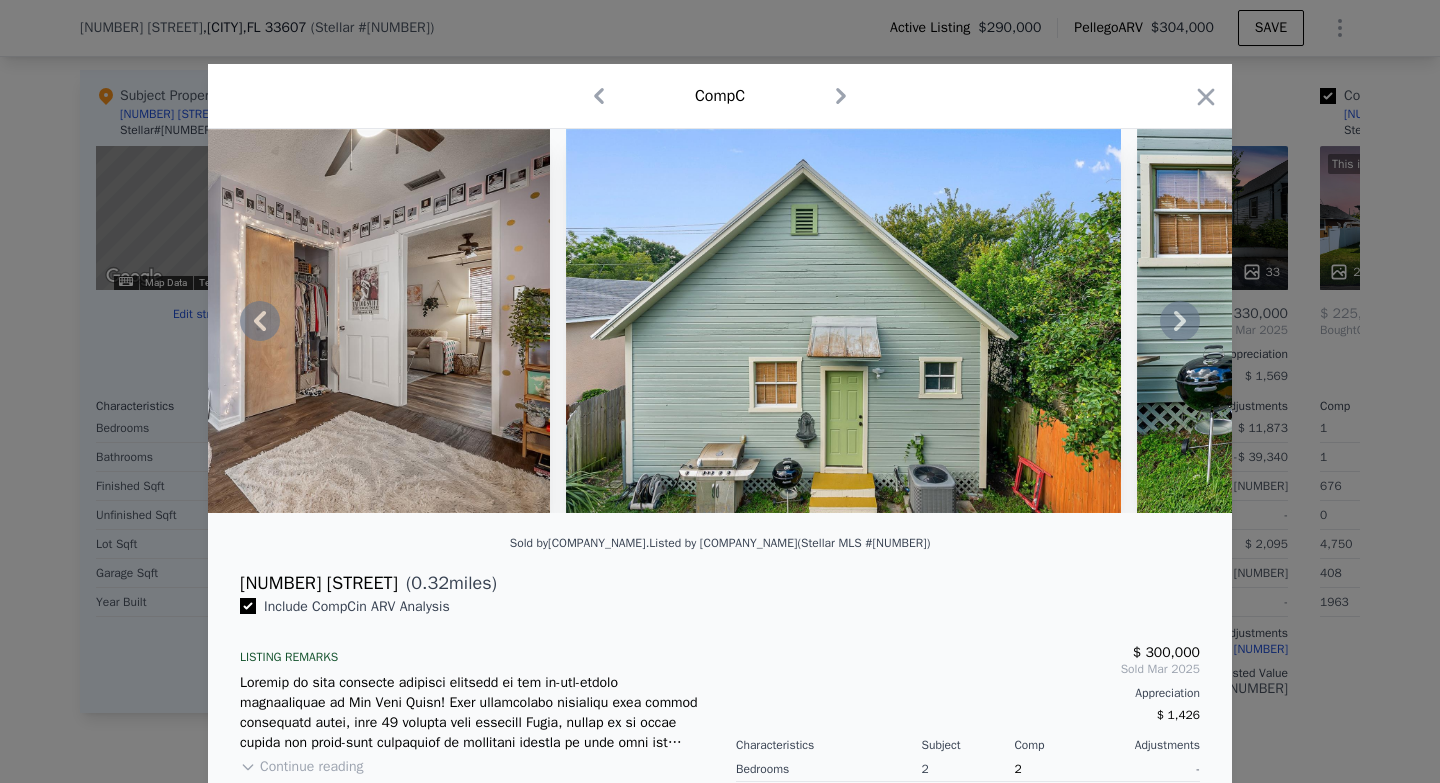 click 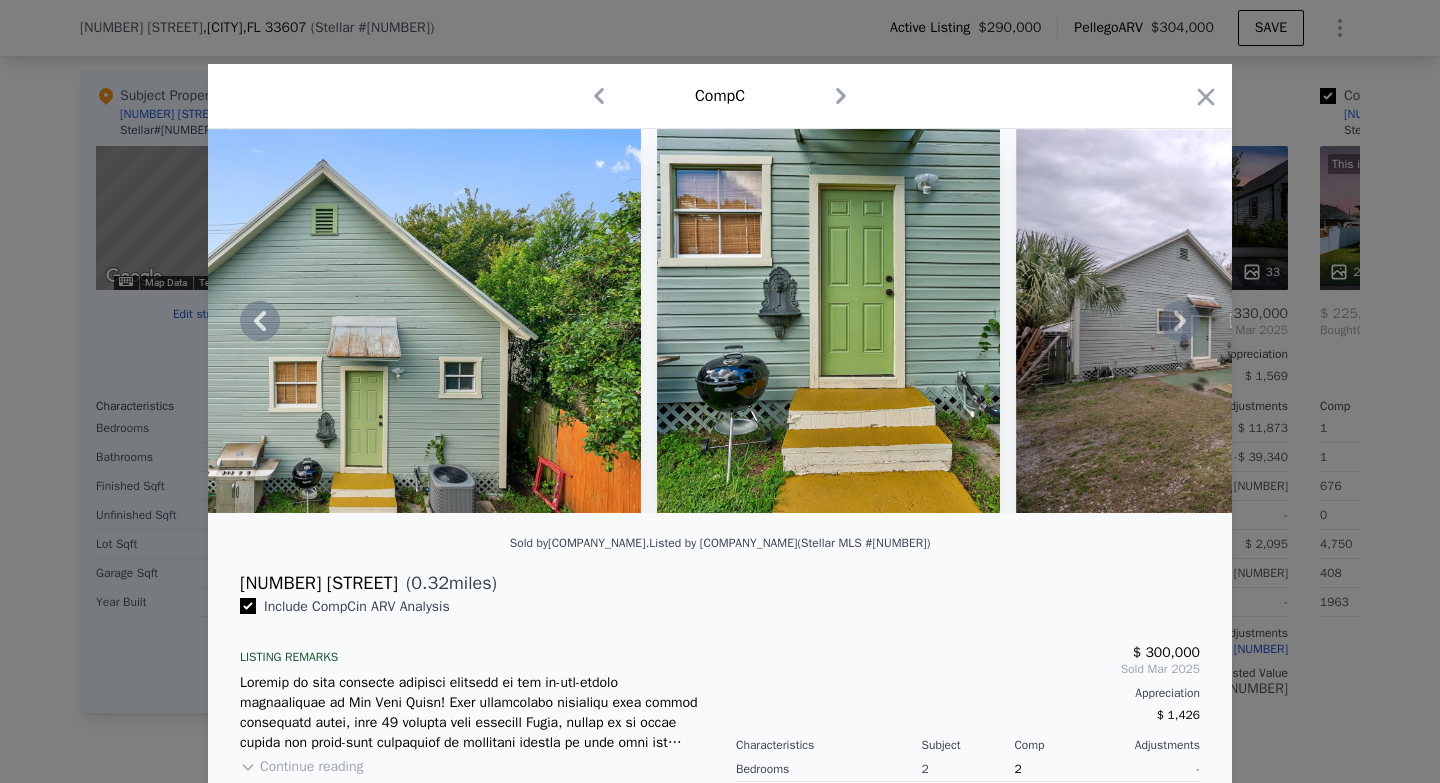 click 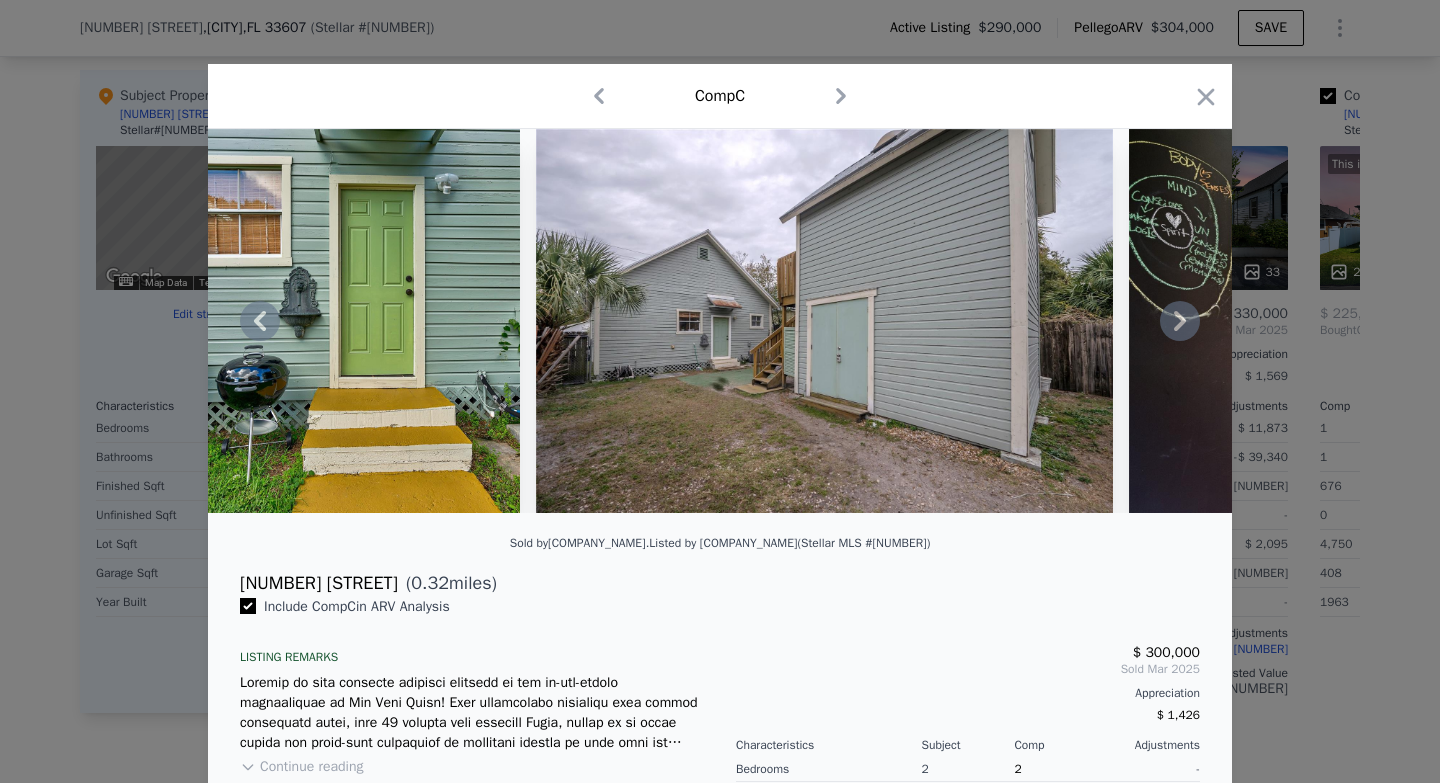 click 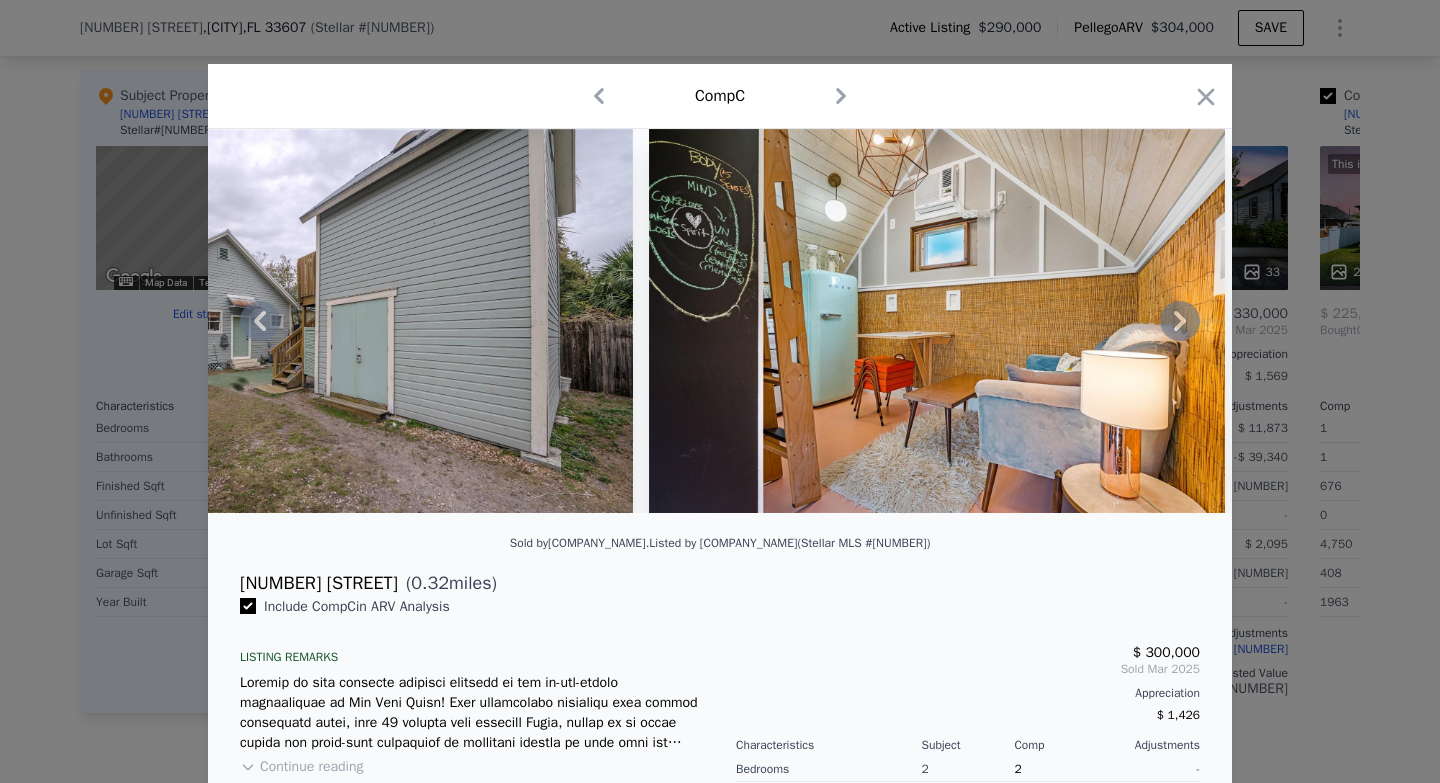 click 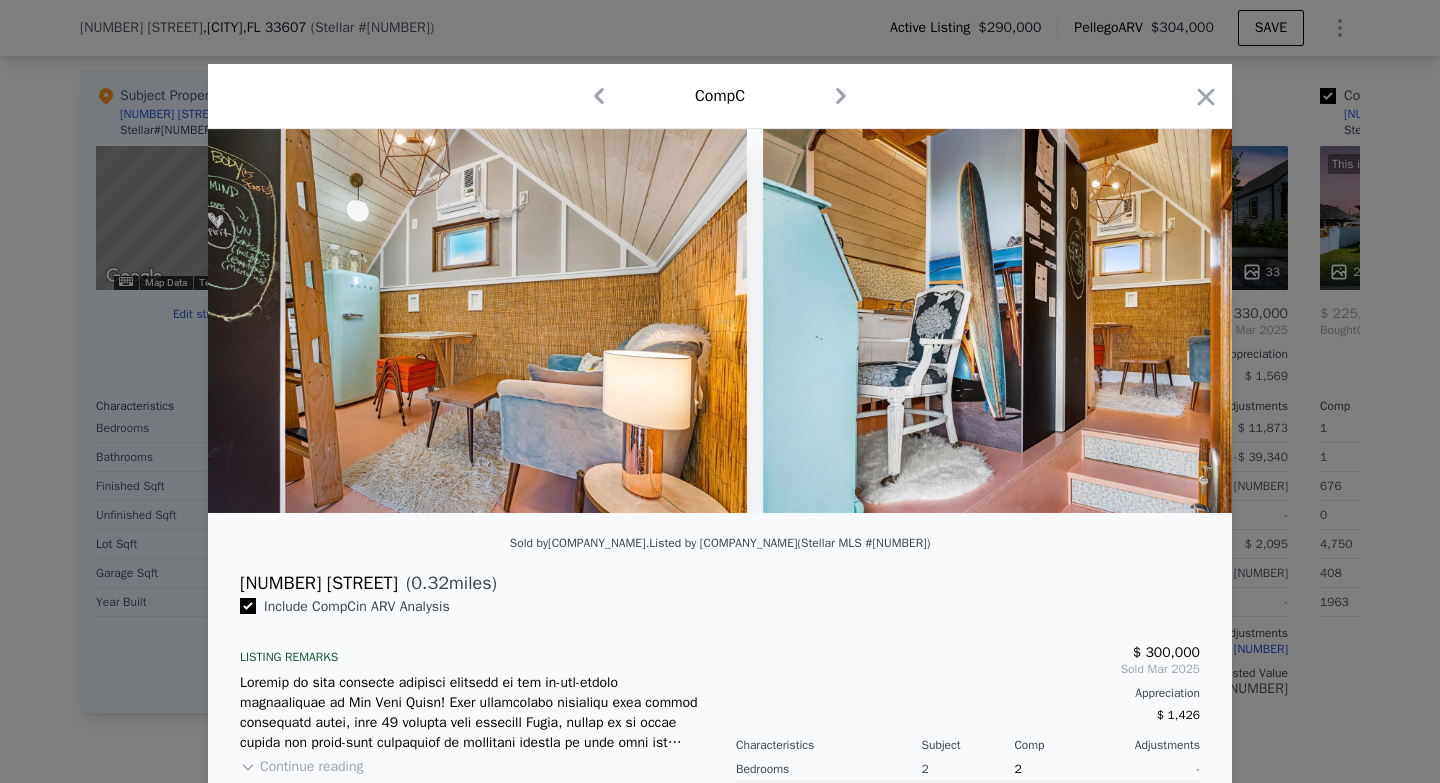 scroll, scrollTop: 0, scrollLeft: 16320, axis: horizontal 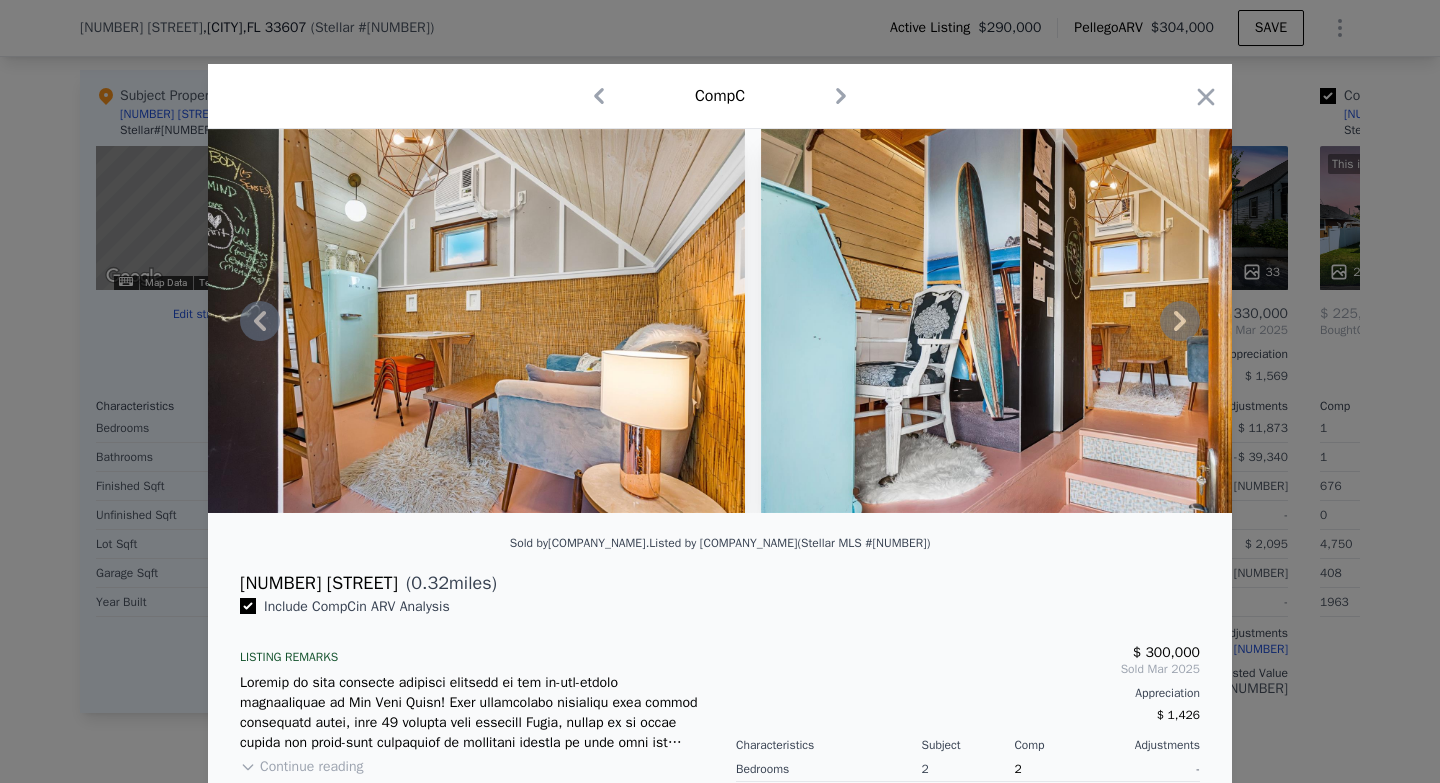 click 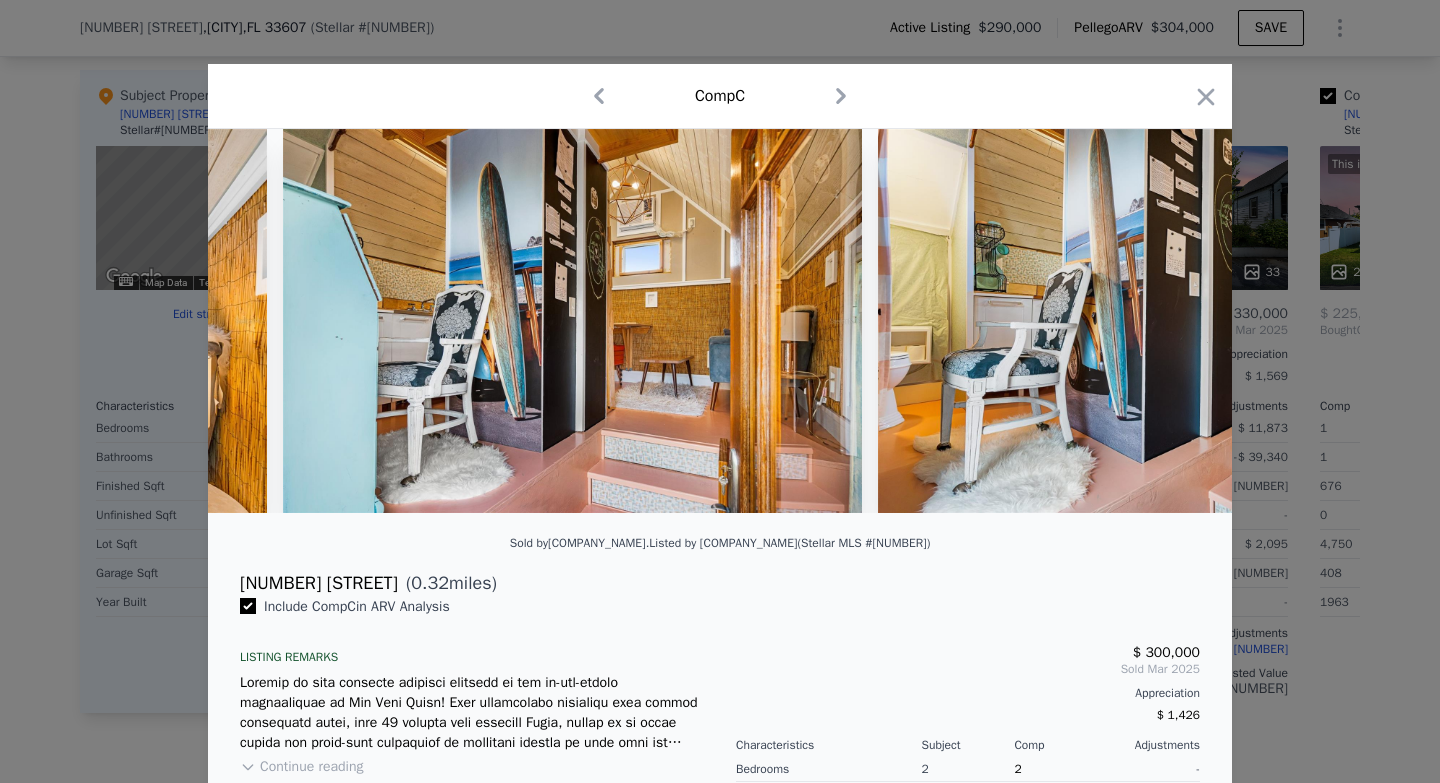 scroll, scrollTop: 0, scrollLeft: 16800, axis: horizontal 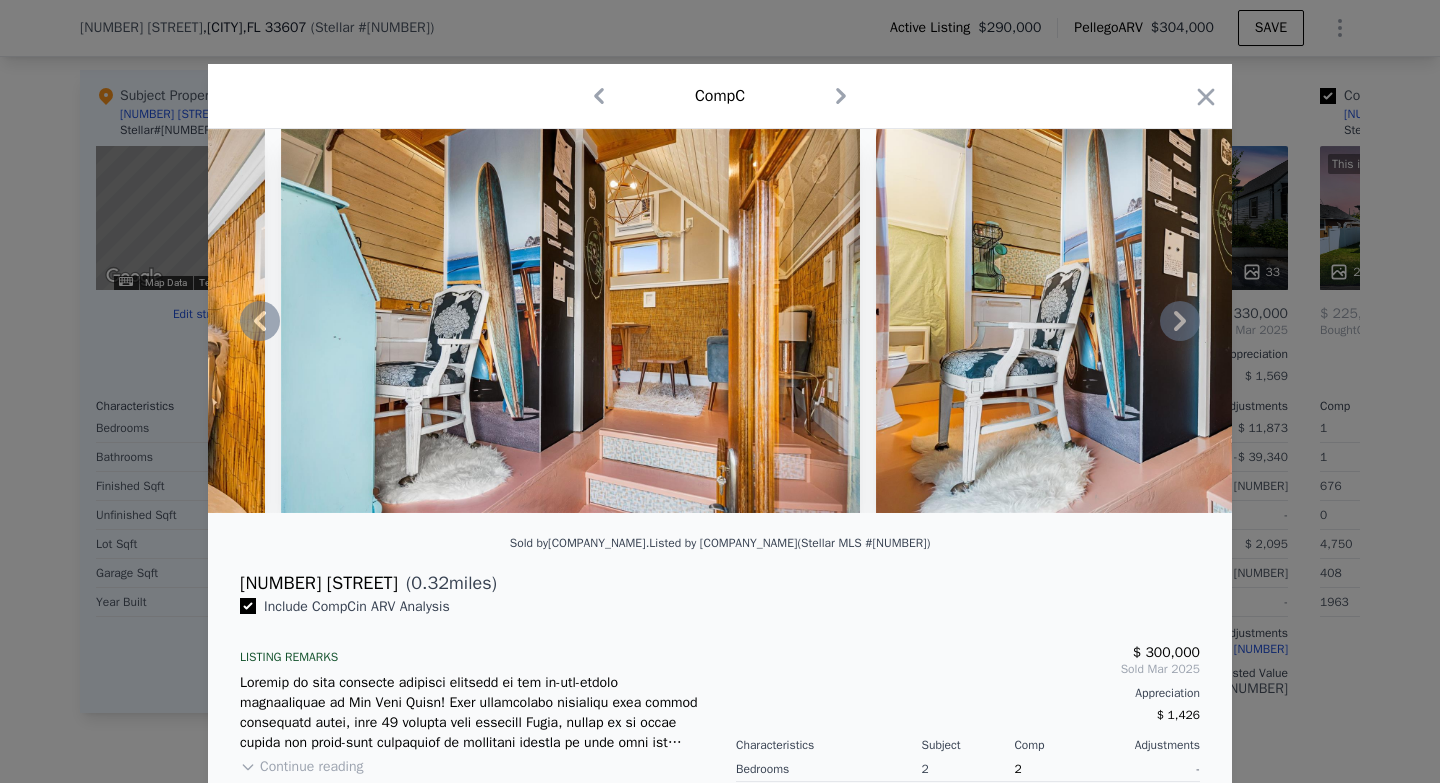 click 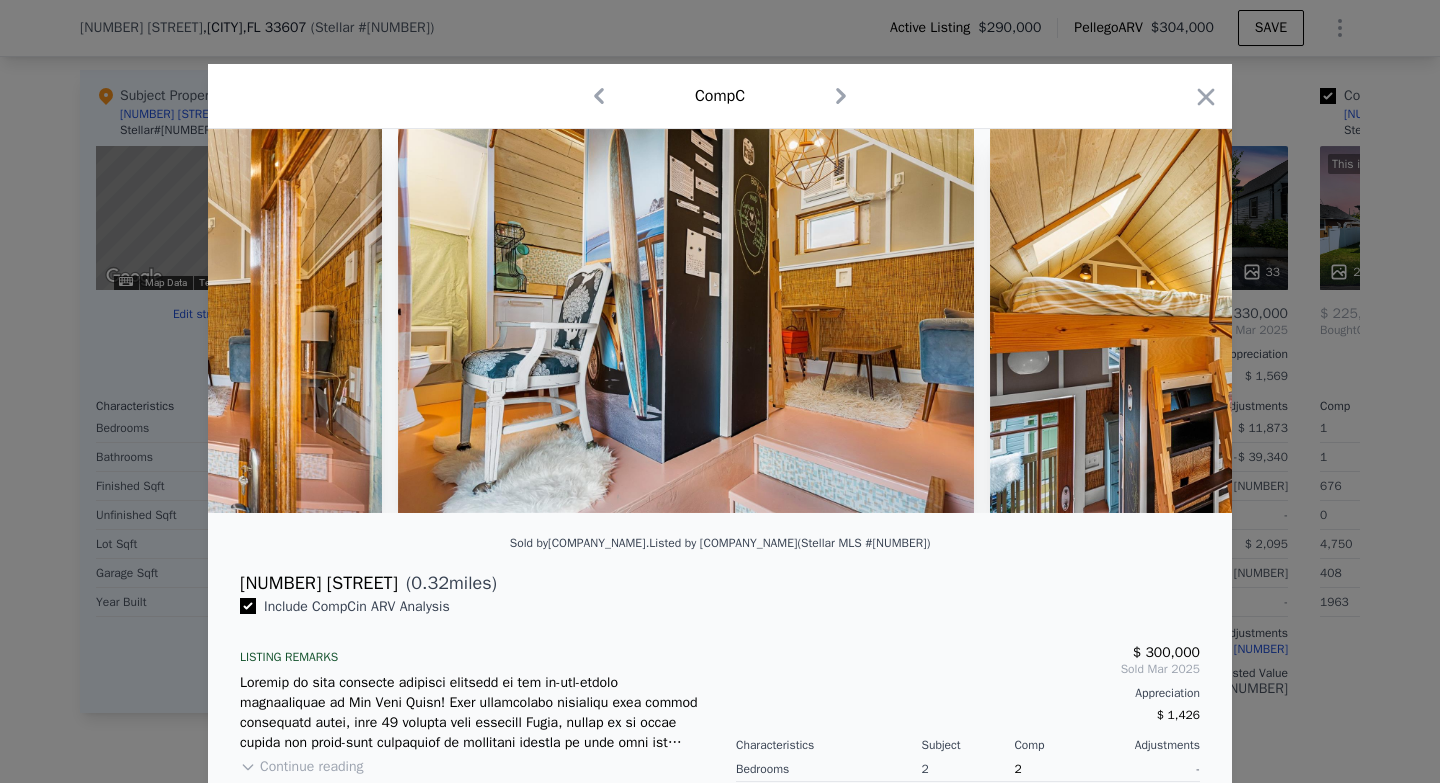 scroll, scrollTop: 0, scrollLeft: 17280, axis: horizontal 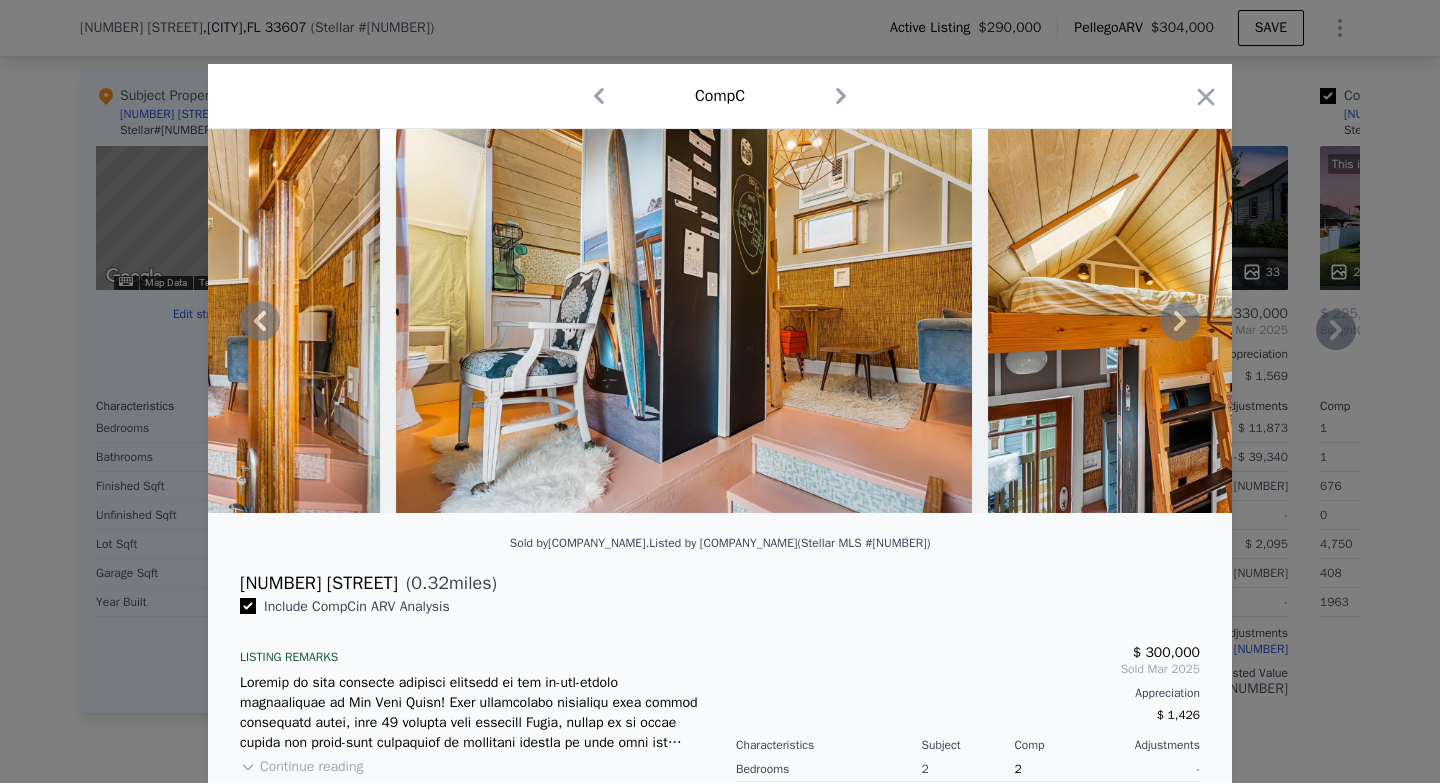 drag, startPoint x: 1184, startPoint y: 107, endPoint x: 1178, endPoint y: 496, distance: 389.04626 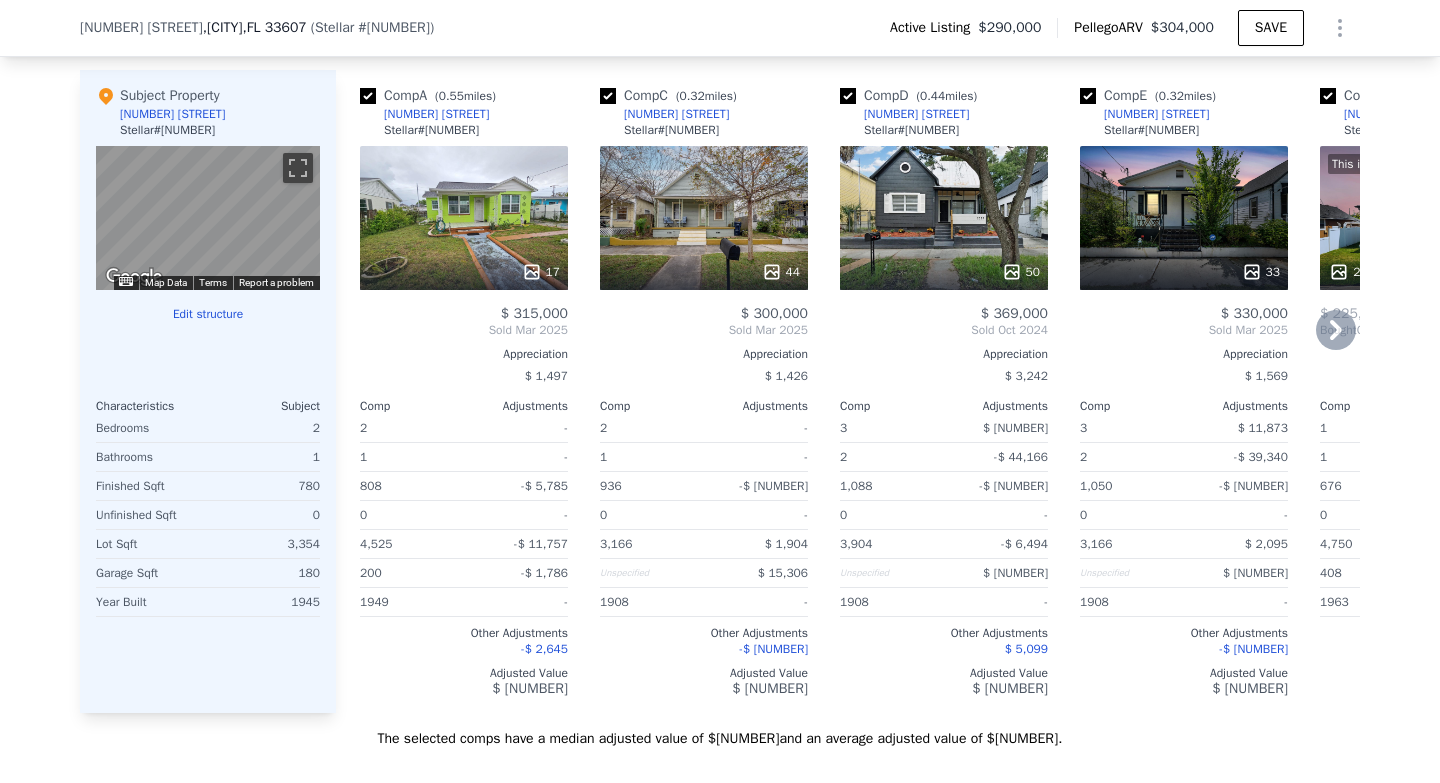 click on "33" at bounding box center [1184, 218] 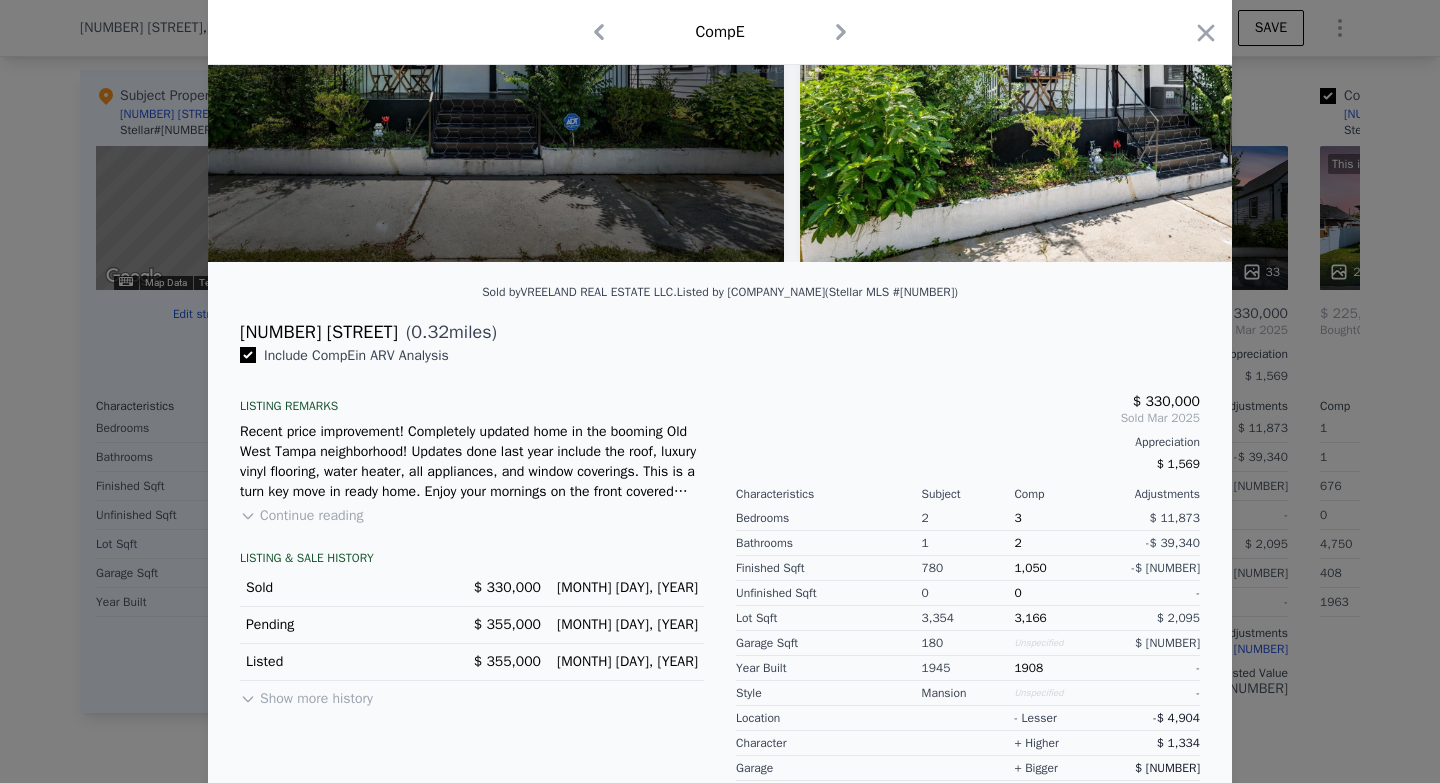 scroll, scrollTop: 334, scrollLeft: 0, axis: vertical 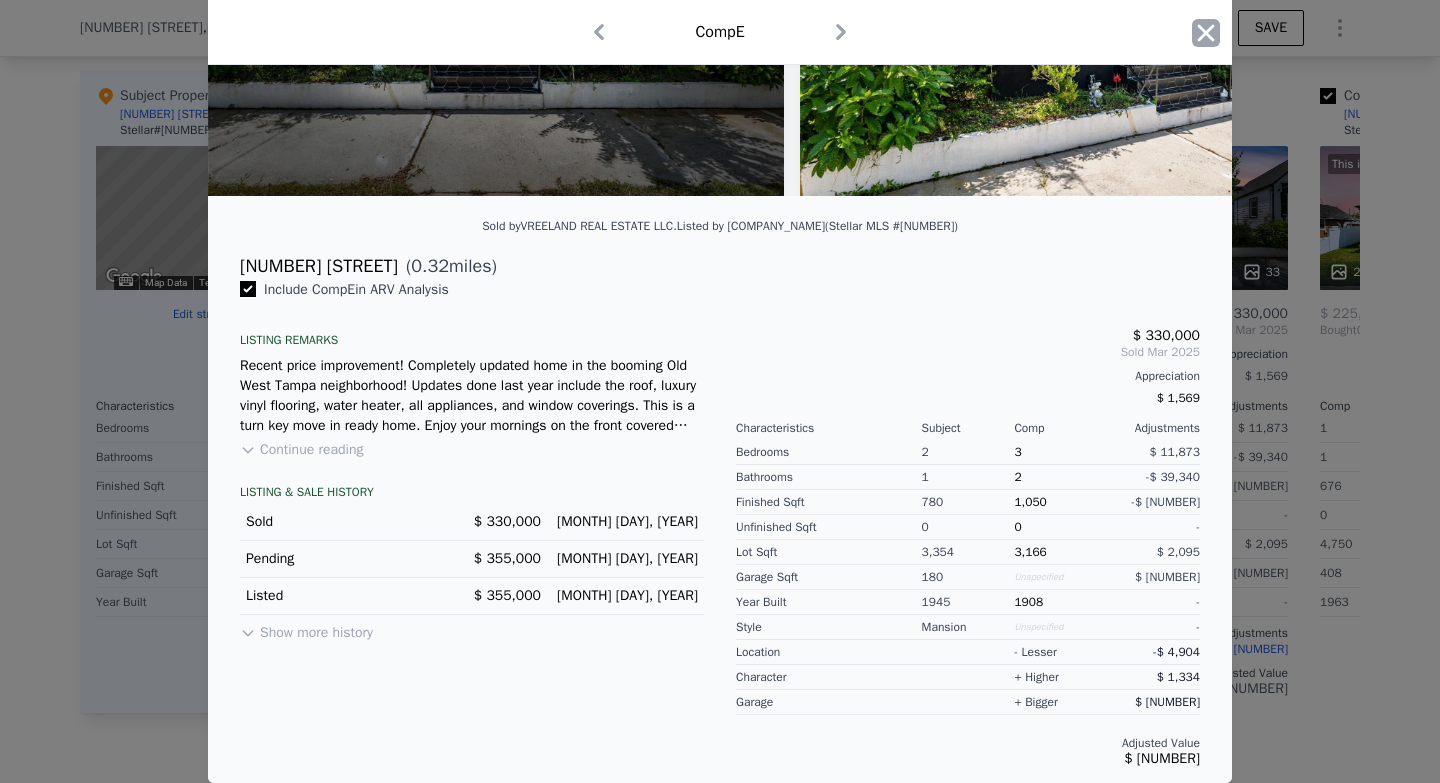 click 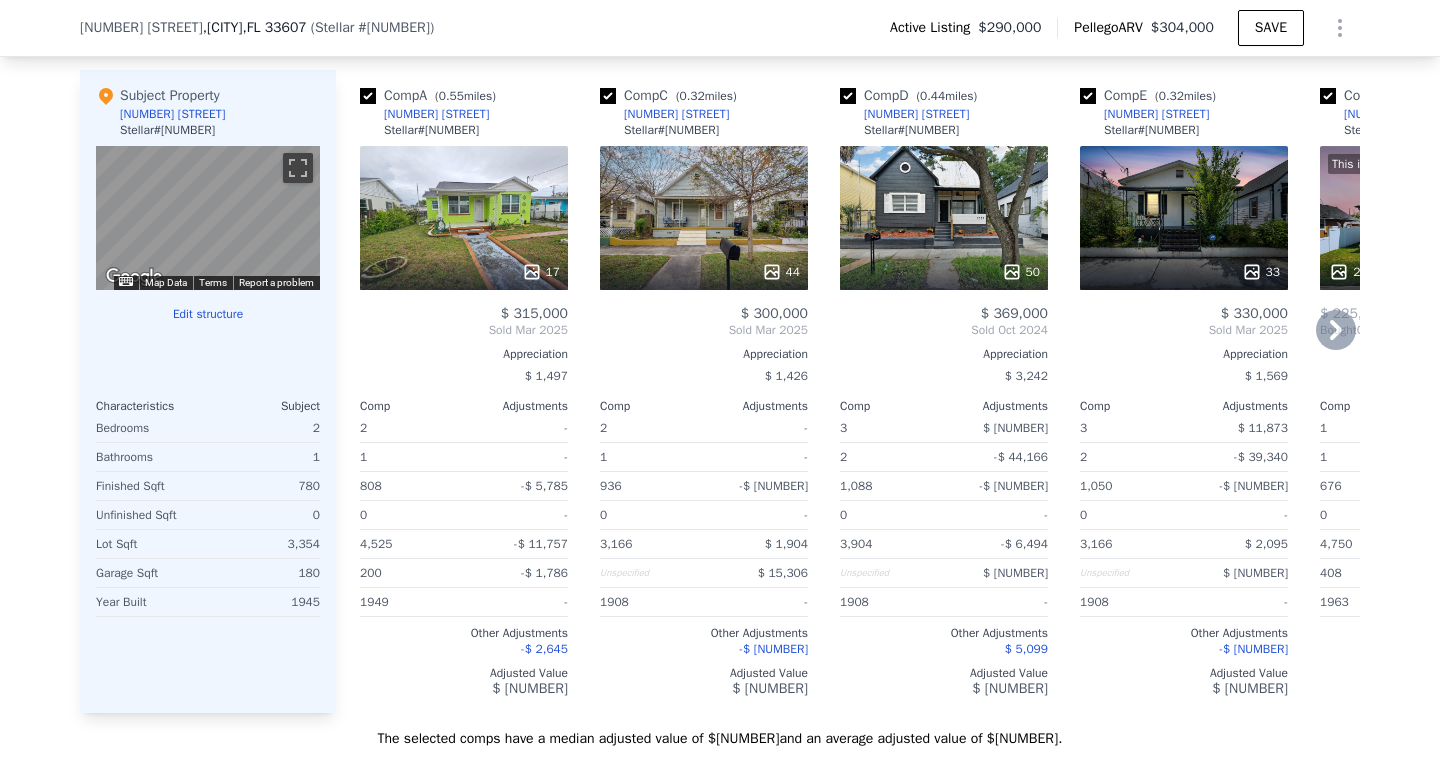 click 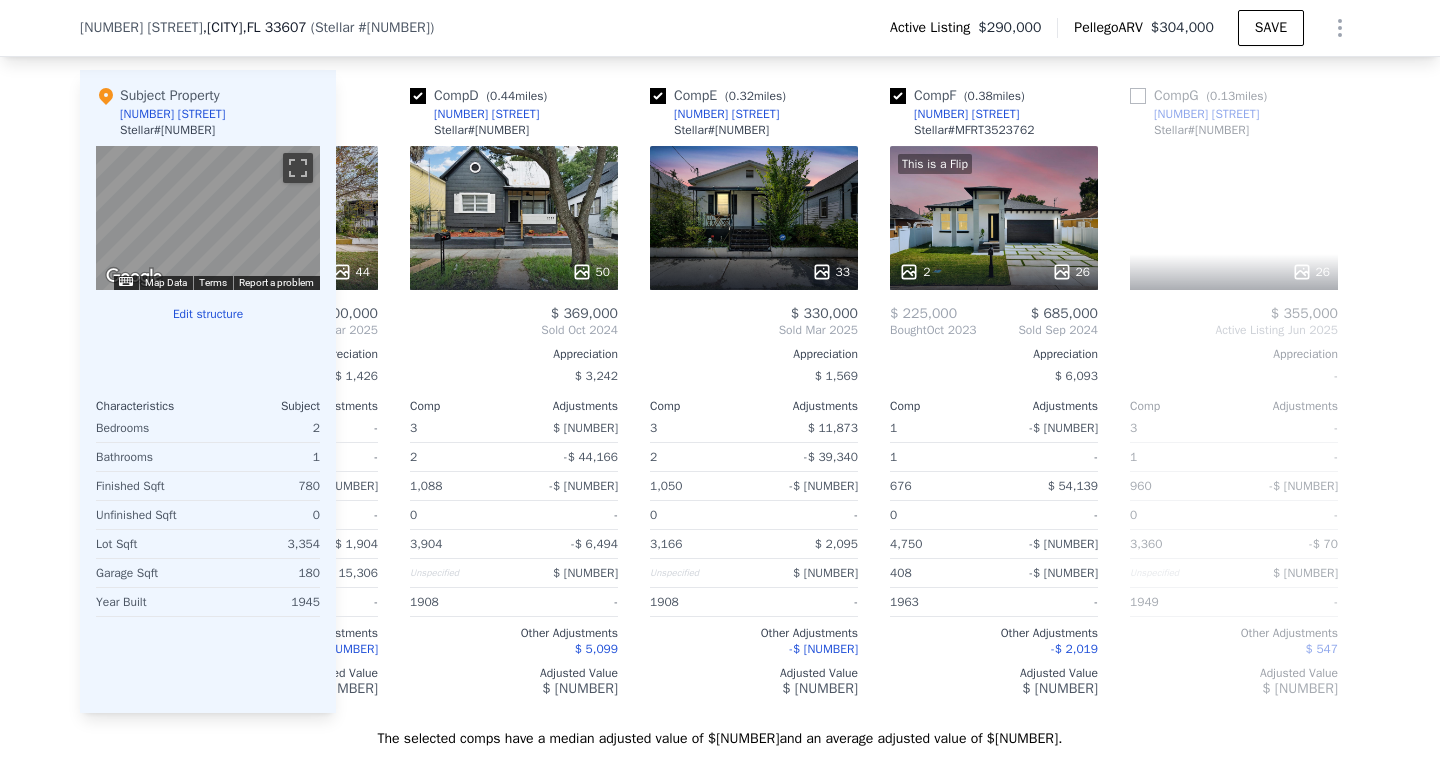scroll, scrollTop: 0, scrollLeft: 480, axis: horizontal 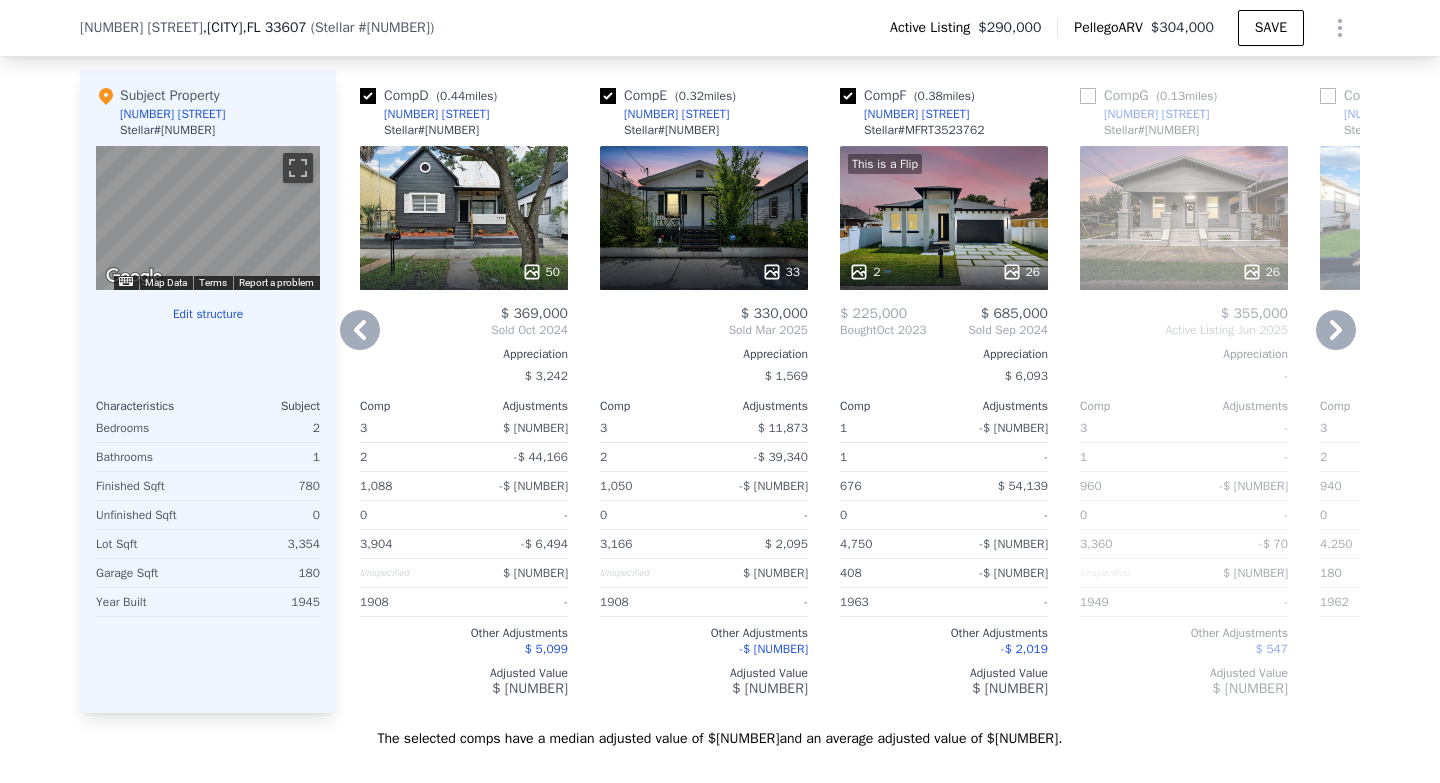 click on "26" at bounding box center (1184, 218) 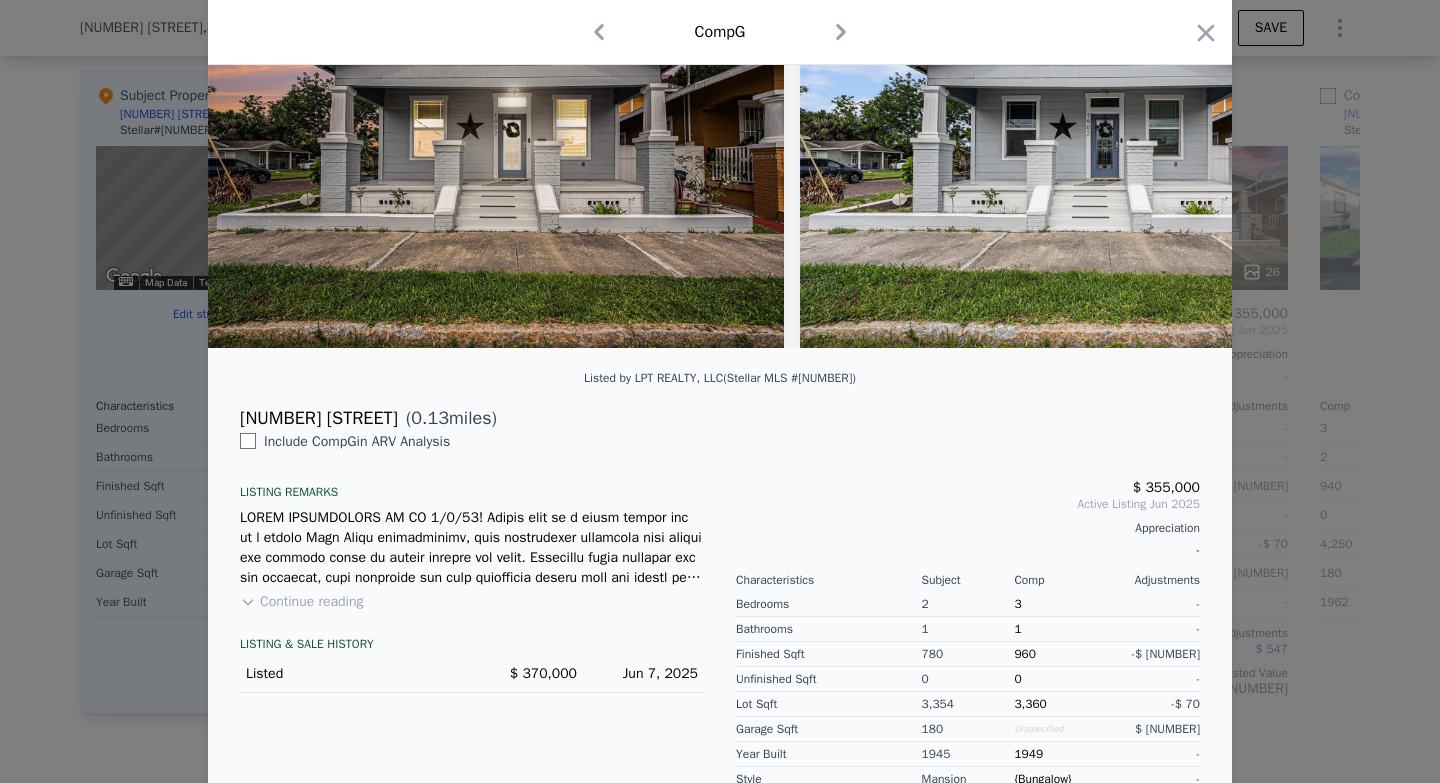 scroll, scrollTop: 0, scrollLeft: 0, axis: both 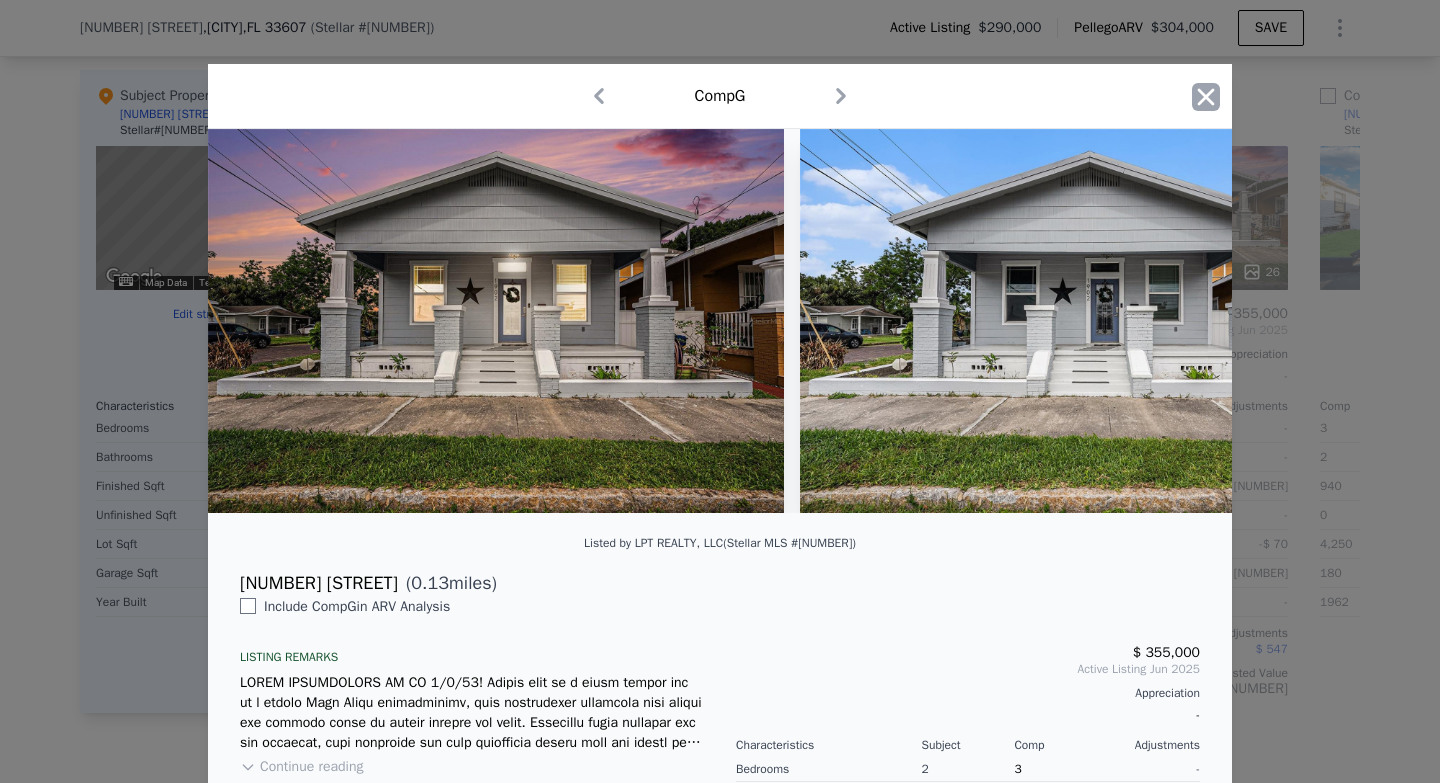 click 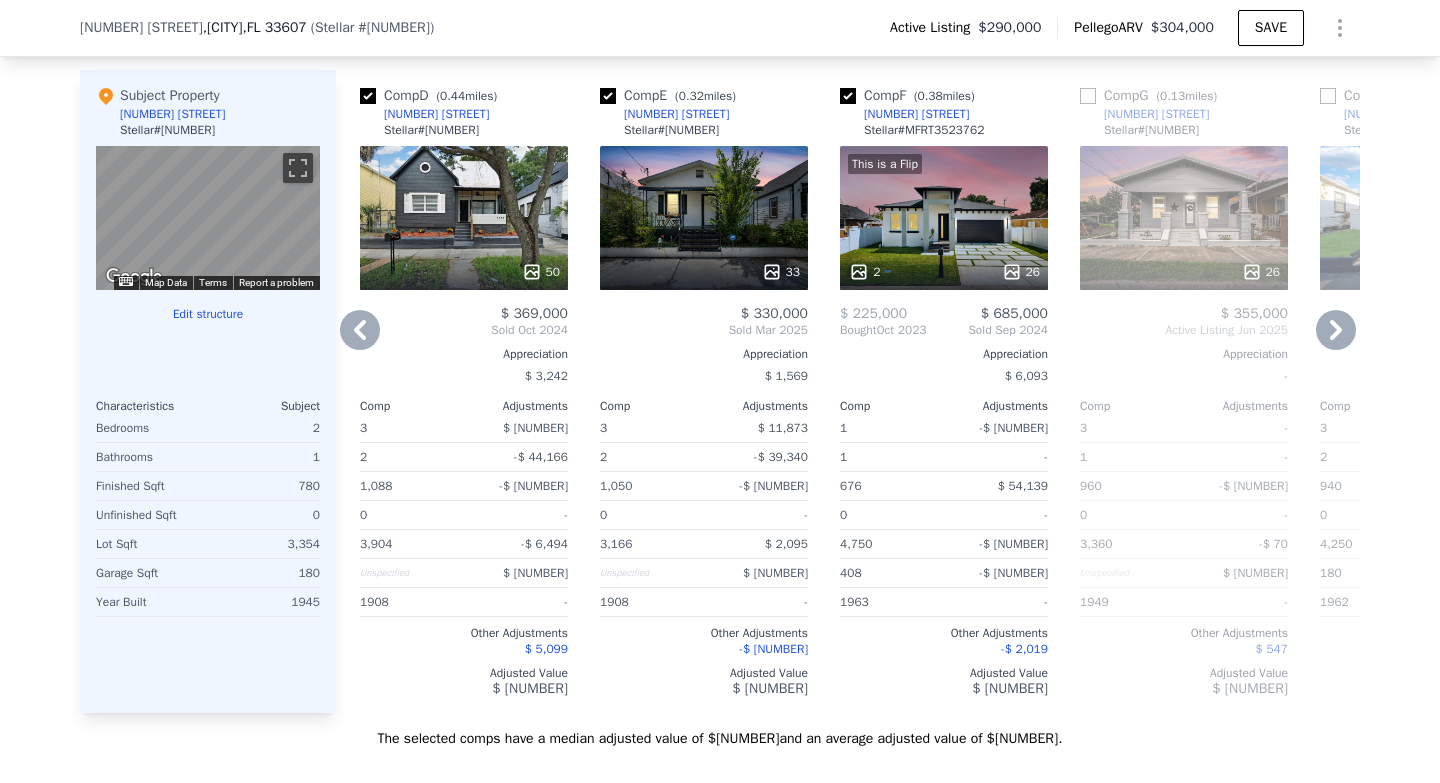 click 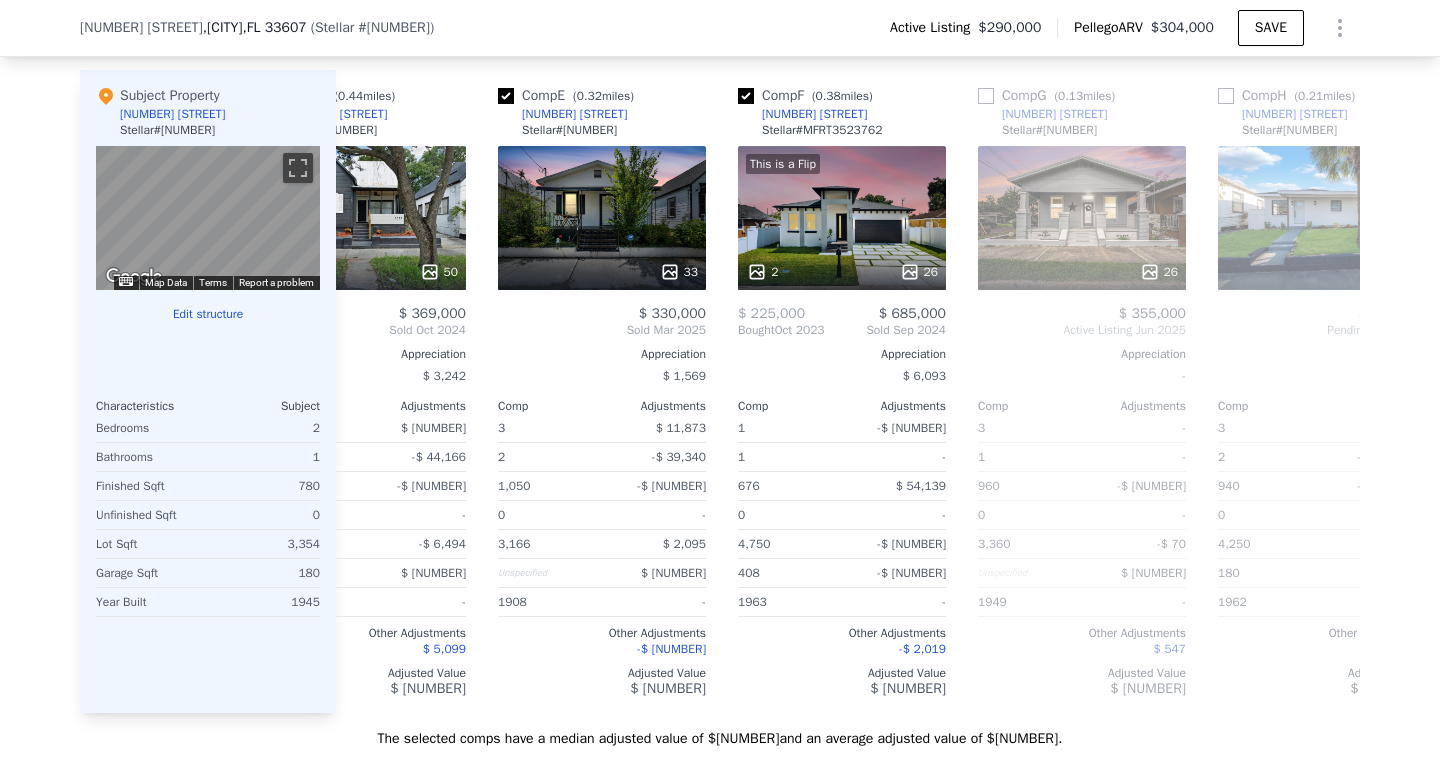 scroll, scrollTop: 0, scrollLeft: 960, axis: horizontal 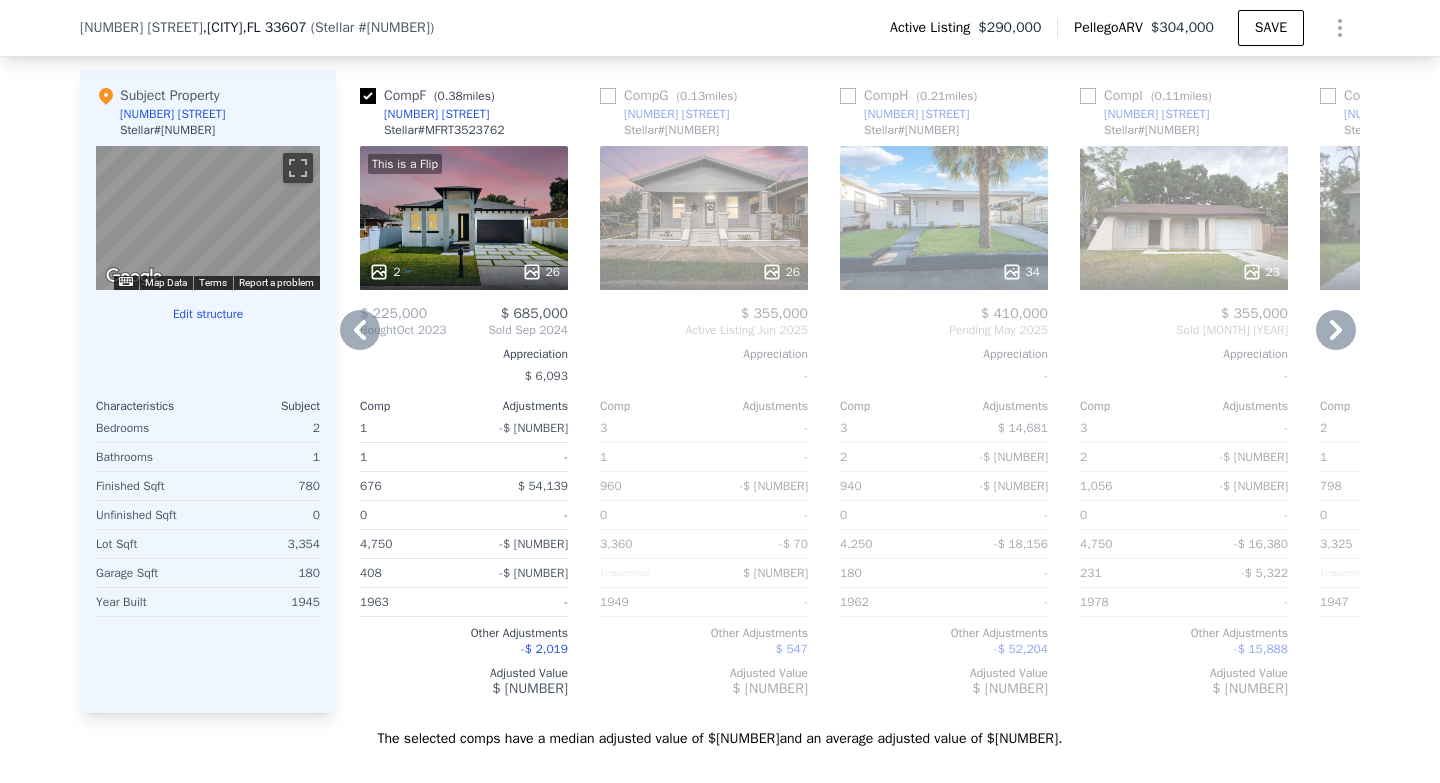 click 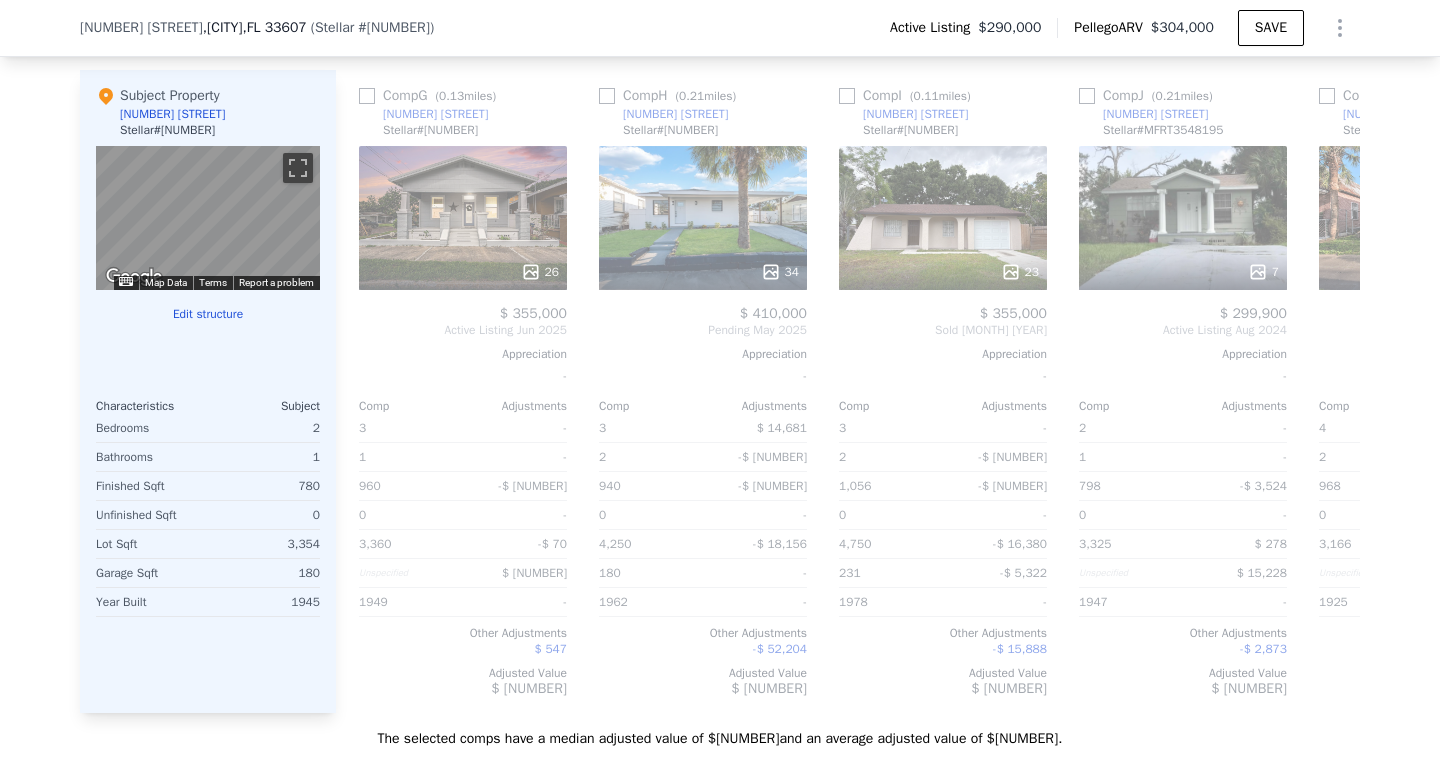 scroll, scrollTop: 0, scrollLeft: 1440, axis: horizontal 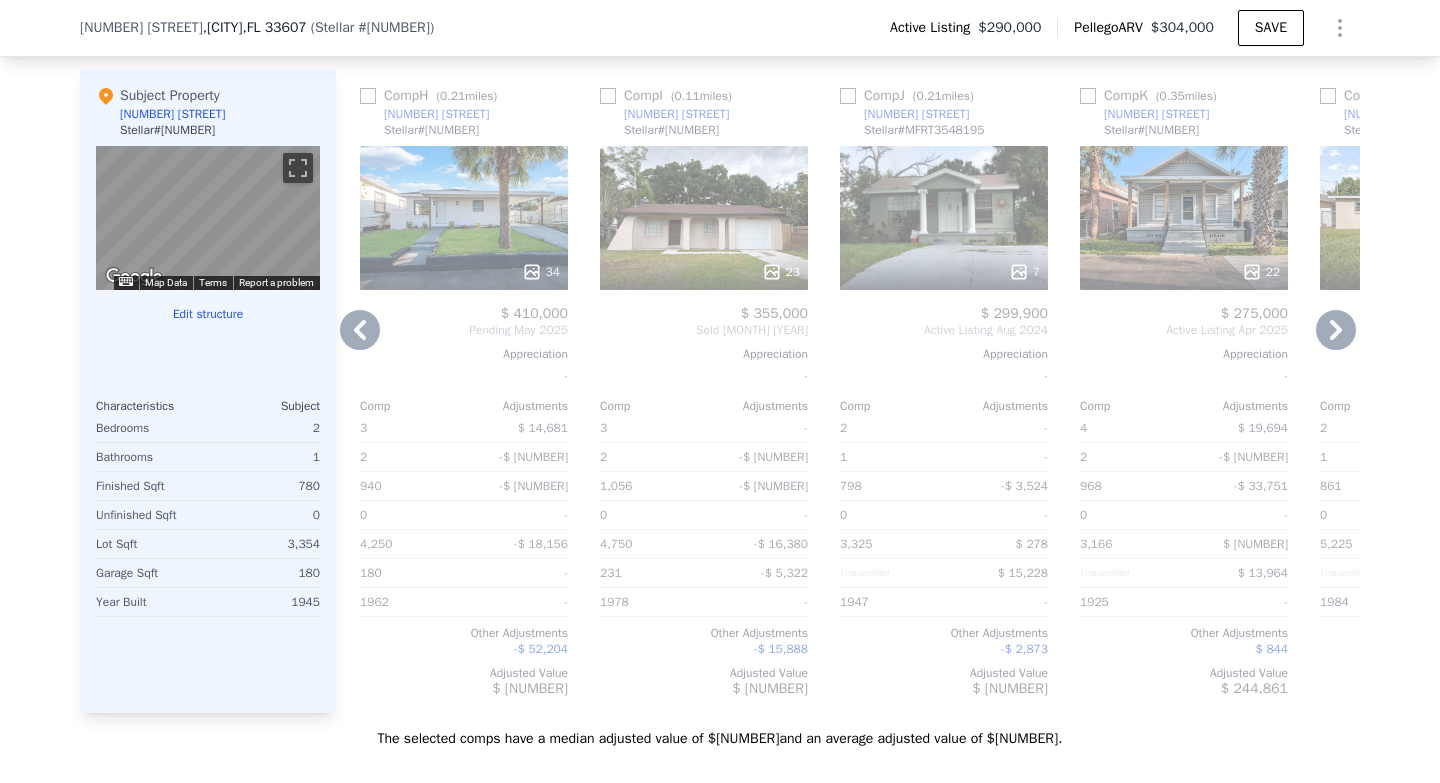 click on "7" at bounding box center [944, 218] 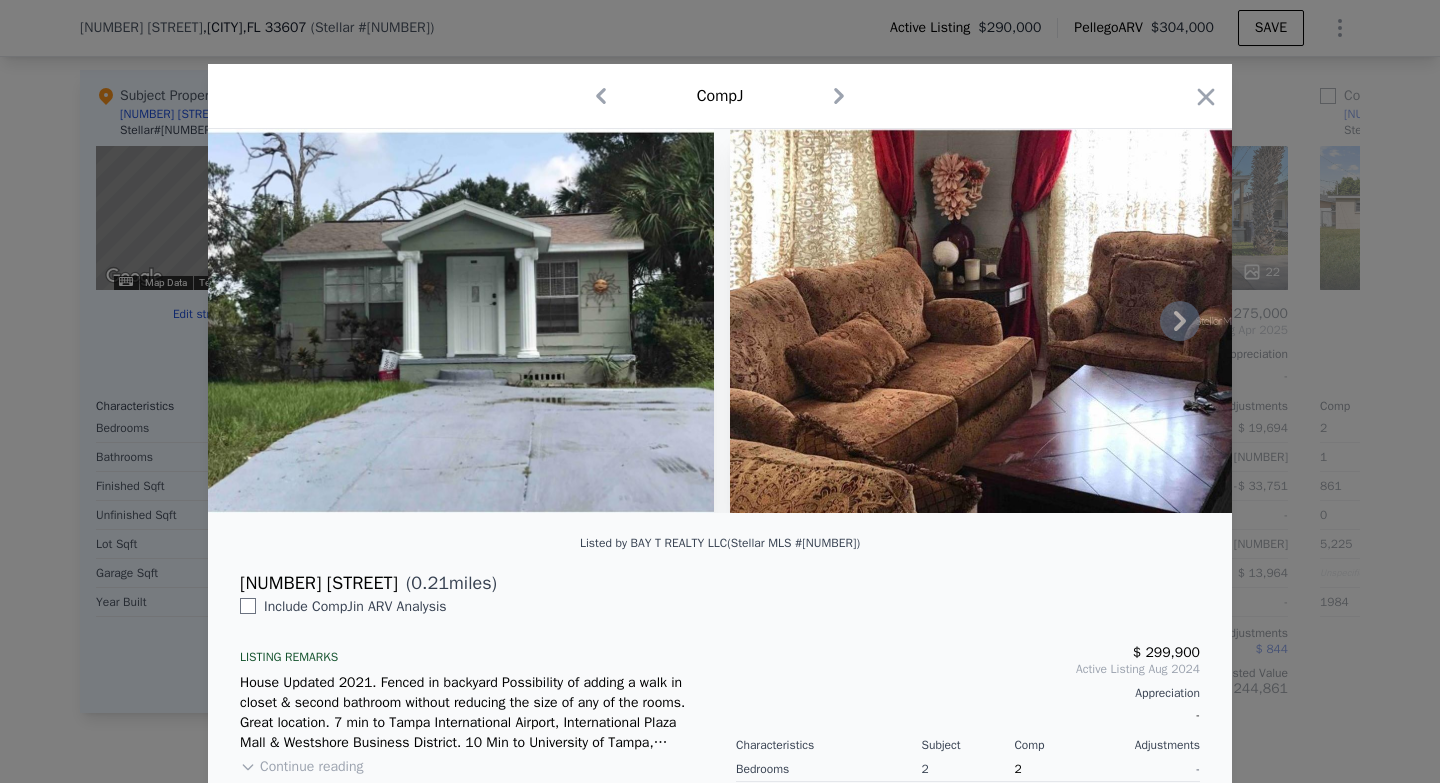 click 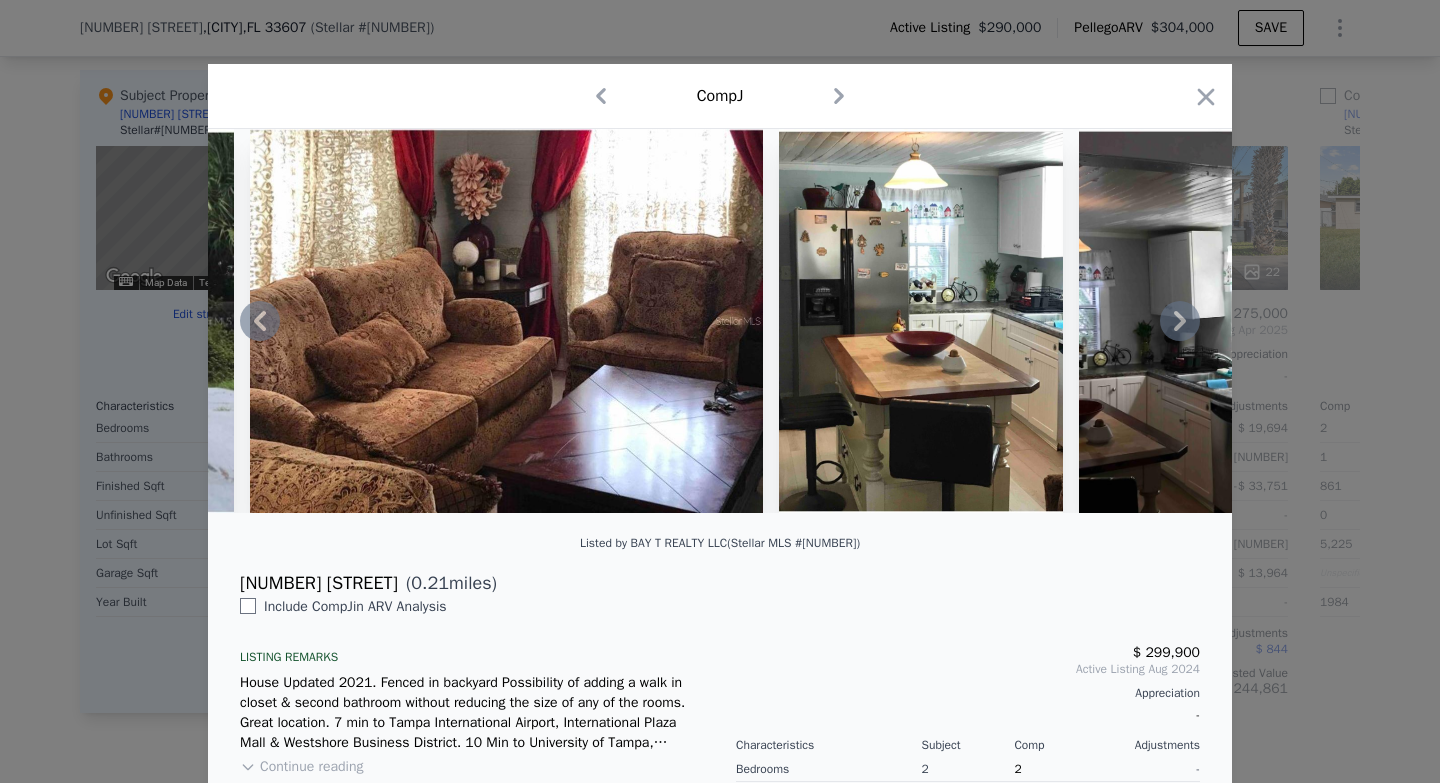 click 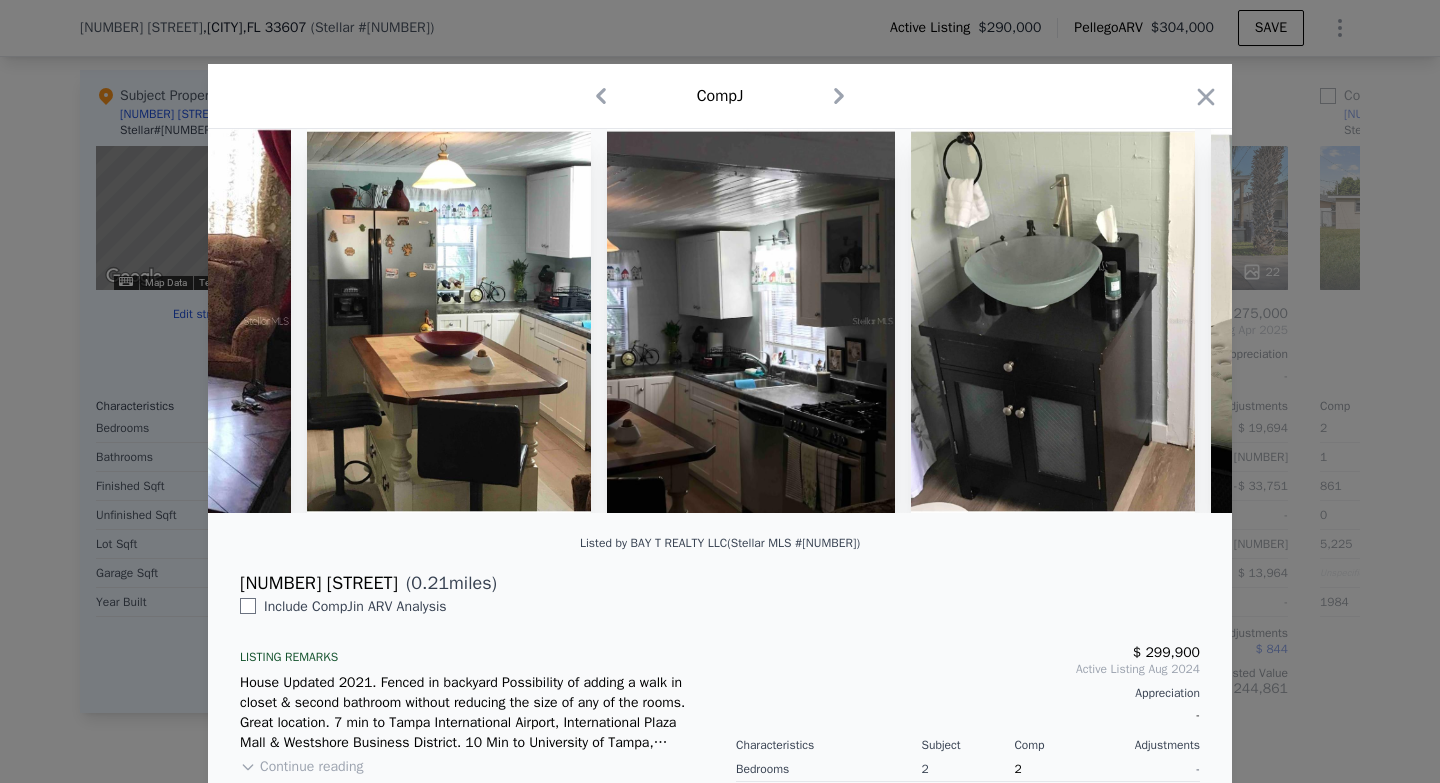 scroll, scrollTop: 0, scrollLeft: 960, axis: horizontal 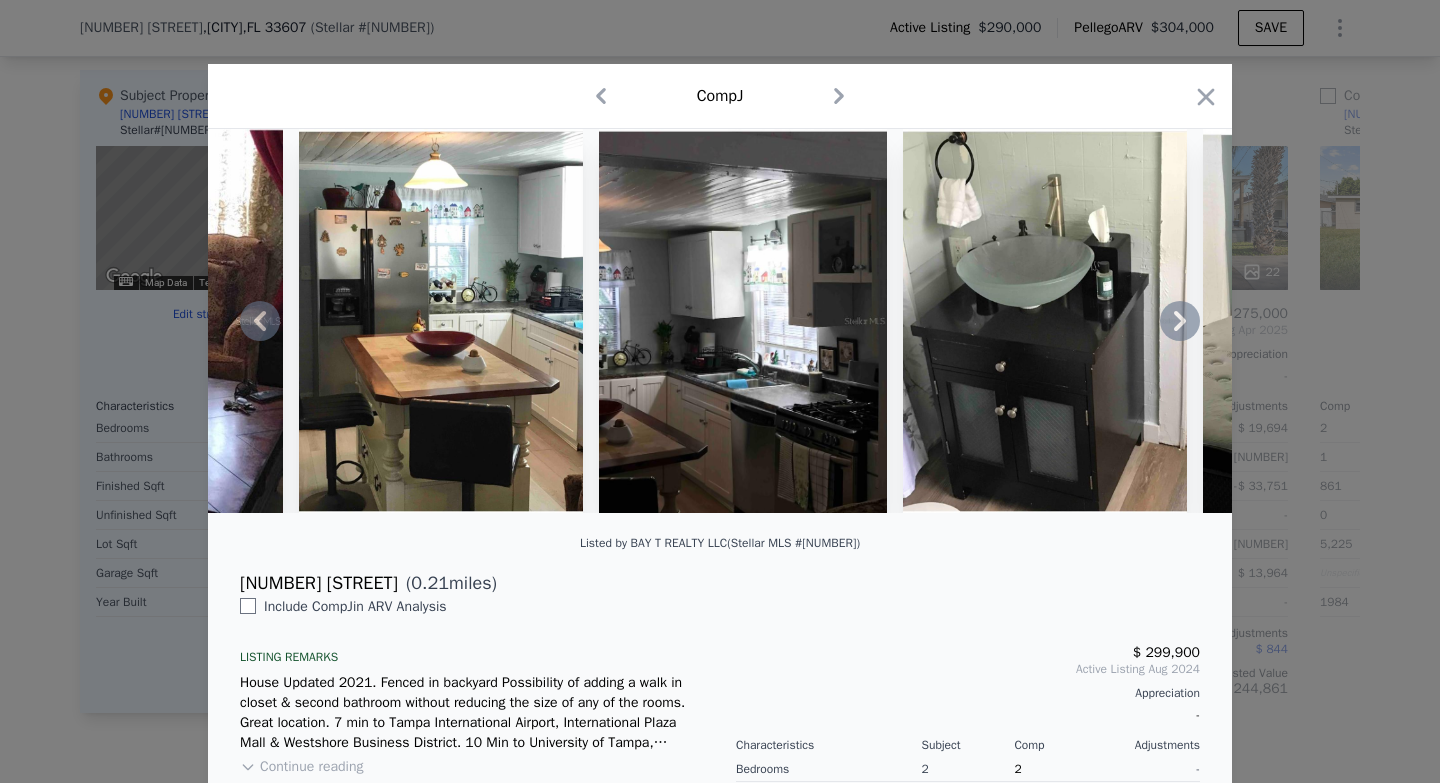 click 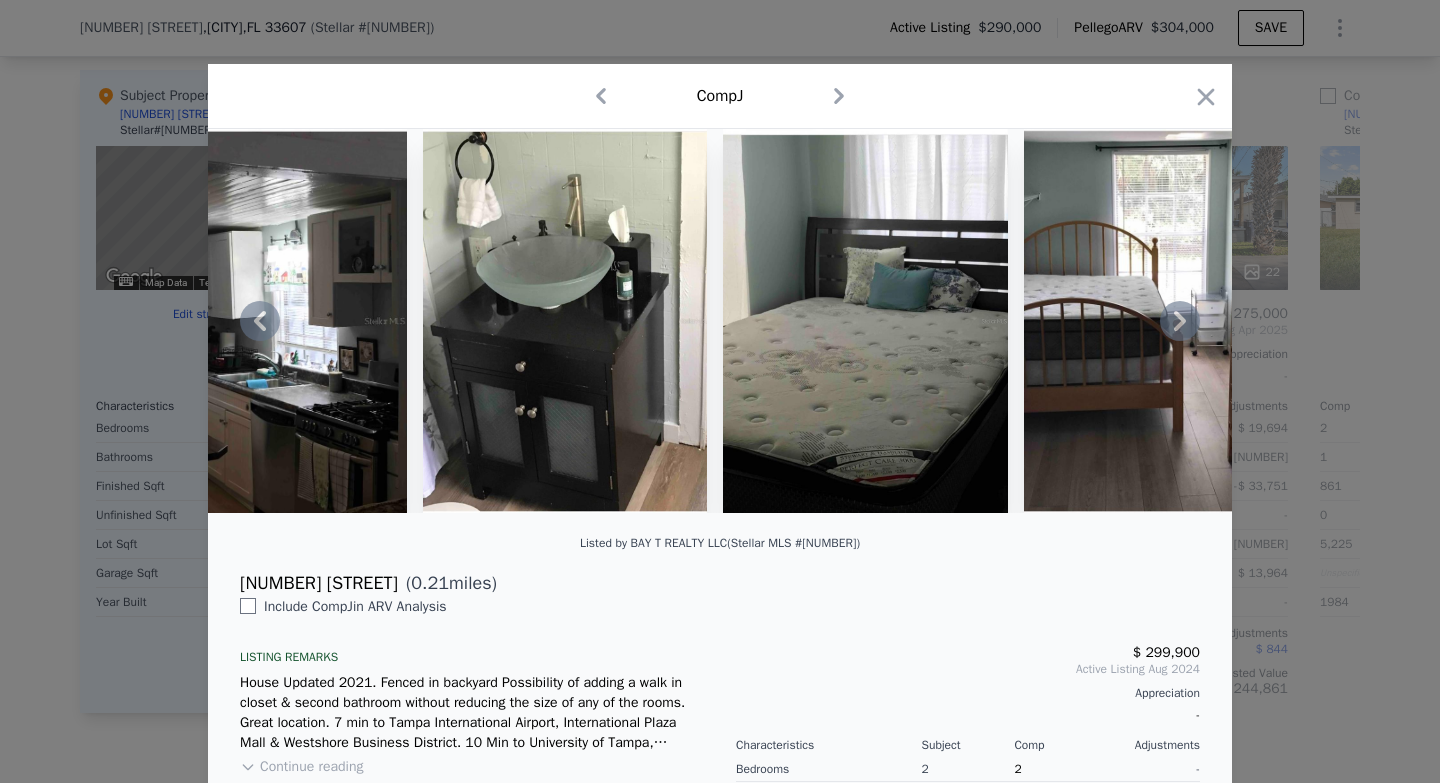 click 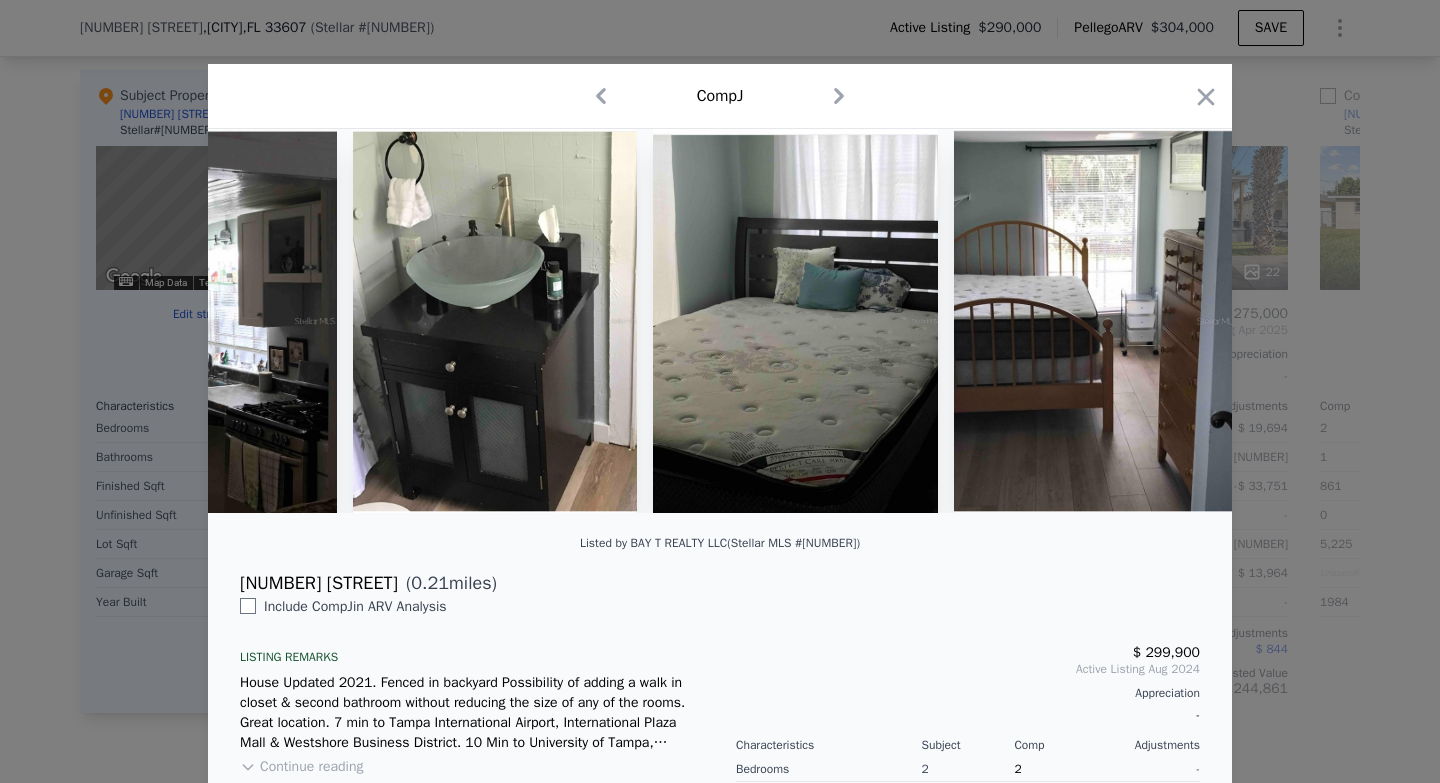scroll, scrollTop: 0, scrollLeft: 1517, axis: horizontal 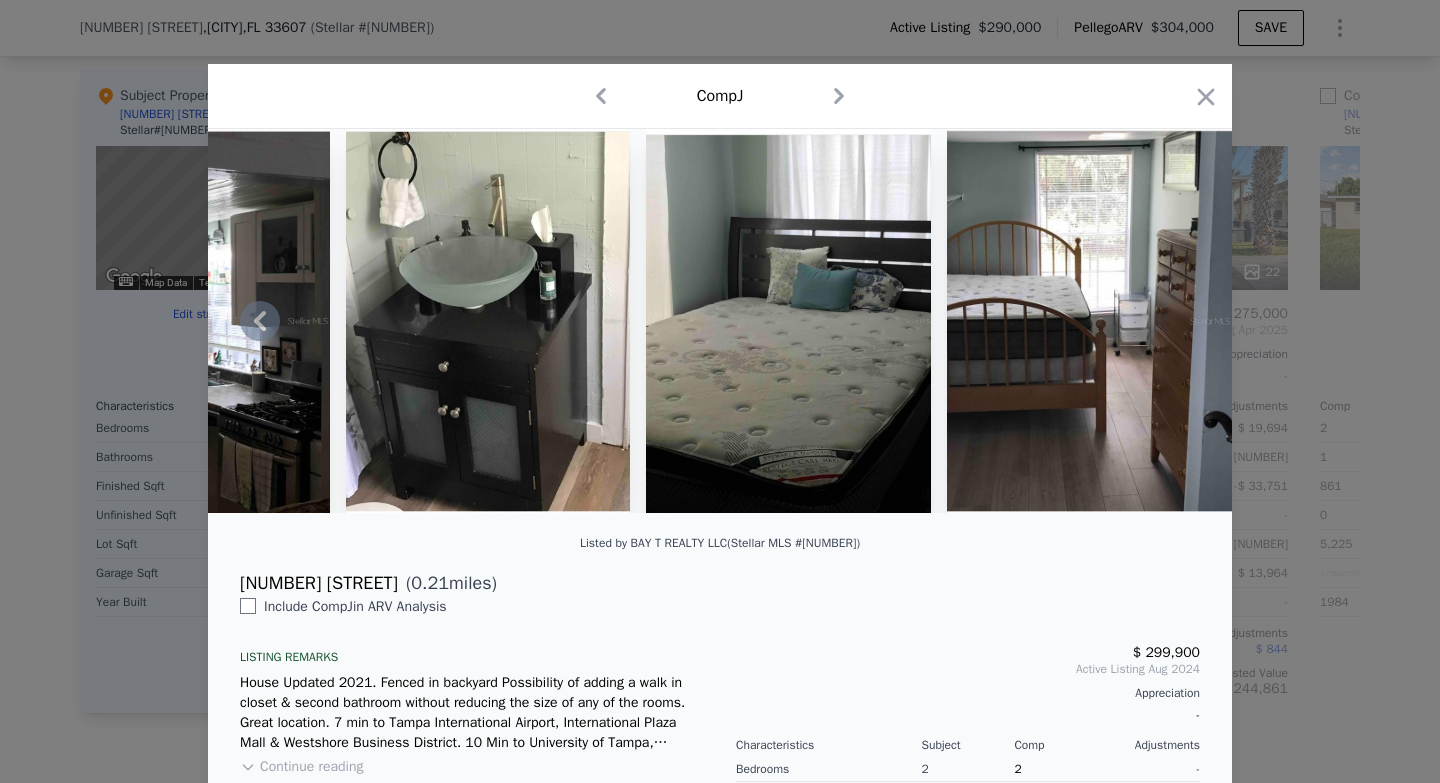 click at bounding box center (1089, 321) 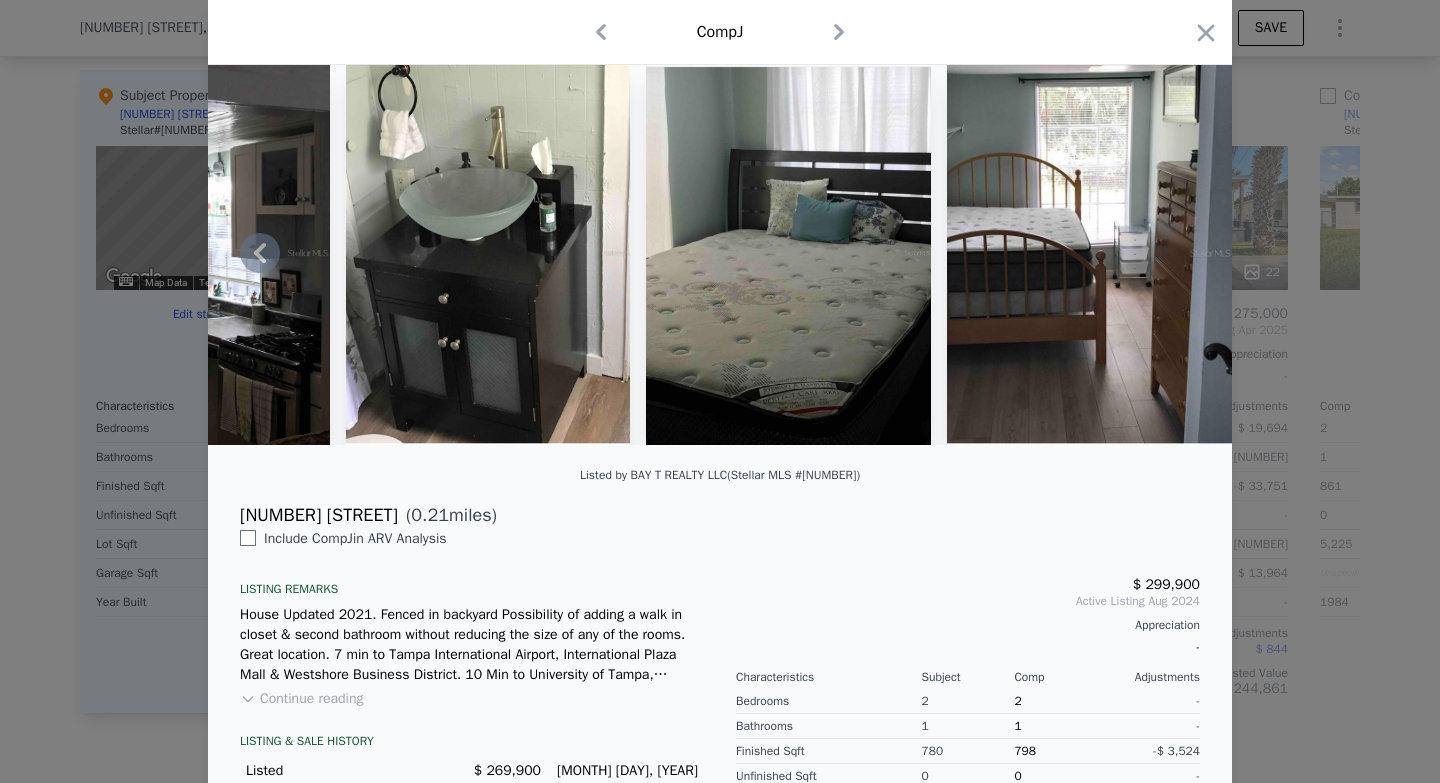 scroll, scrollTop: 0, scrollLeft: 0, axis: both 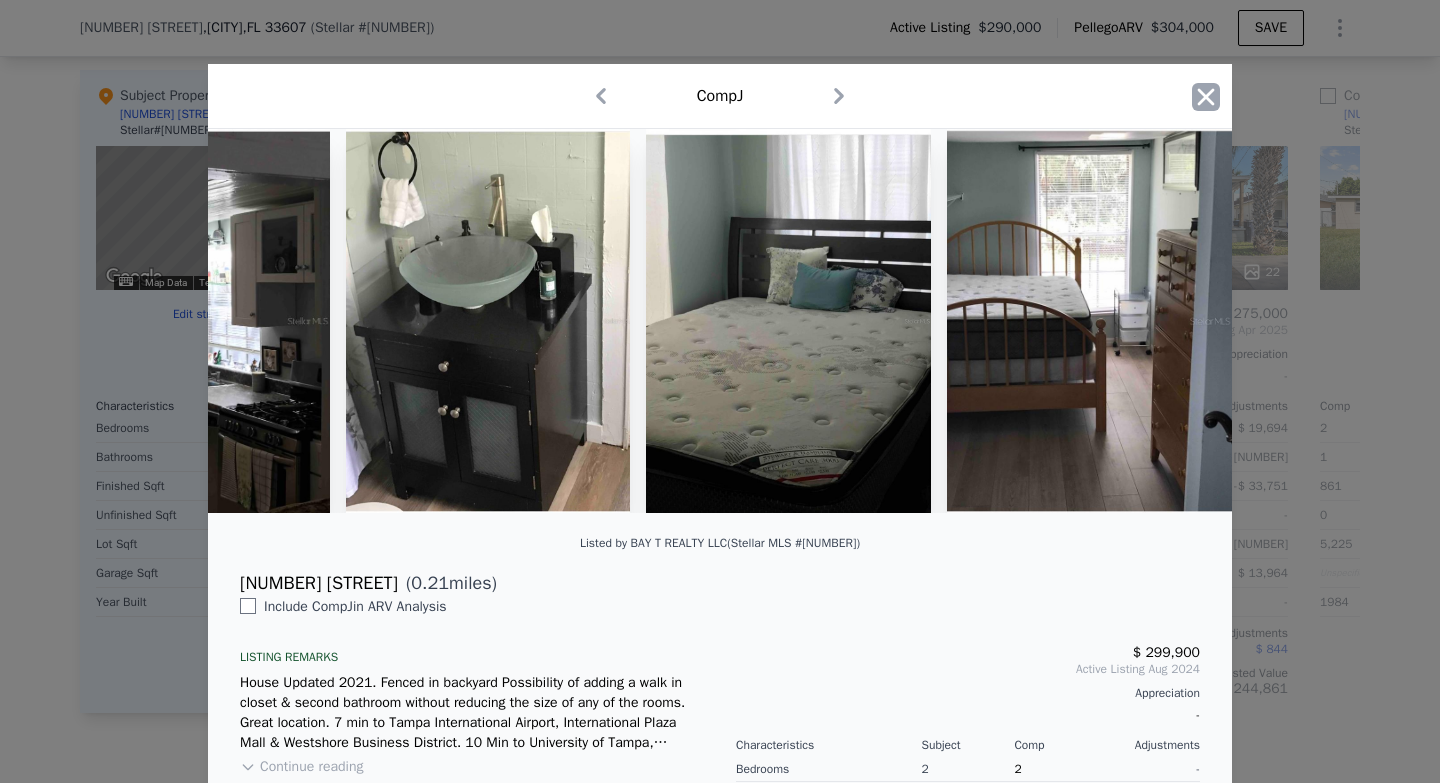 click 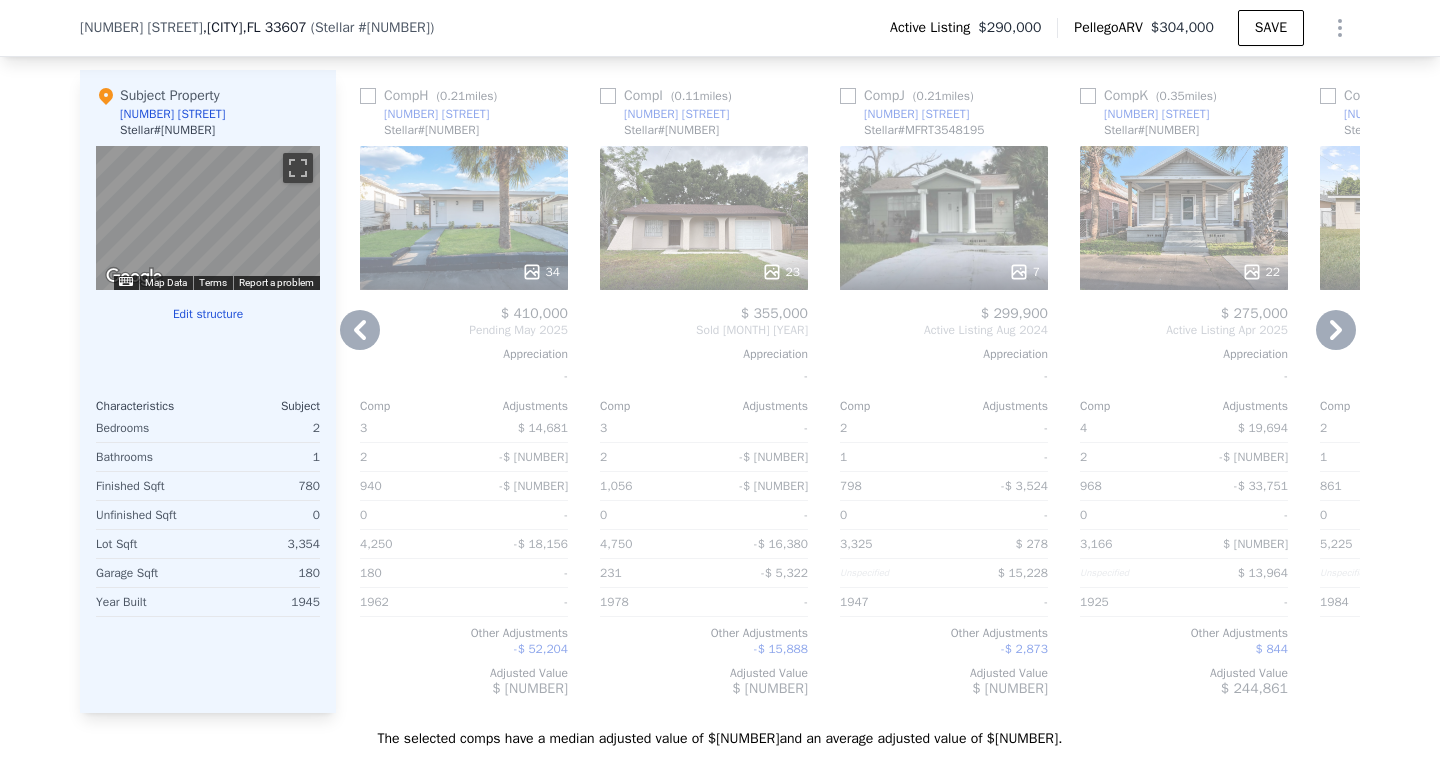click 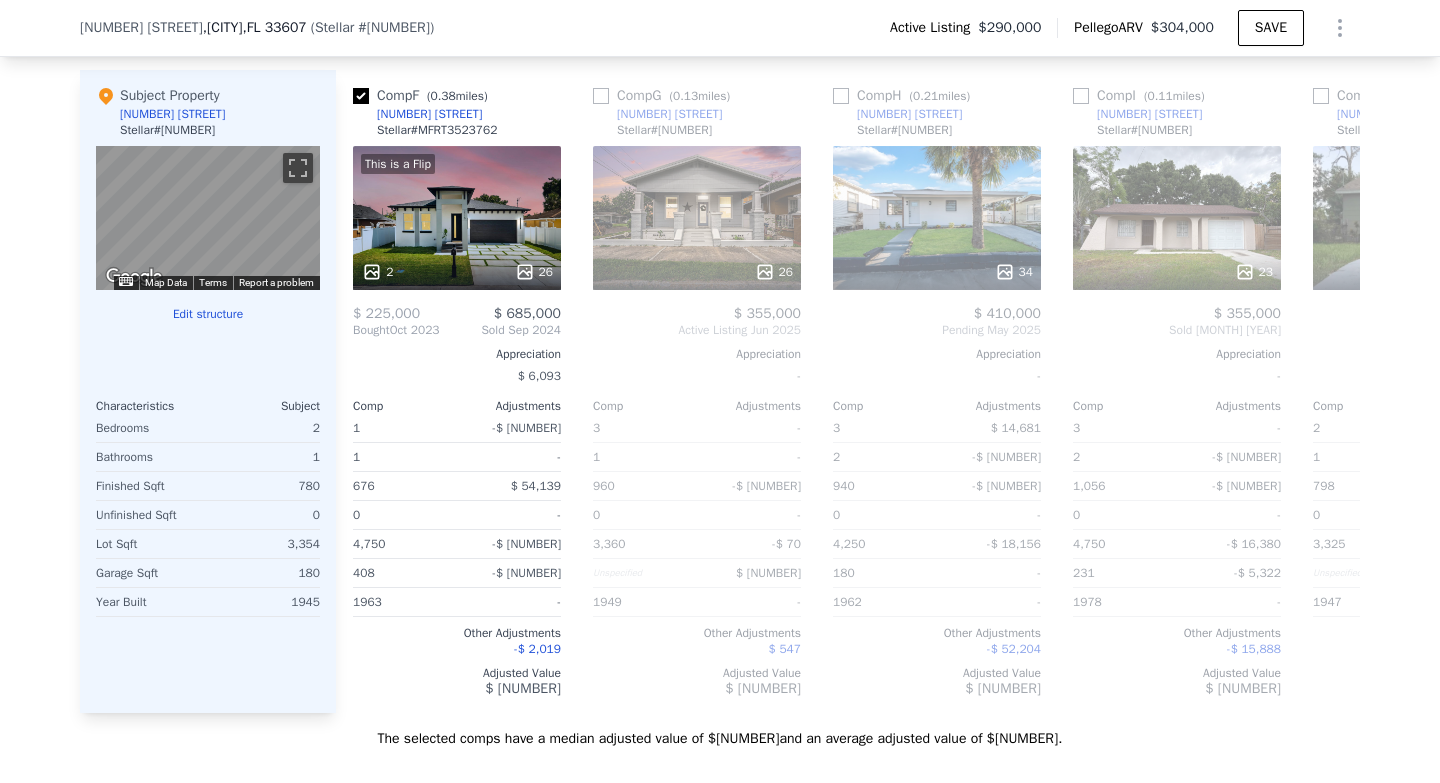 scroll, scrollTop: 0, scrollLeft: 960, axis: horizontal 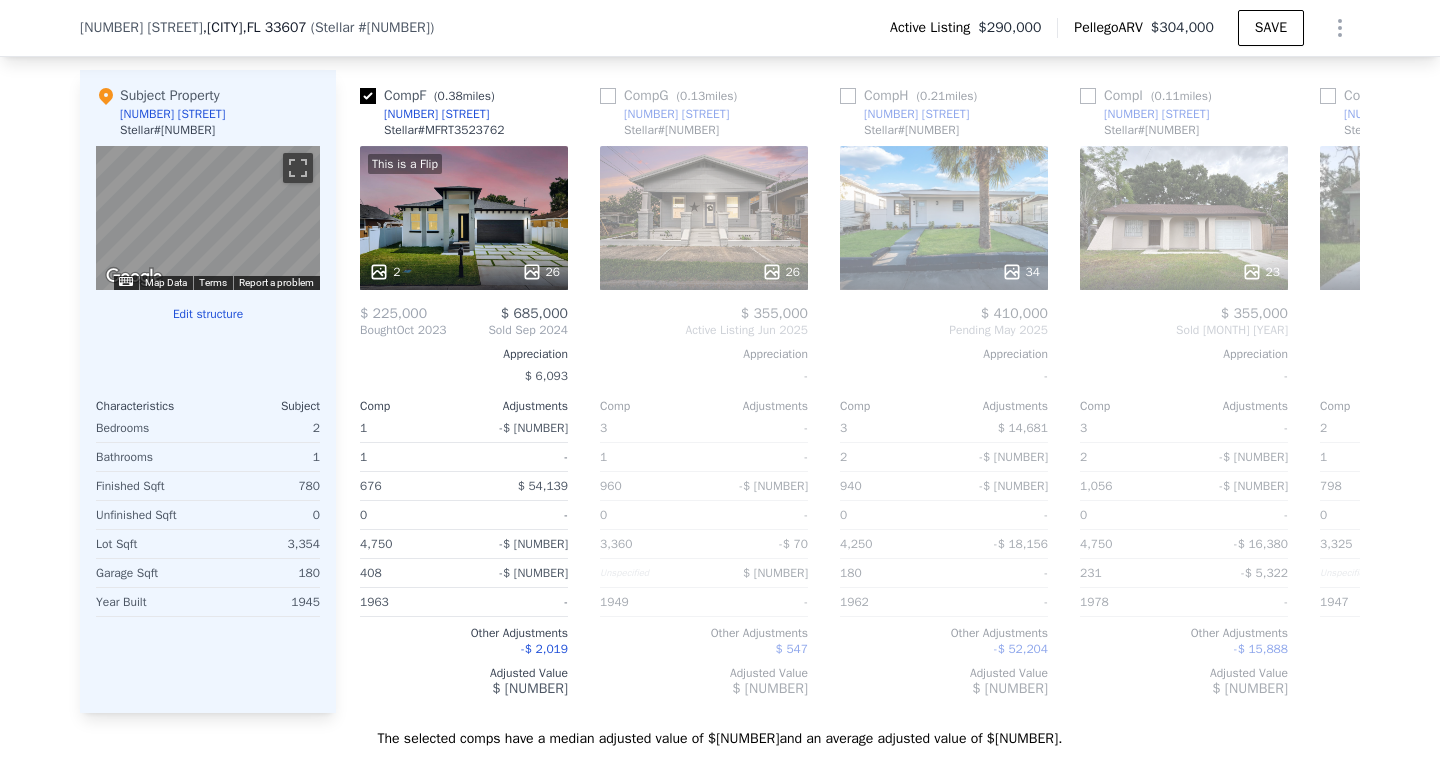 click on "Comp A ( 0.55 miles) [NUMBER] [STREET] Stellar # [NUMBER] 17 $ [NUMBER] Sold Mar 2025 Appreciation $ 1,497 Comp Adjustments 2 - 1 - 808 -$ 5,785 0 - 4,525 -$ 11,757 200 -$ 1,786 1949 - Other Adjustments -$ 2,645 Adjusted Value $ 293,028 Comp C ( 0.32 miles) [NUMBER] [STREET] Stellar # [NUMBER] 44 $ [NUMBER] Sold Mar 2025 Appreciation $ 1,426 Comp Adjustments 2 - 1 - 936 -$ 30,697 0 - 3,166 $ 1,904 Unspecified $ 15,306 1908 - Other Adjustments -$ 1,819 Adjusted Value $ 284,694 Comp D ( 0.44 miles) [NUMBER] [STREET] Stellar # [NUMBER] 50 $ [NUMBER] Sold Oct 2024 Appreciation $ 3,242 Comp Adjustments 3 $ 13,329 2 -$ 44,166 1,088 -$ 74,846 0 - 3,904 -$ 6,494 Unspecified $ 18,902 1908 - Other Adjustments $ 5,099 Adjusted Value Comp E ( 0.32 miles) [NUMBER] [STREET] Stellar # [NUMBER] 33 $ [NUMBER] Sold Mar 2025 Appreciation $ 1,569 Comp Adjustments 3 $ 11,873 2 -$ 39,340 1,050 -$ 58,443 0 - 3,166 $ 2,095 Unspecified $ 16,836 1908 - Other Adjustments -$ 2,001 Adjusted Value" at bounding box center [848, 391] 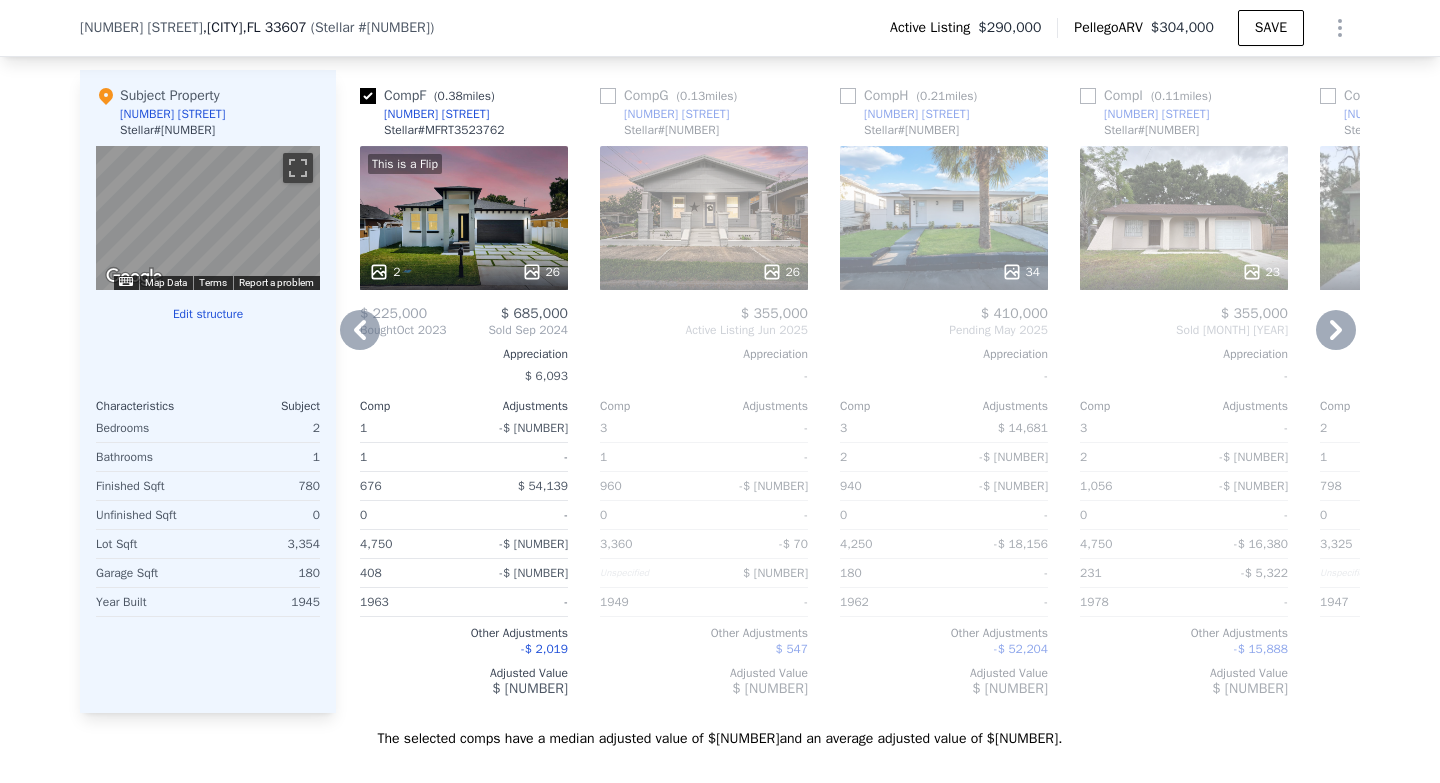 click 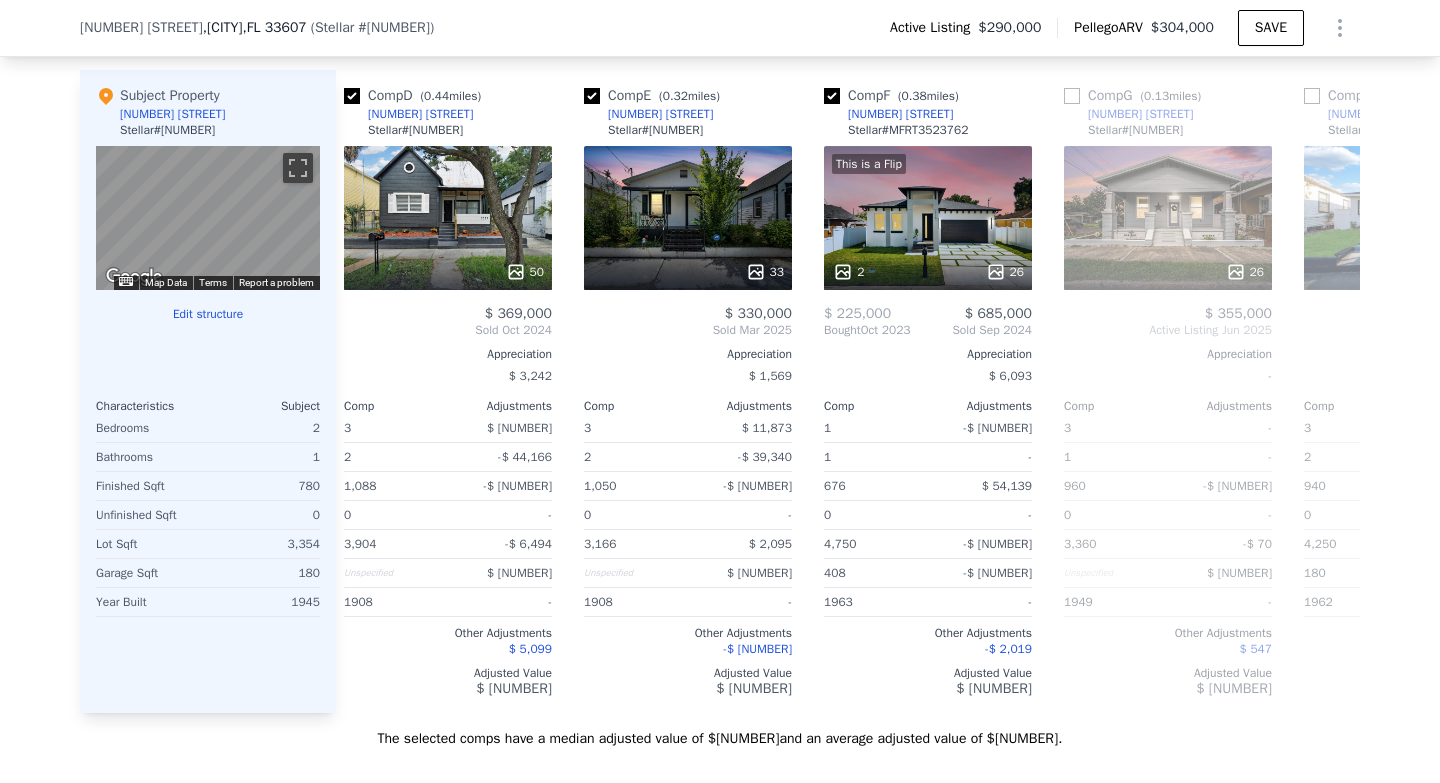 scroll, scrollTop: 0, scrollLeft: 480, axis: horizontal 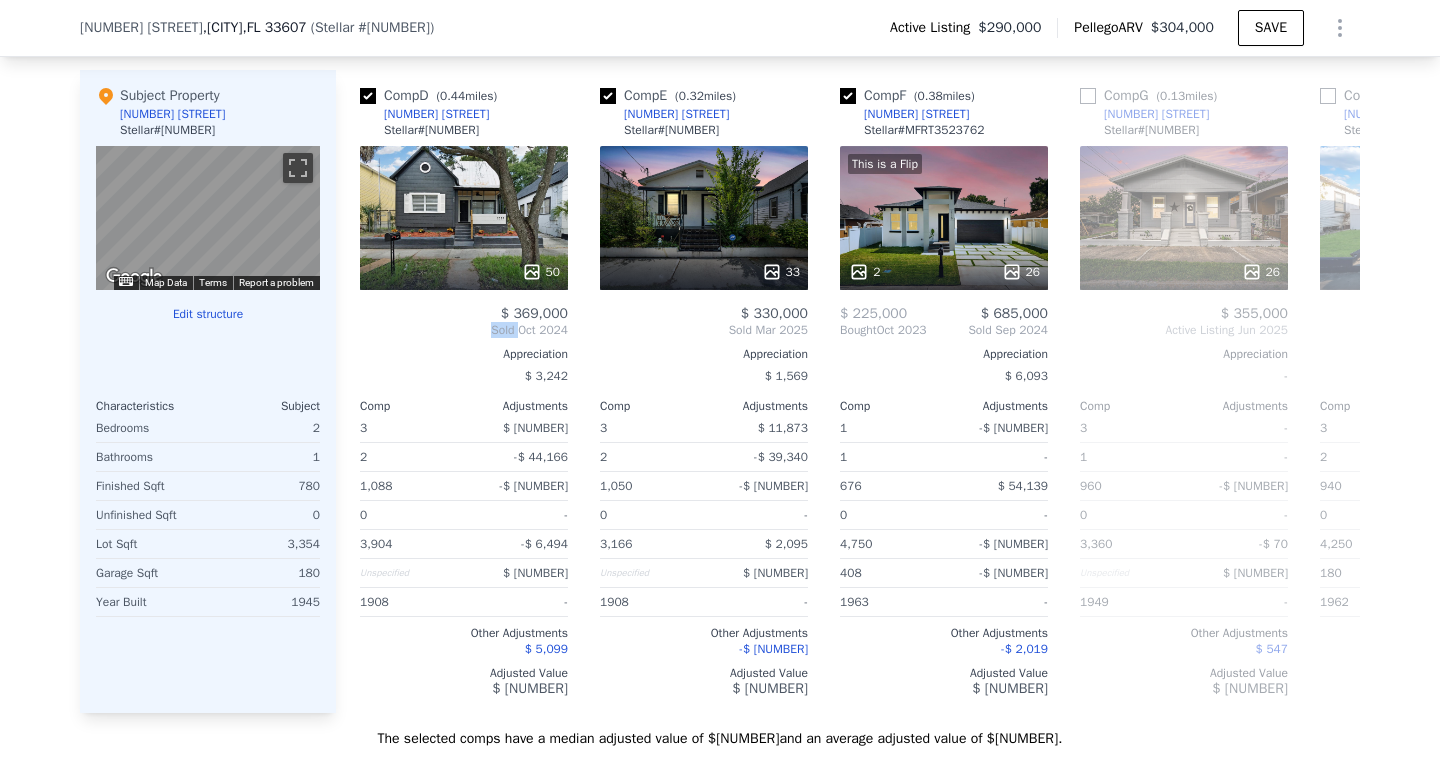 click on "Sold [MONTH] [YEAR]" at bounding box center (464, 330) 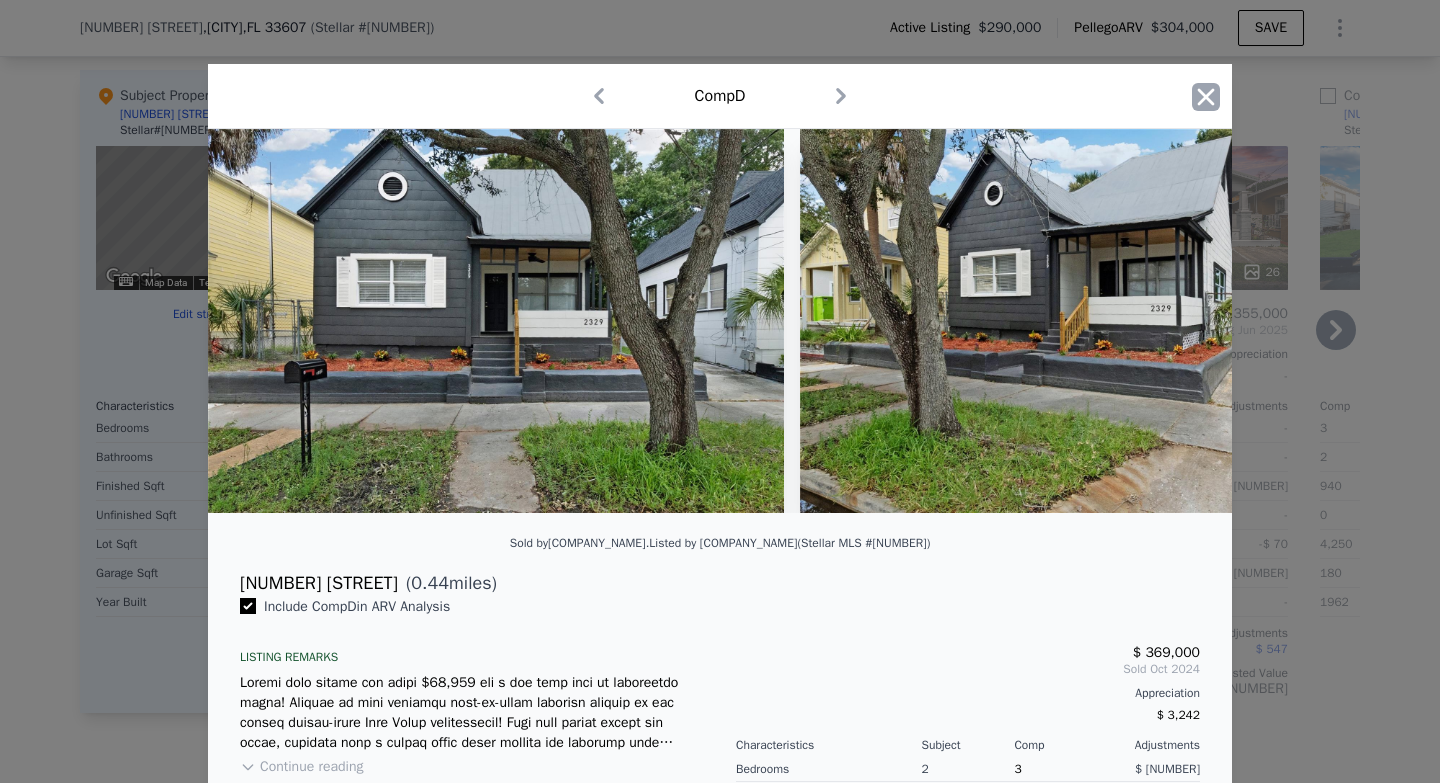 click 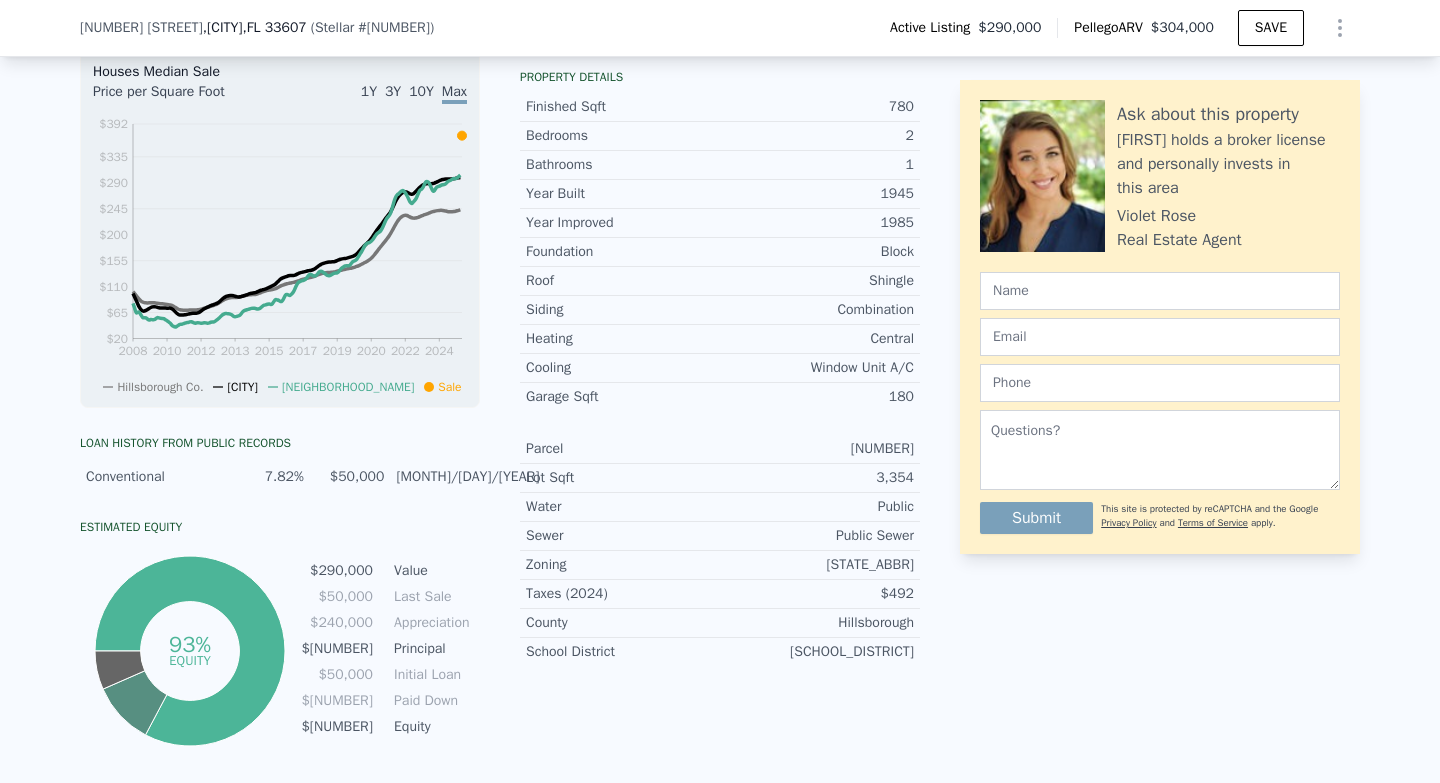 scroll, scrollTop: 7, scrollLeft: 0, axis: vertical 